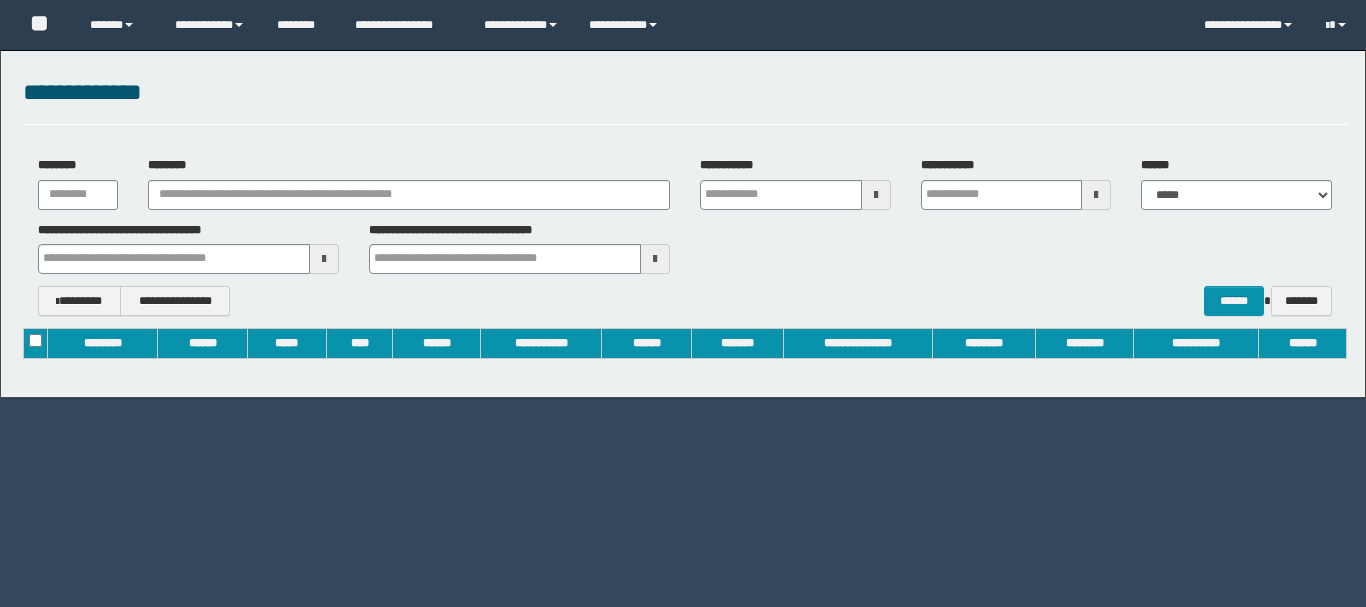 scroll, scrollTop: 0, scrollLeft: 0, axis: both 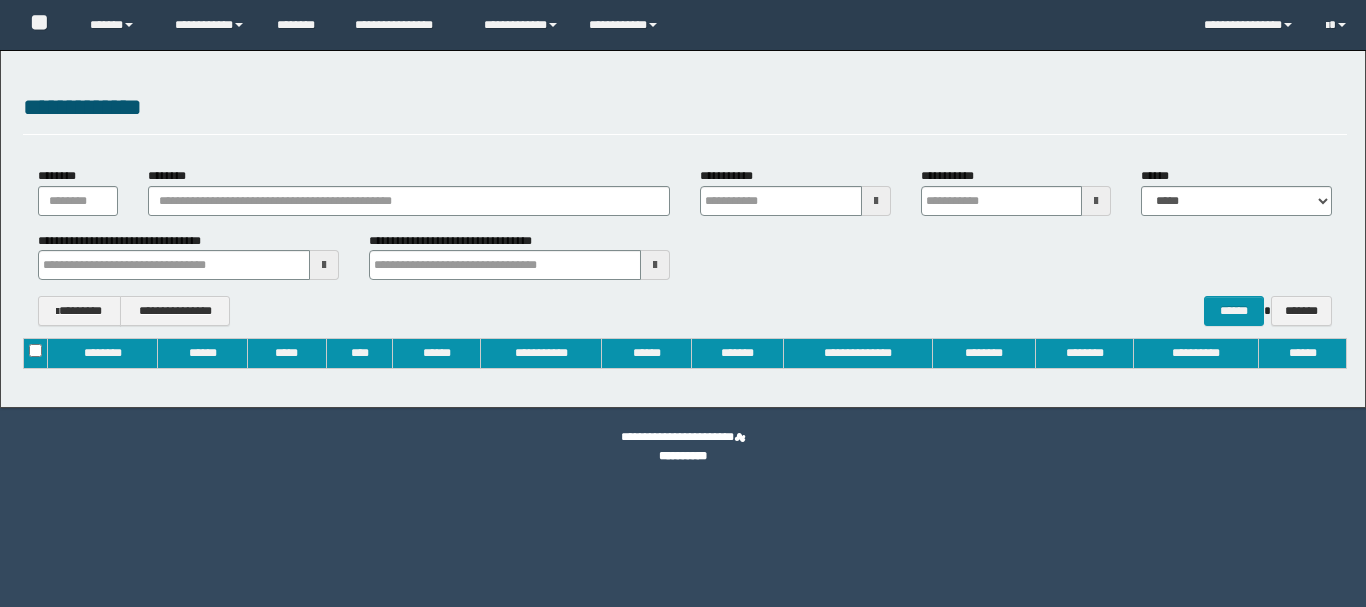 type on "**********" 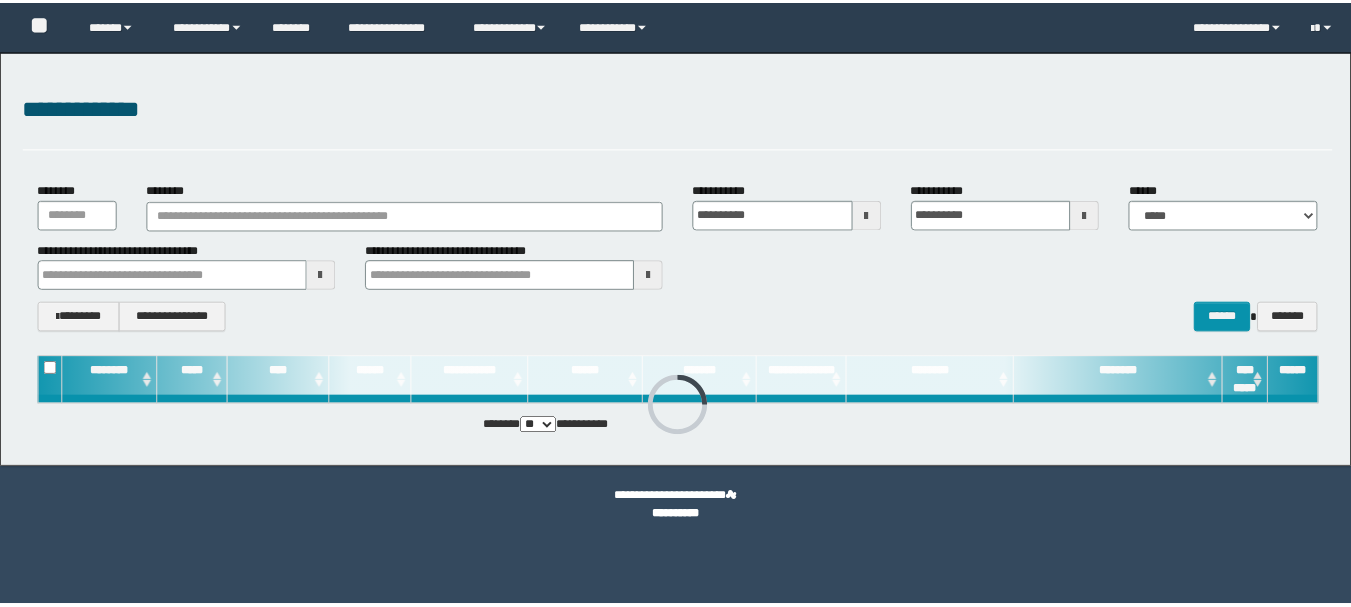 scroll, scrollTop: 0, scrollLeft: 0, axis: both 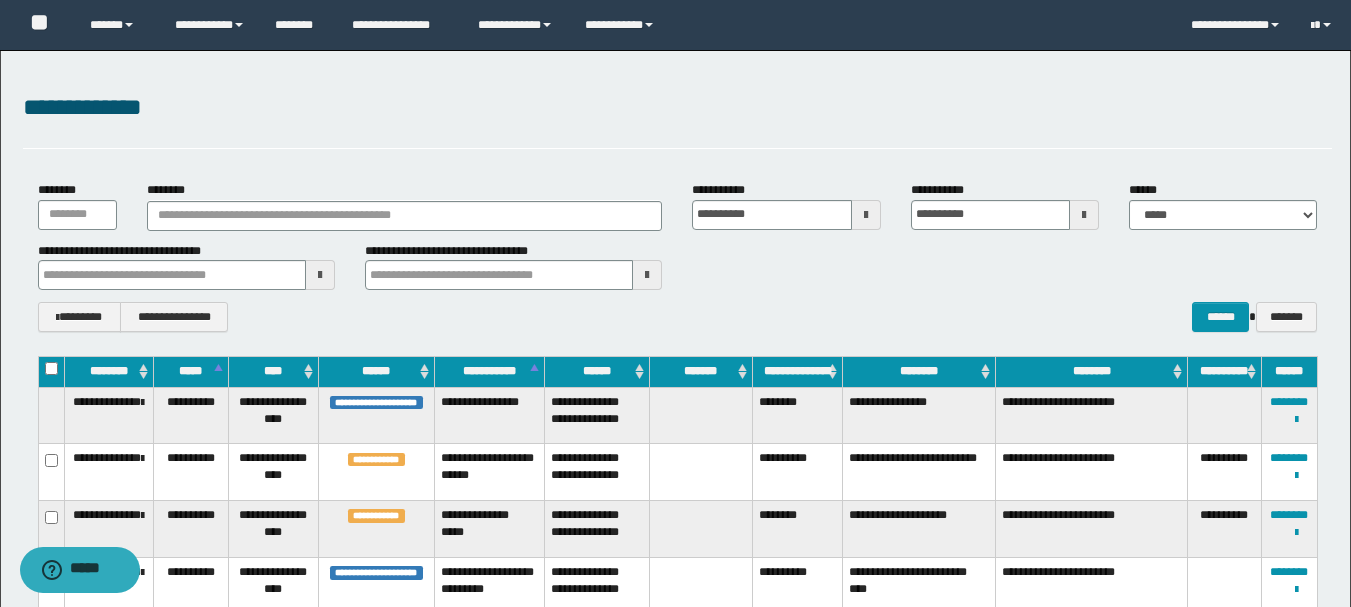 click on "**********" at bounding box center (675, 769) 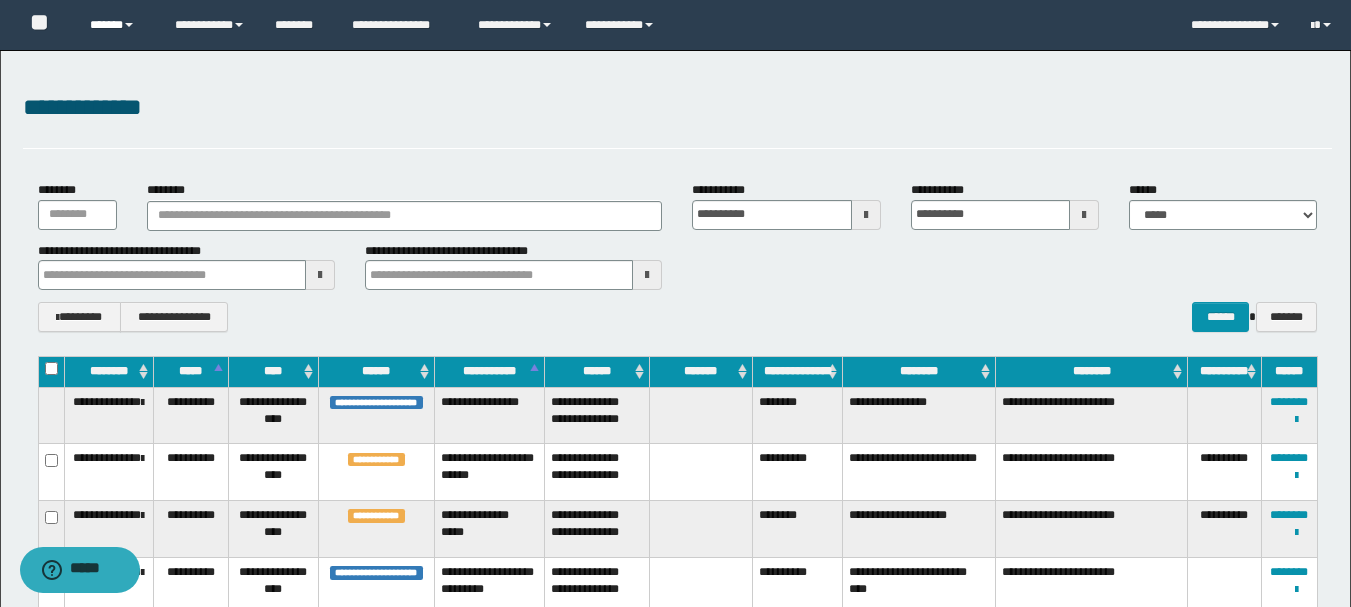 click on "******" at bounding box center [117, 25] 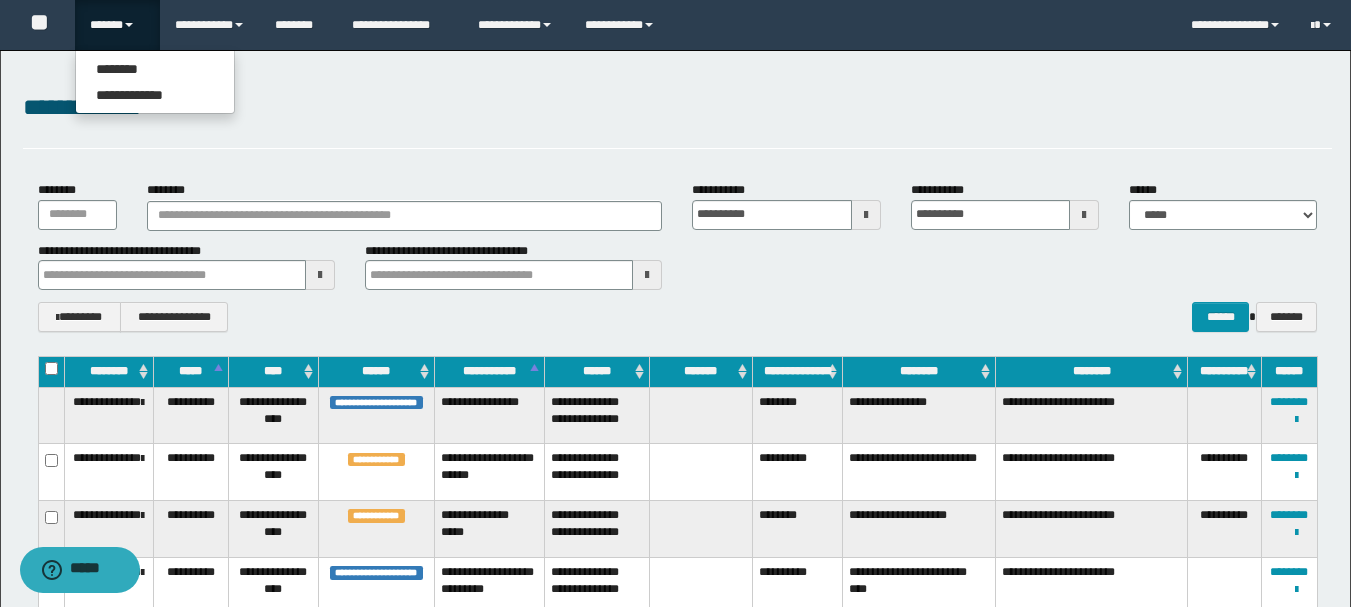 click on "******" at bounding box center [117, 25] 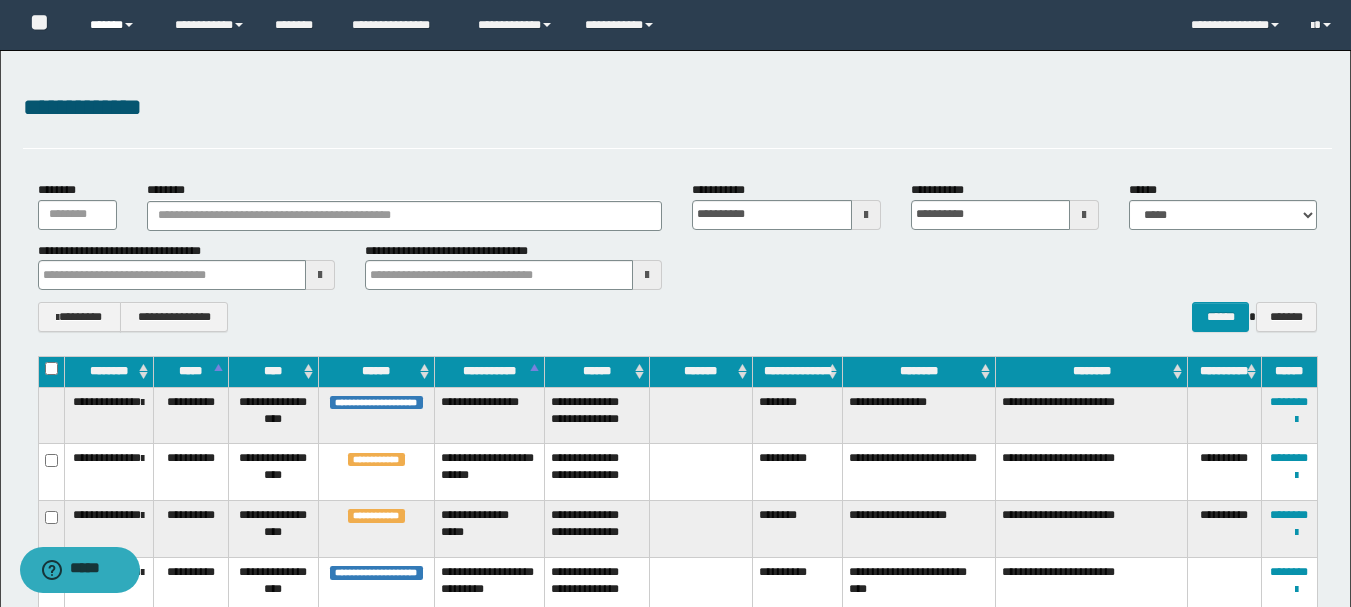 click on "******" at bounding box center (117, 25) 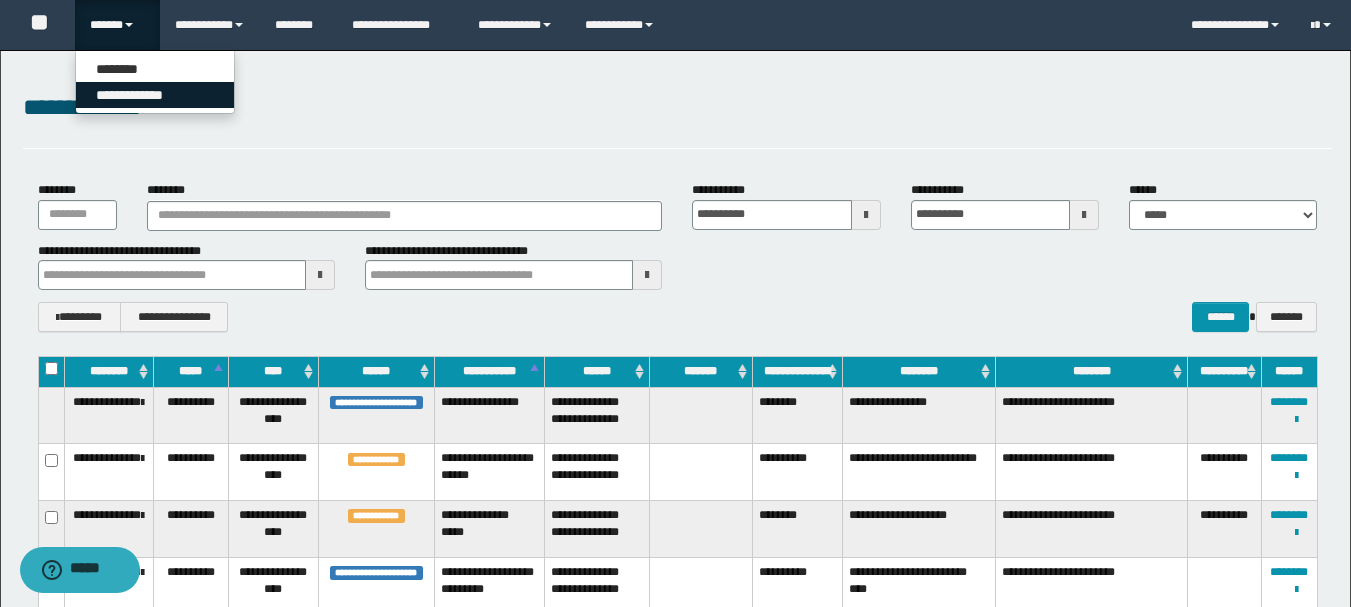click on "**********" at bounding box center (155, 95) 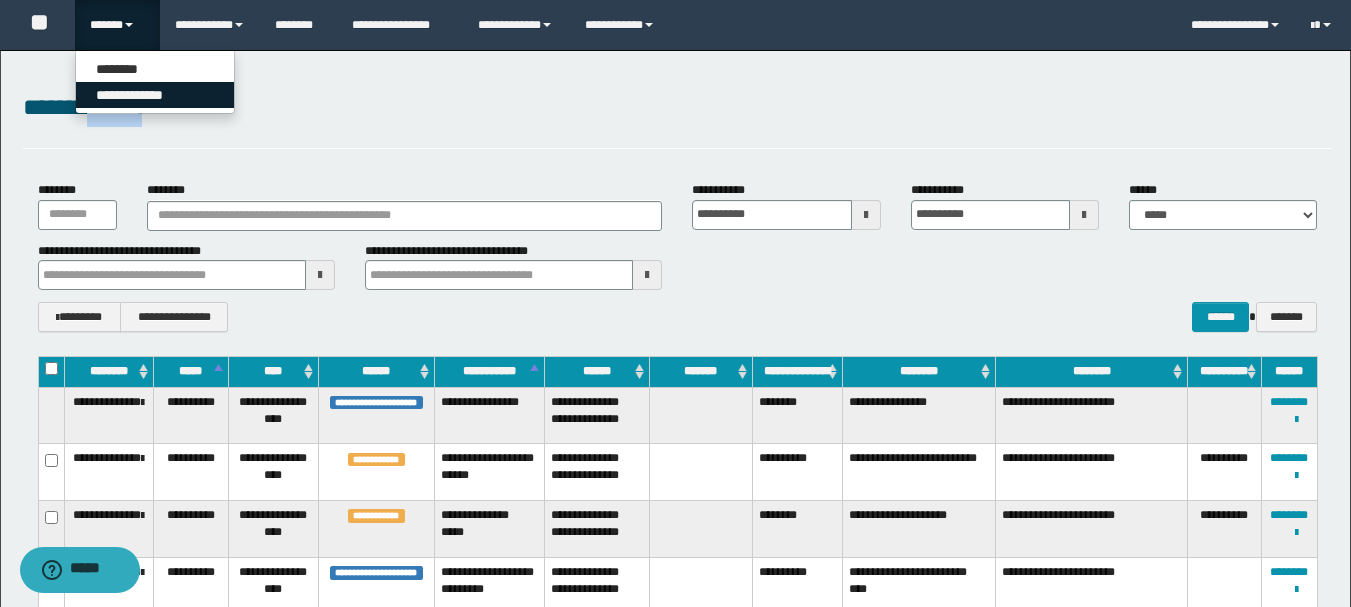 click on "**********" at bounding box center [677, 108] 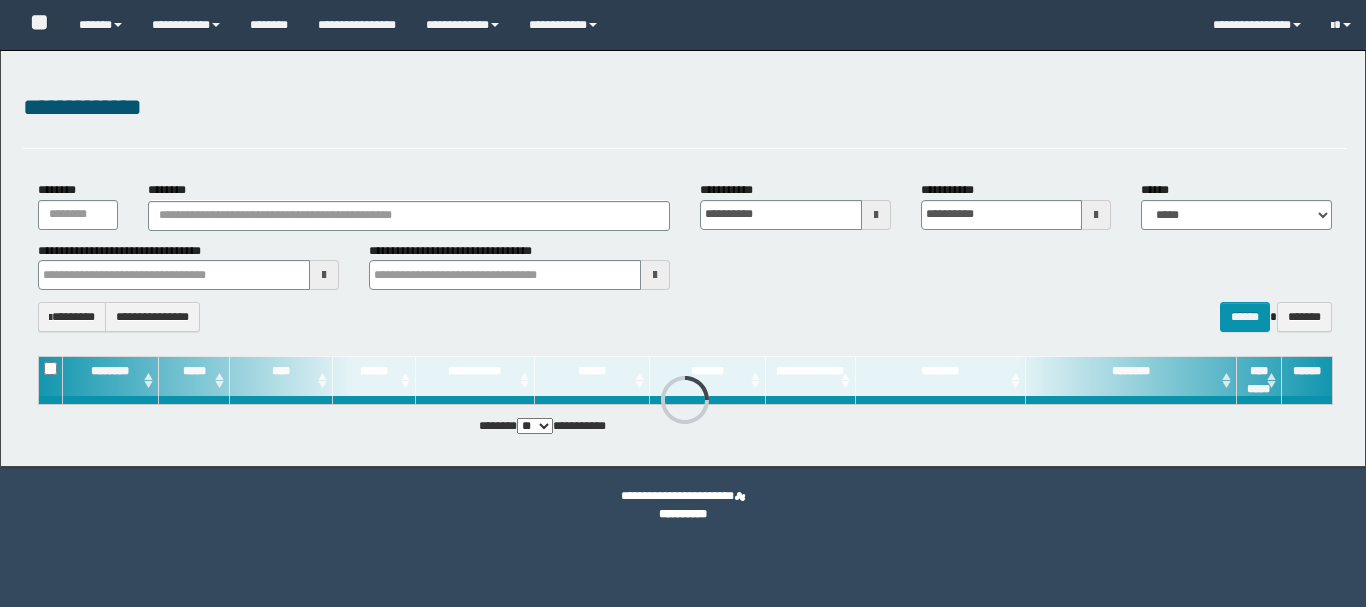 scroll, scrollTop: 0, scrollLeft: 0, axis: both 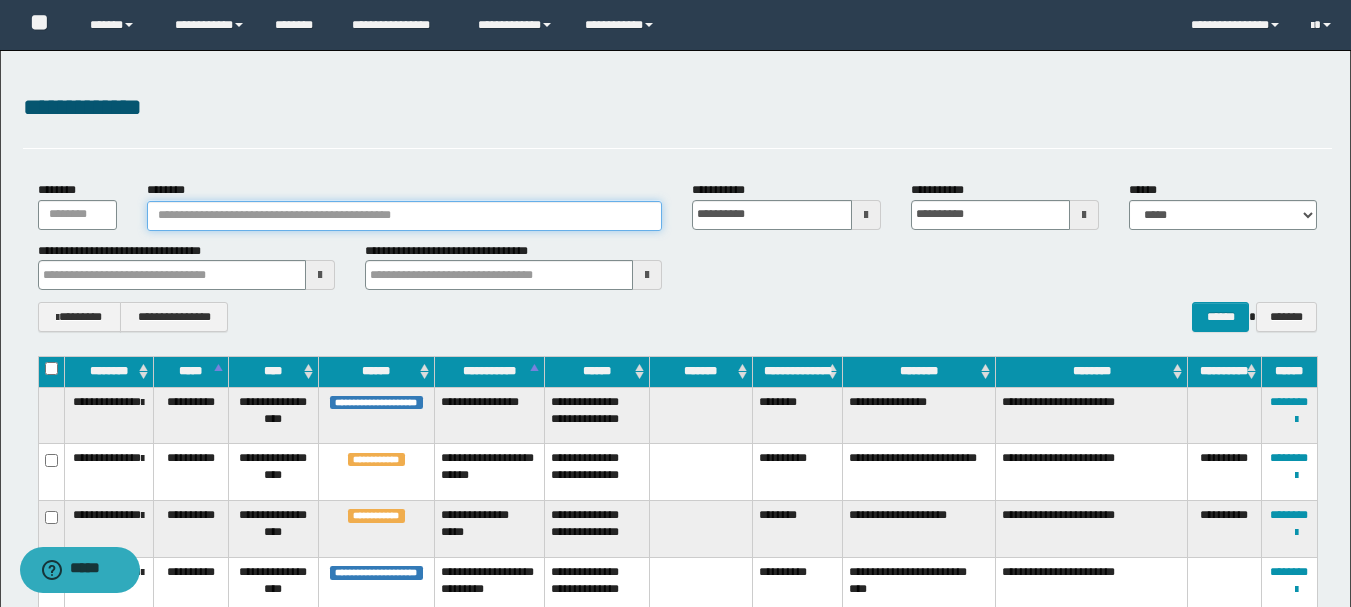paste on "**********" 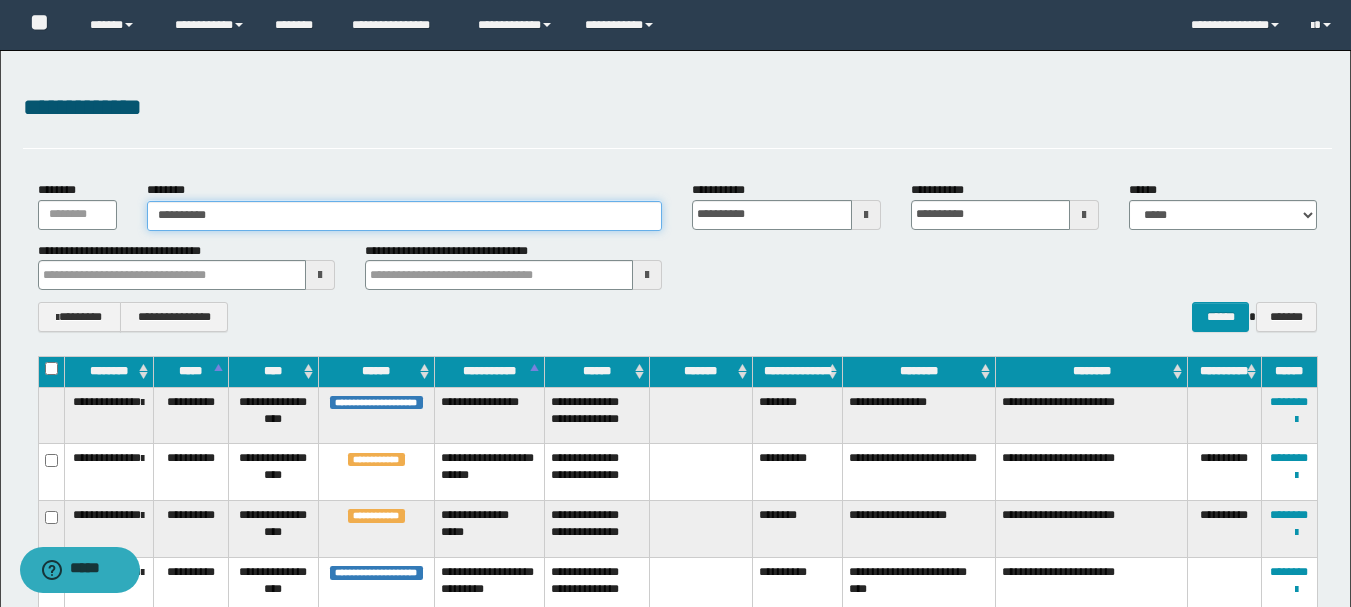 type on "**********" 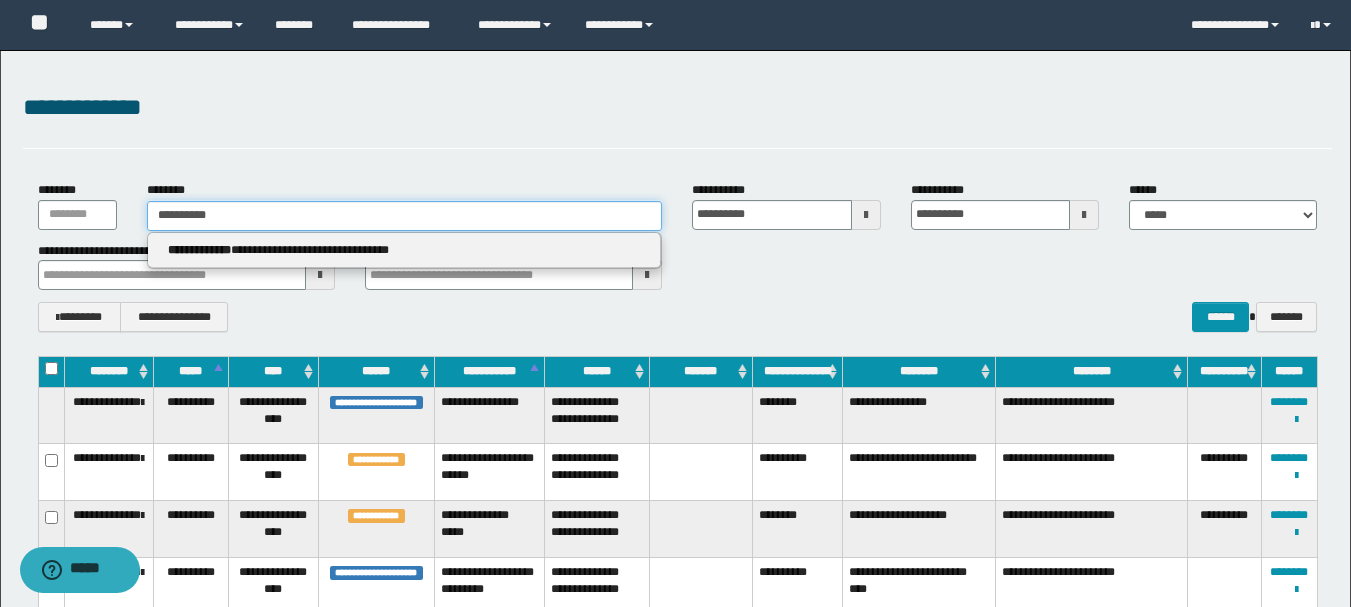 type on "**********" 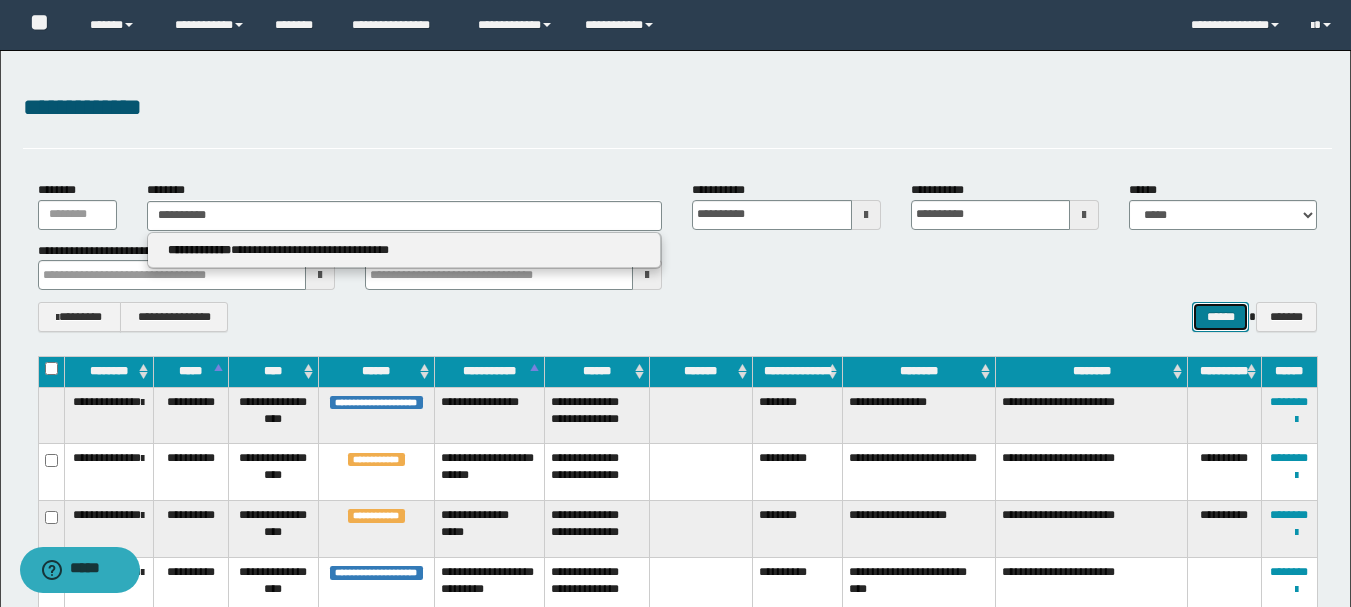 type 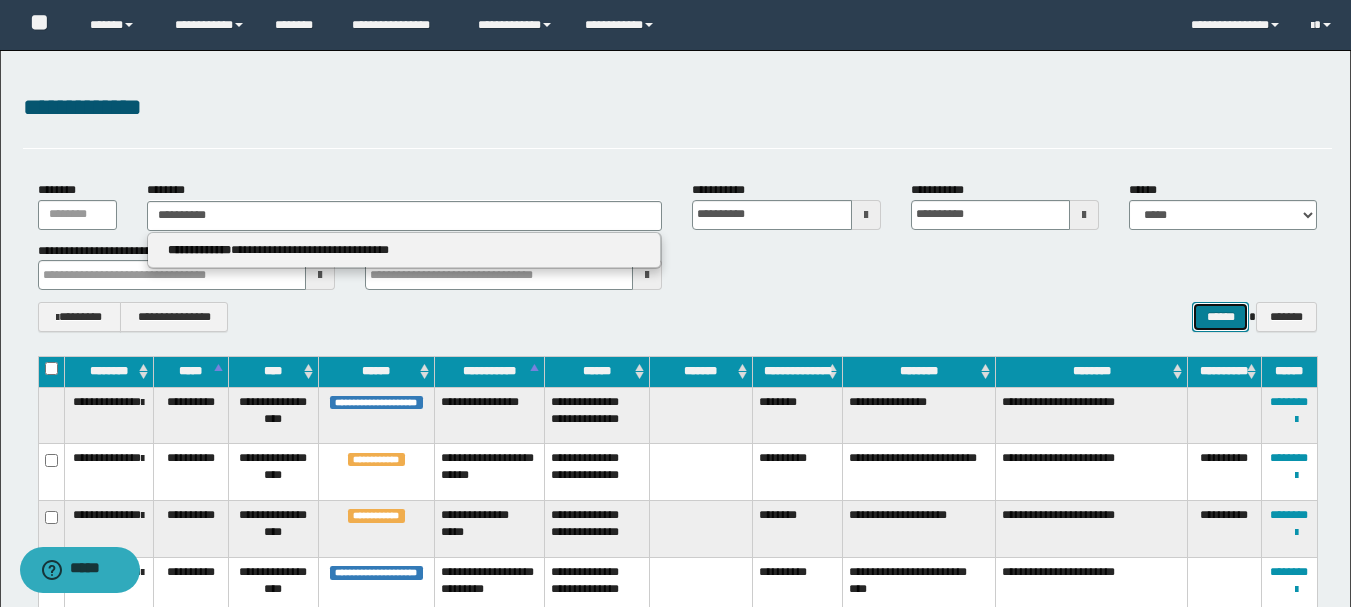 click on "******" at bounding box center [1220, 317] 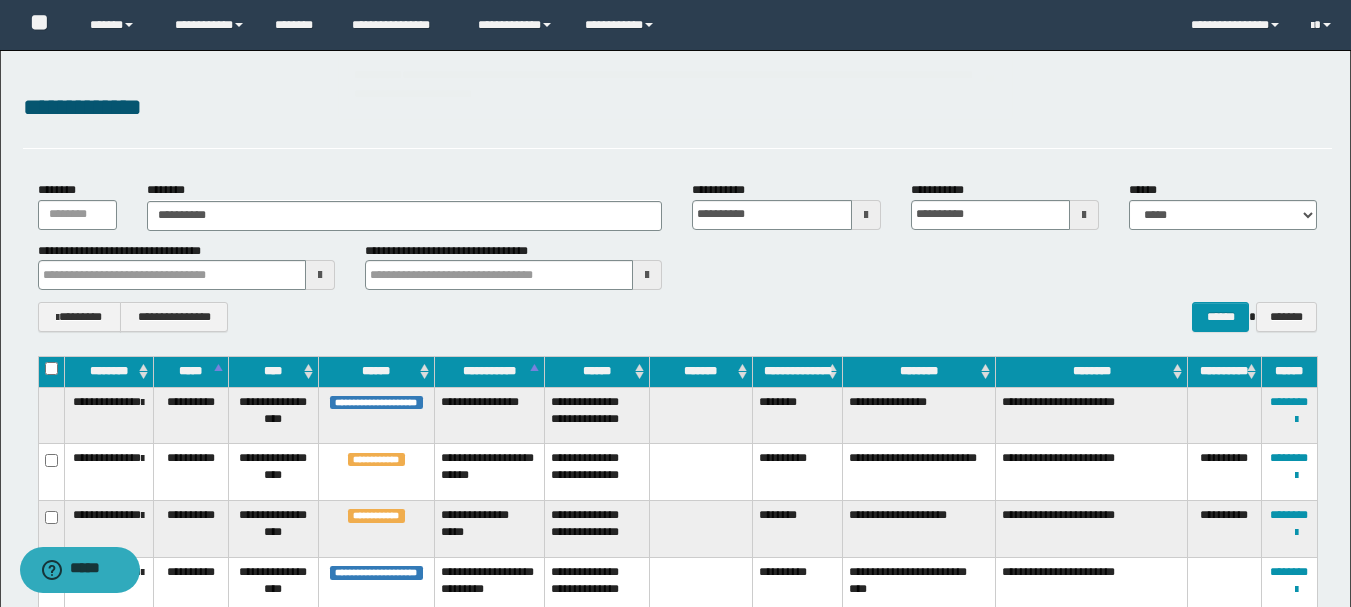 click on "**********" at bounding box center (677, 119) 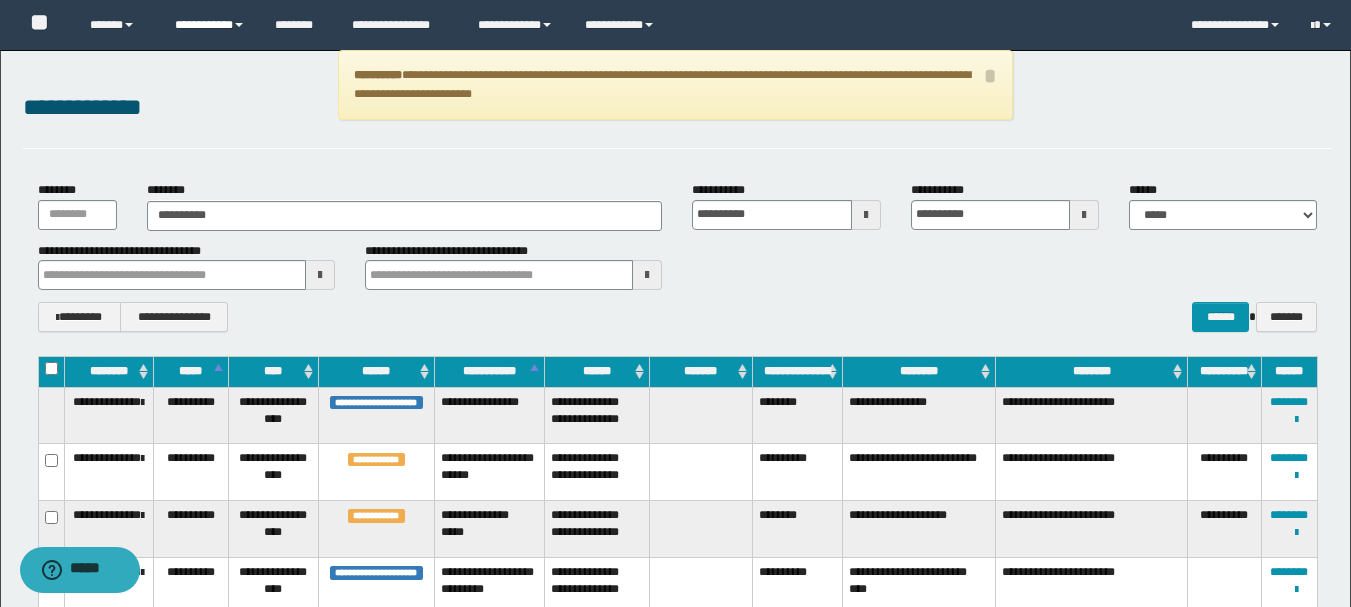 click on "**********" at bounding box center (210, 25) 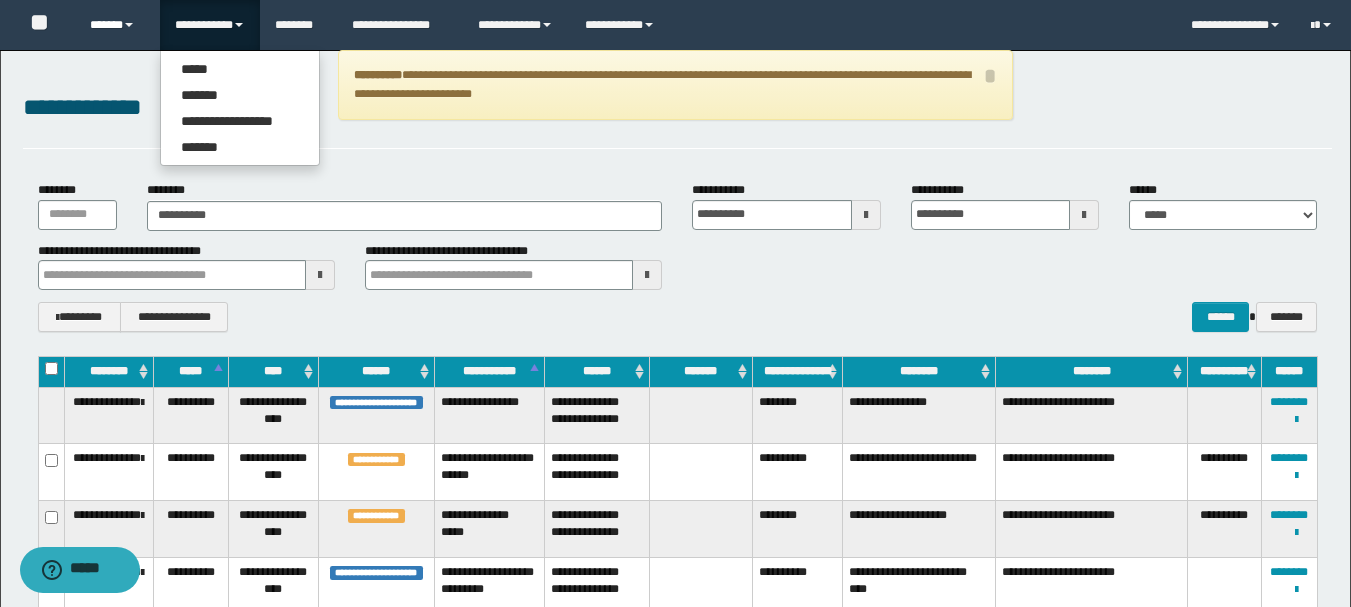 click on "******" at bounding box center (117, 25) 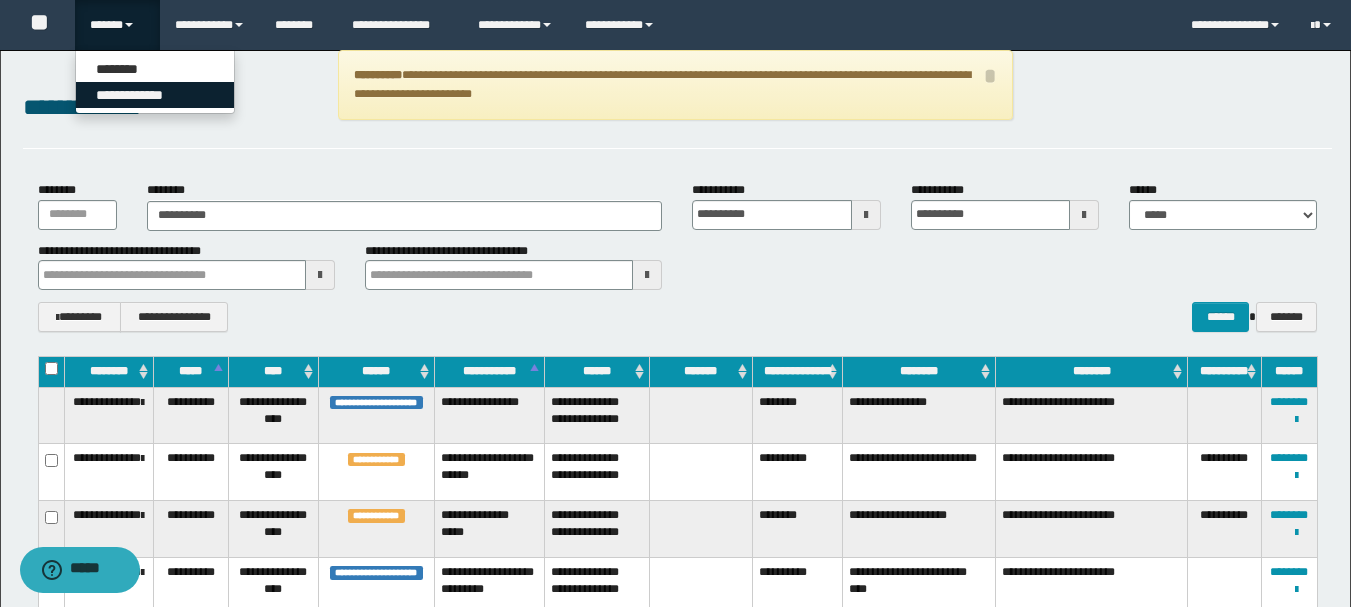 click on "**********" at bounding box center (155, 95) 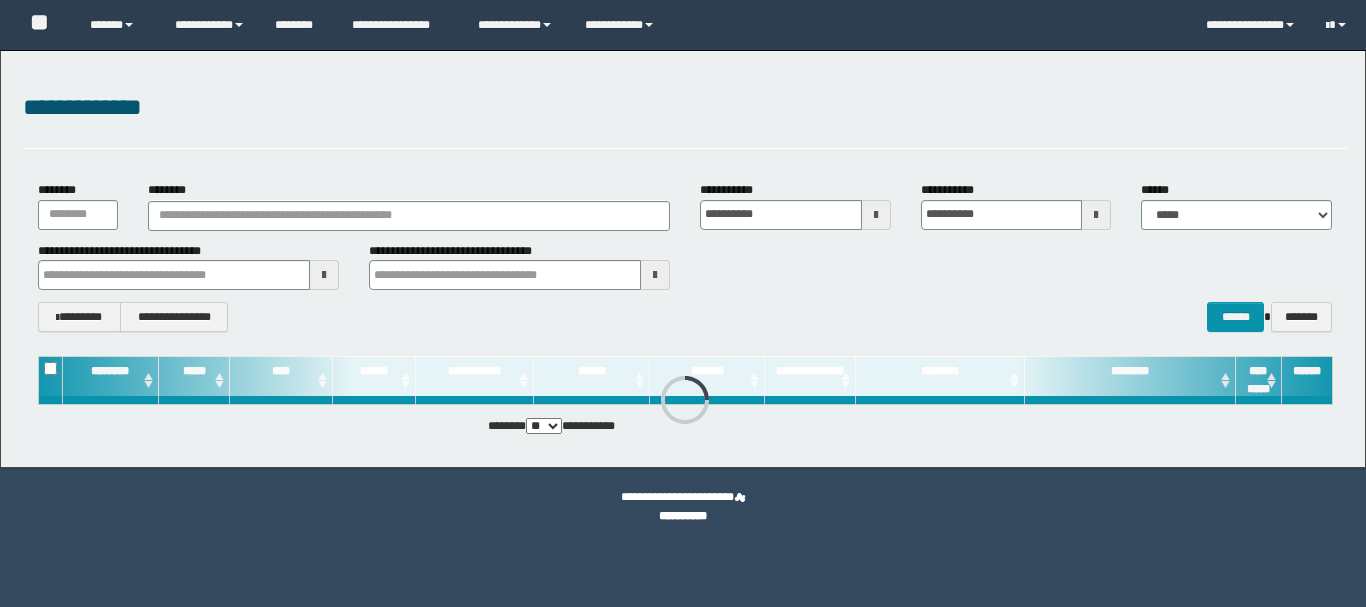 scroll, scrollTop: 0, scrollLeft: 0, axis: both 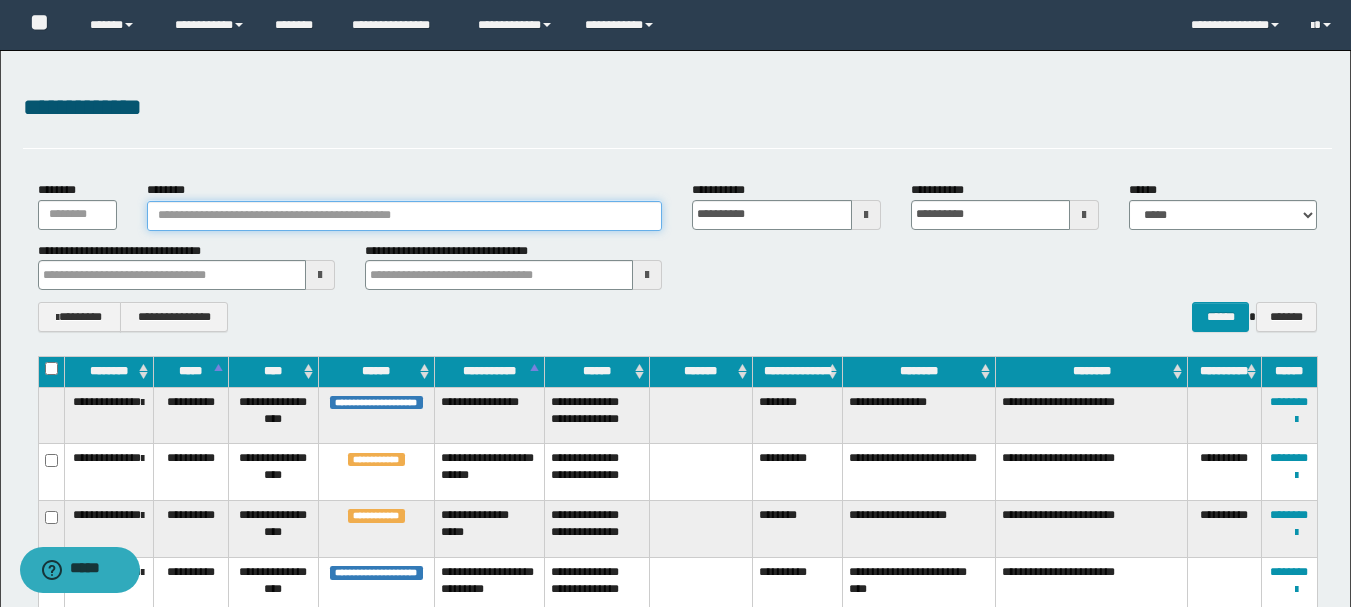 paste on "**********" 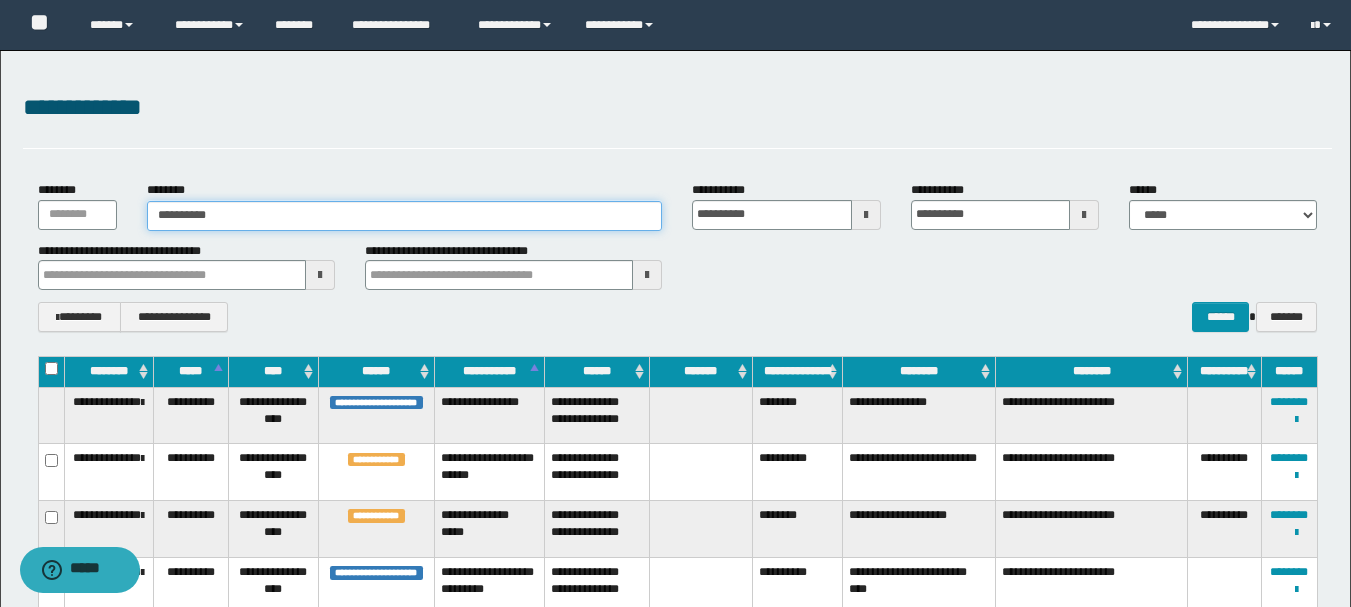 type on "**********" 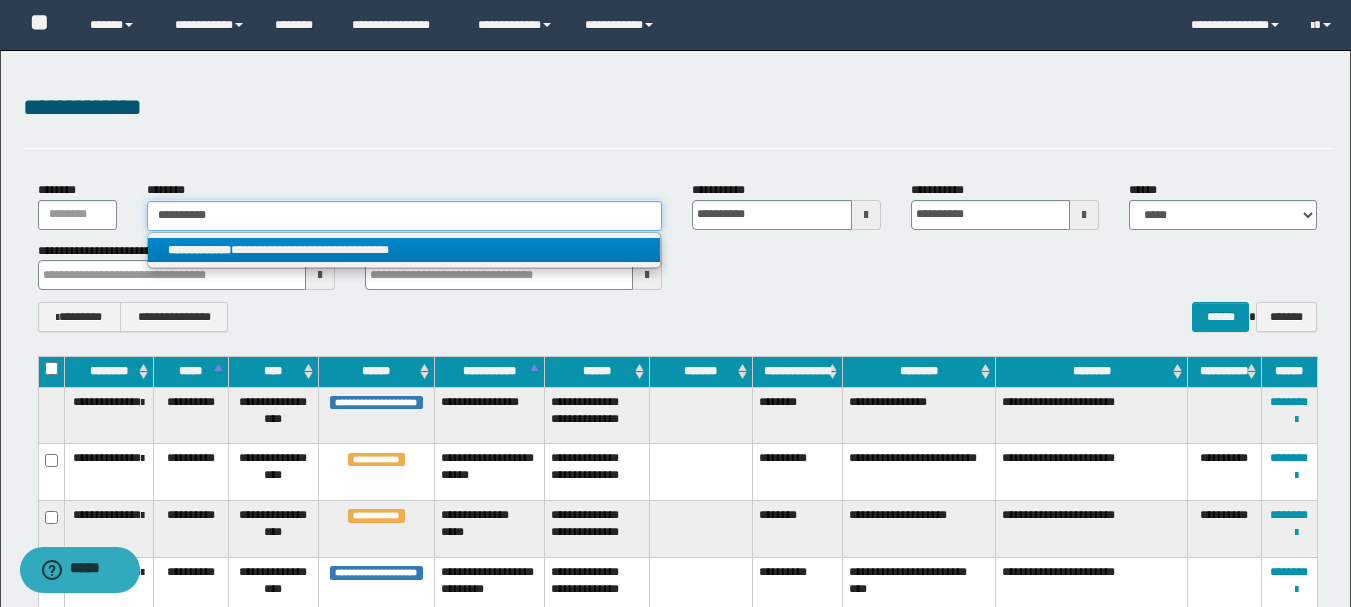 type on "**********" 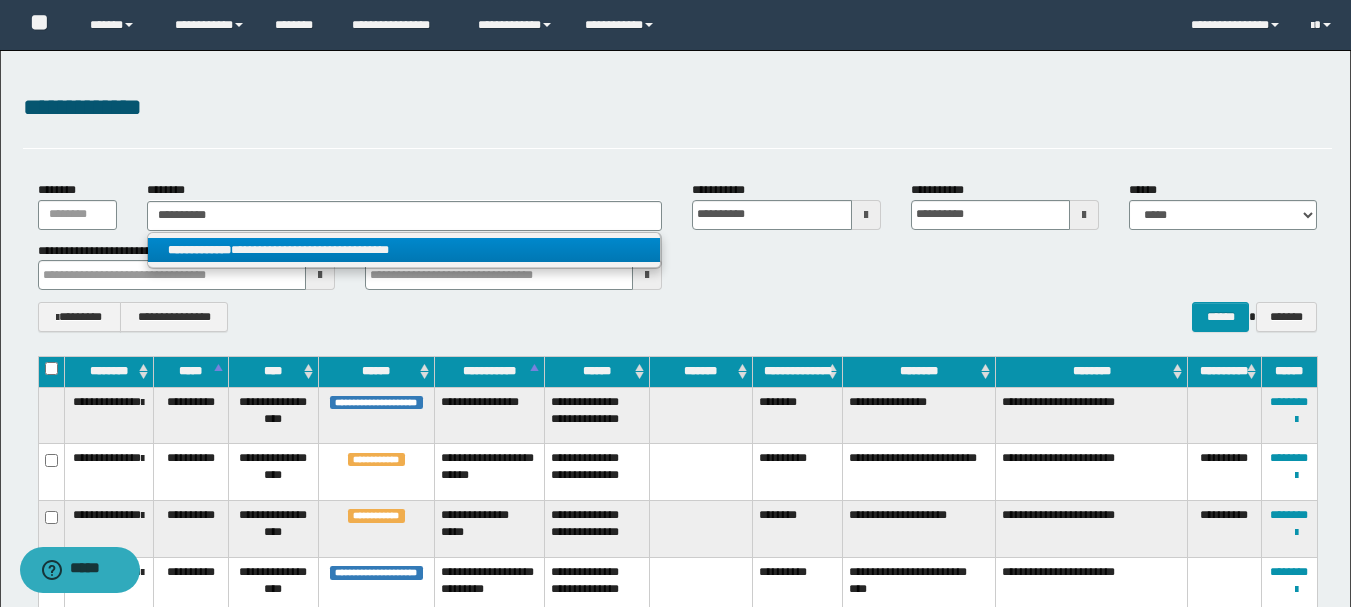 click on "**********" at bounding box center [404, 250] 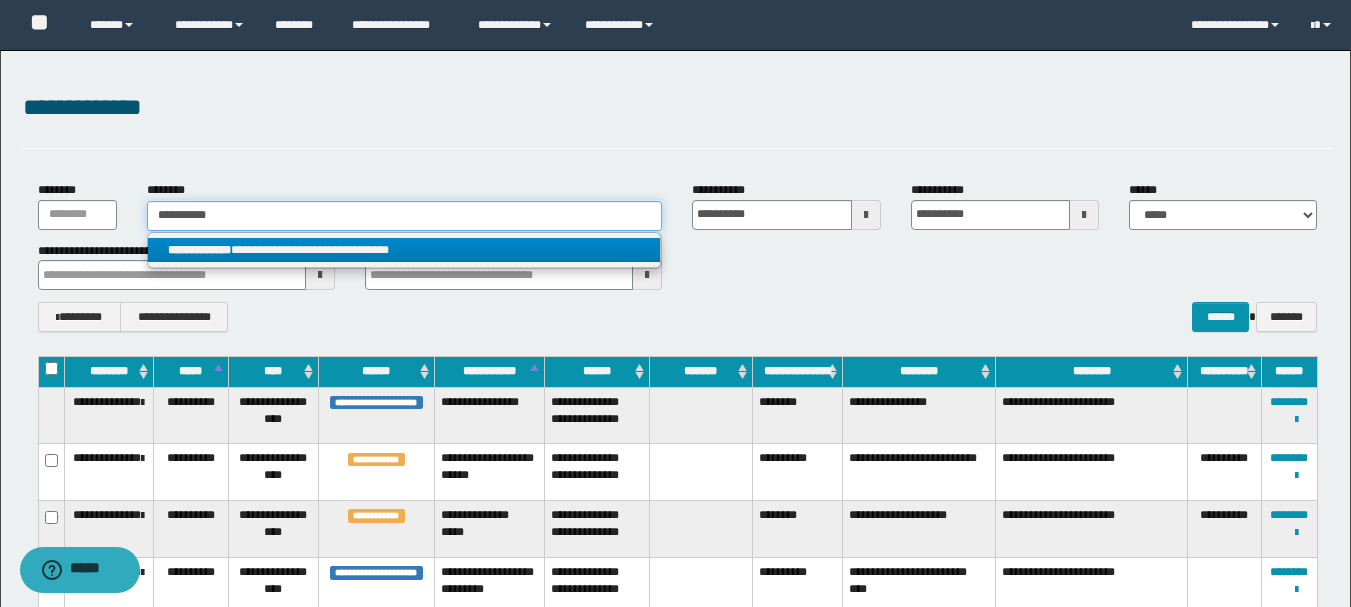 type 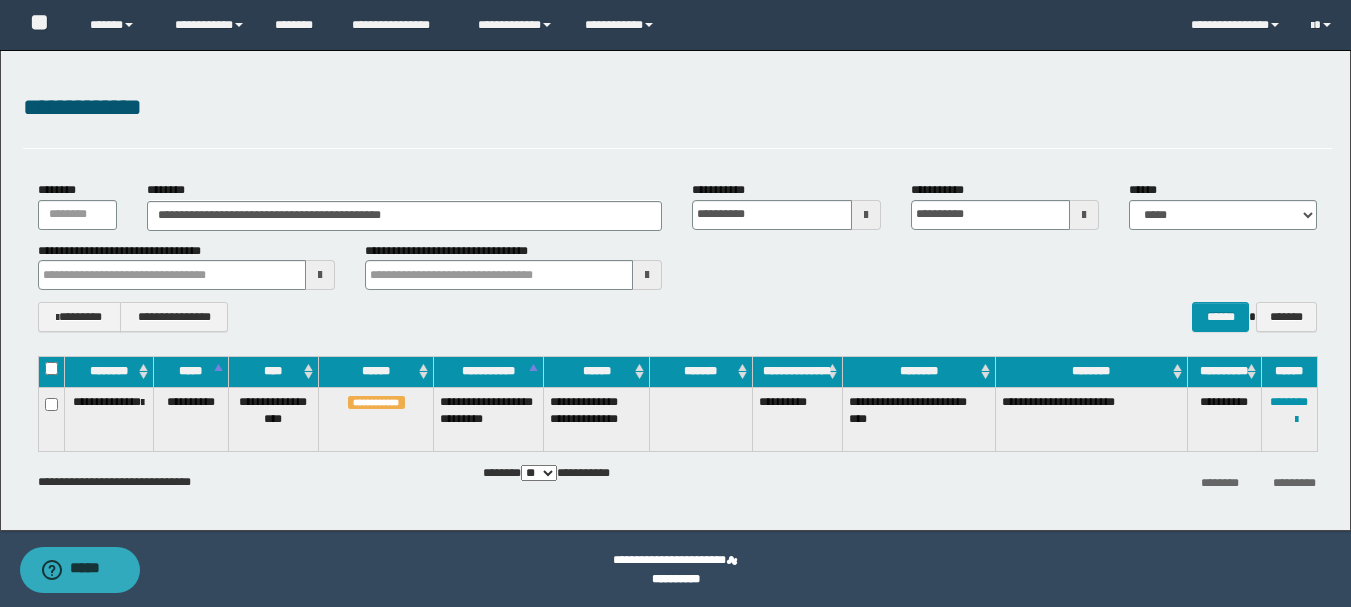 click on "******" at bounding box center (1289, 372) 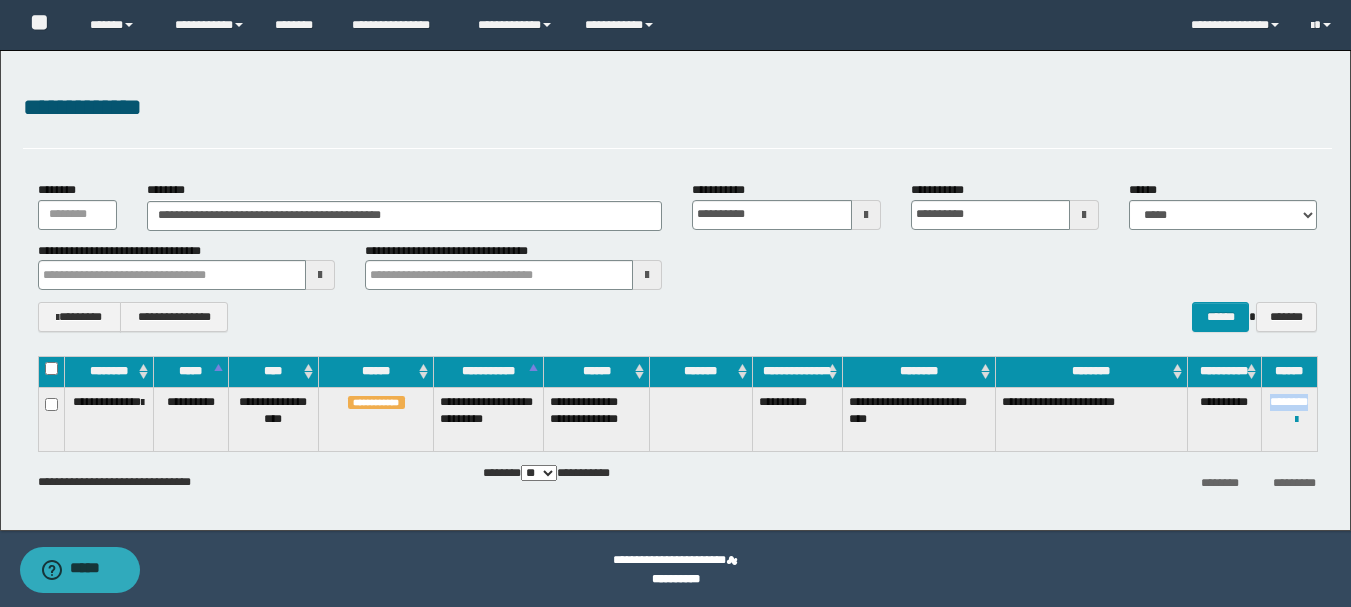 click on "**********" at bounding box center [1289, 419] 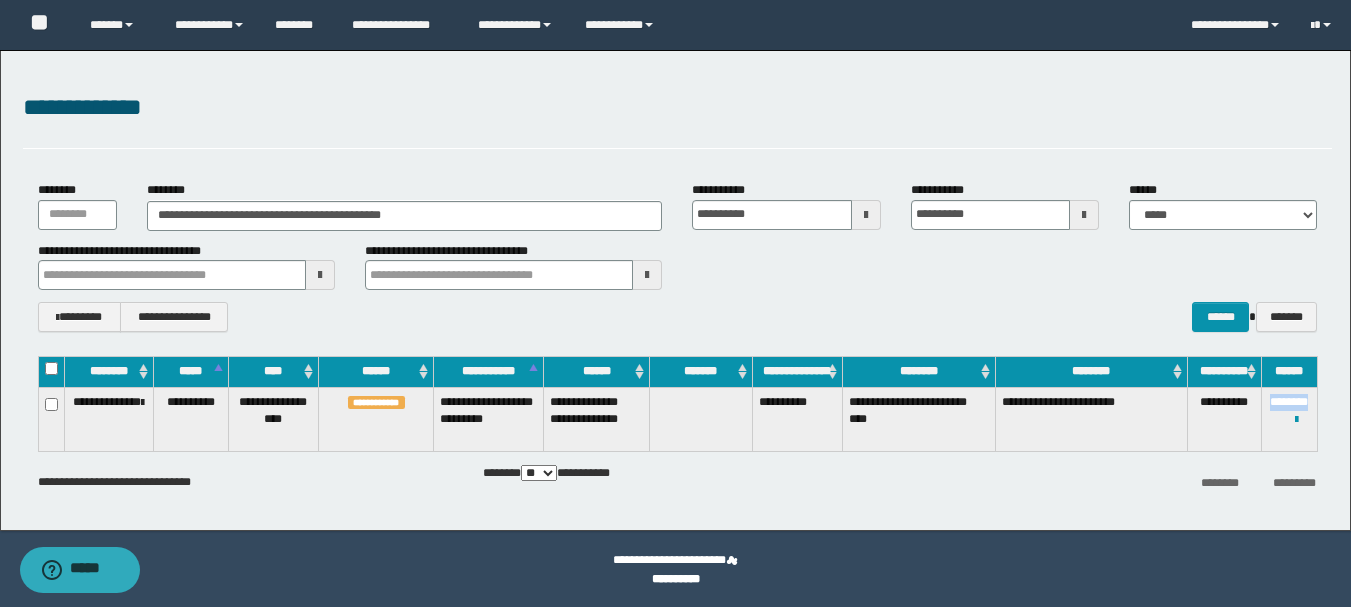 click on "**********" at bounding box center [675, 290] 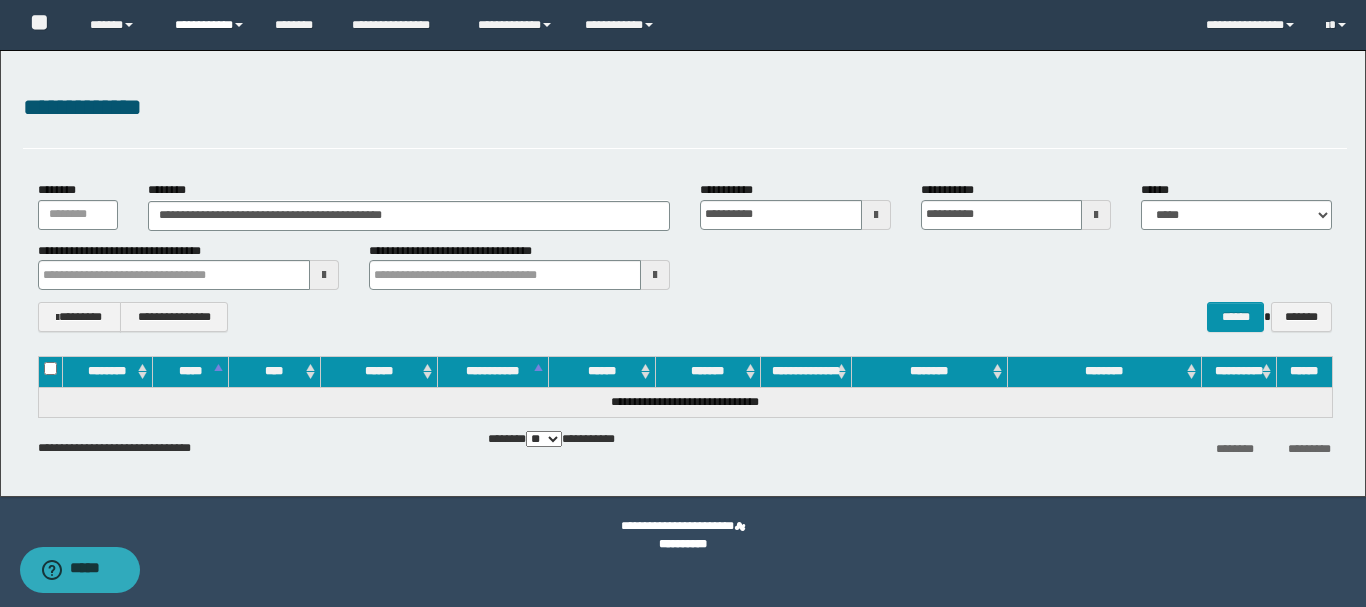 click on "**********" at bounding box center [210, 25] 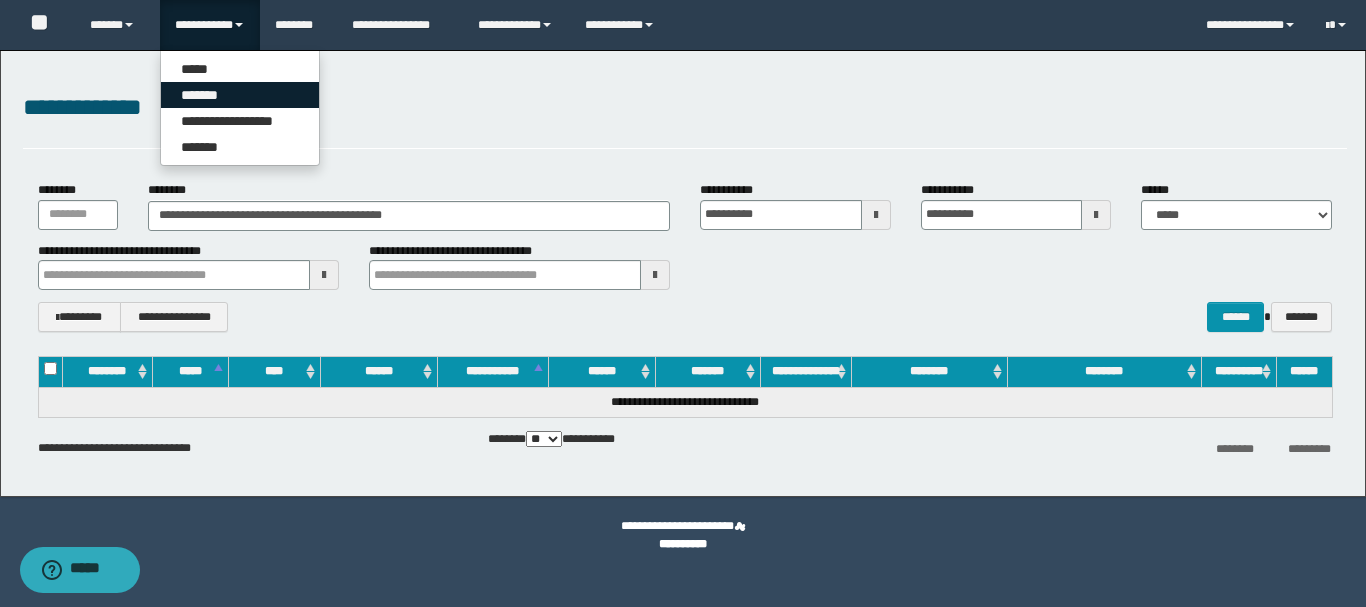 click on "*******" at bounding box center [240, 95] 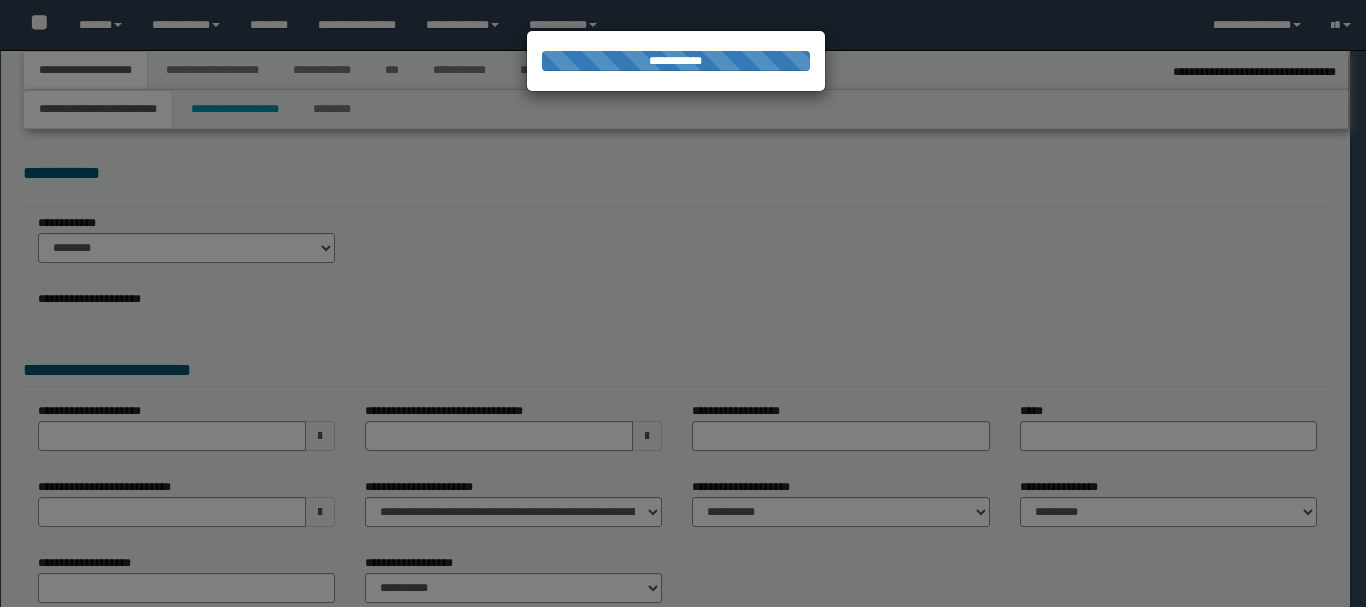 scroll, scrollTop: 0, scrollLeft: 0, axis: both 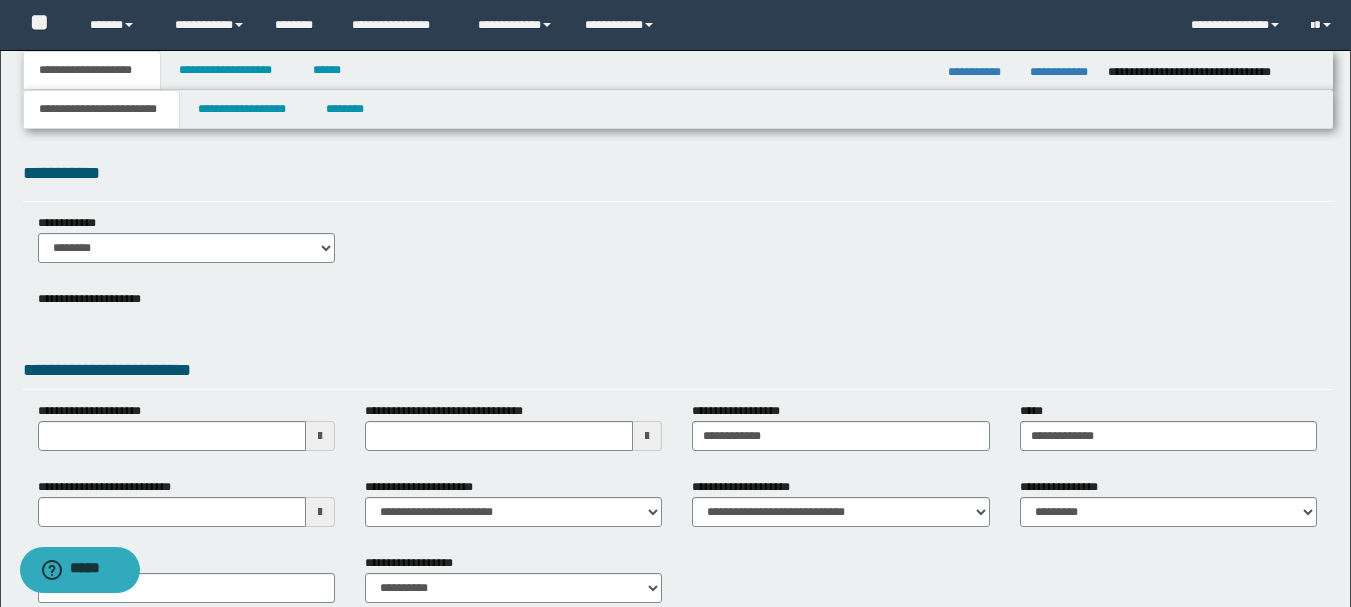 click on "**********" at bounding box center [675, 349] 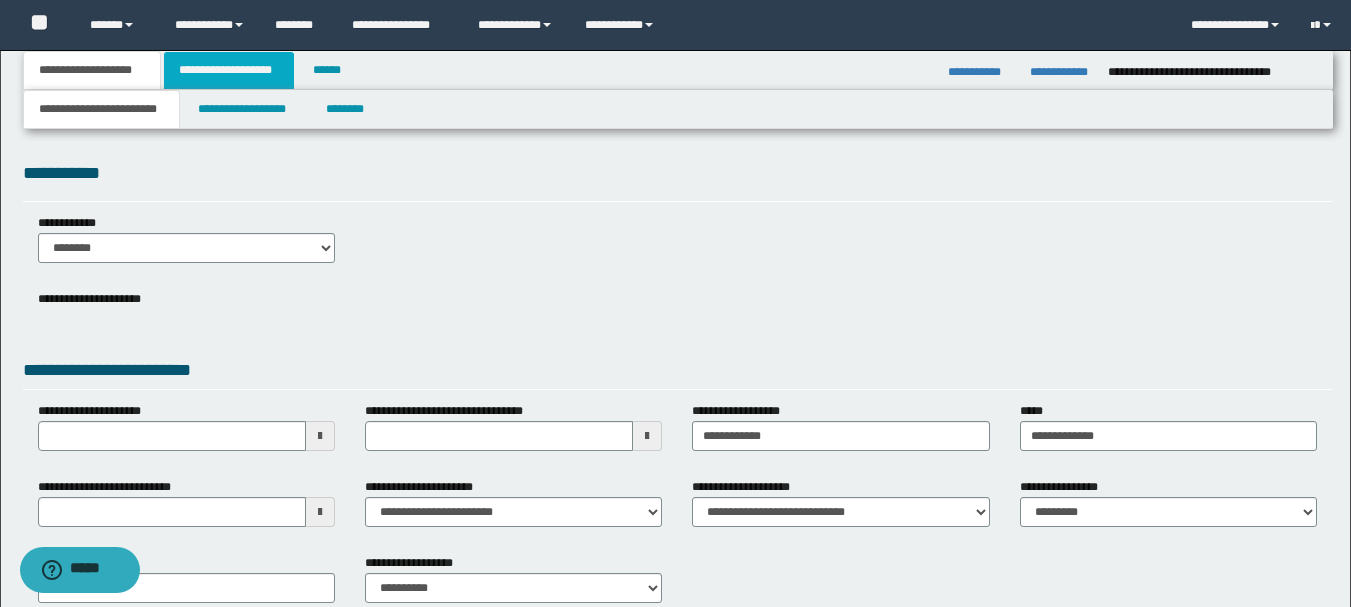 click on "**********" at bounding box center [229, 70] 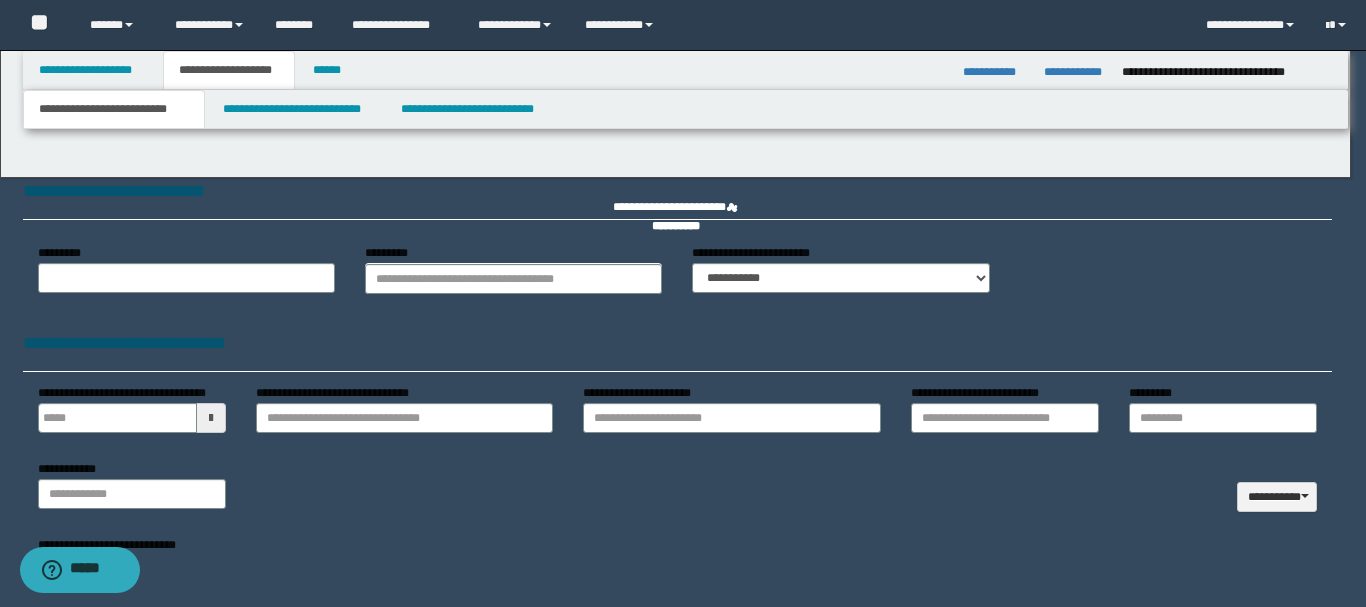 type 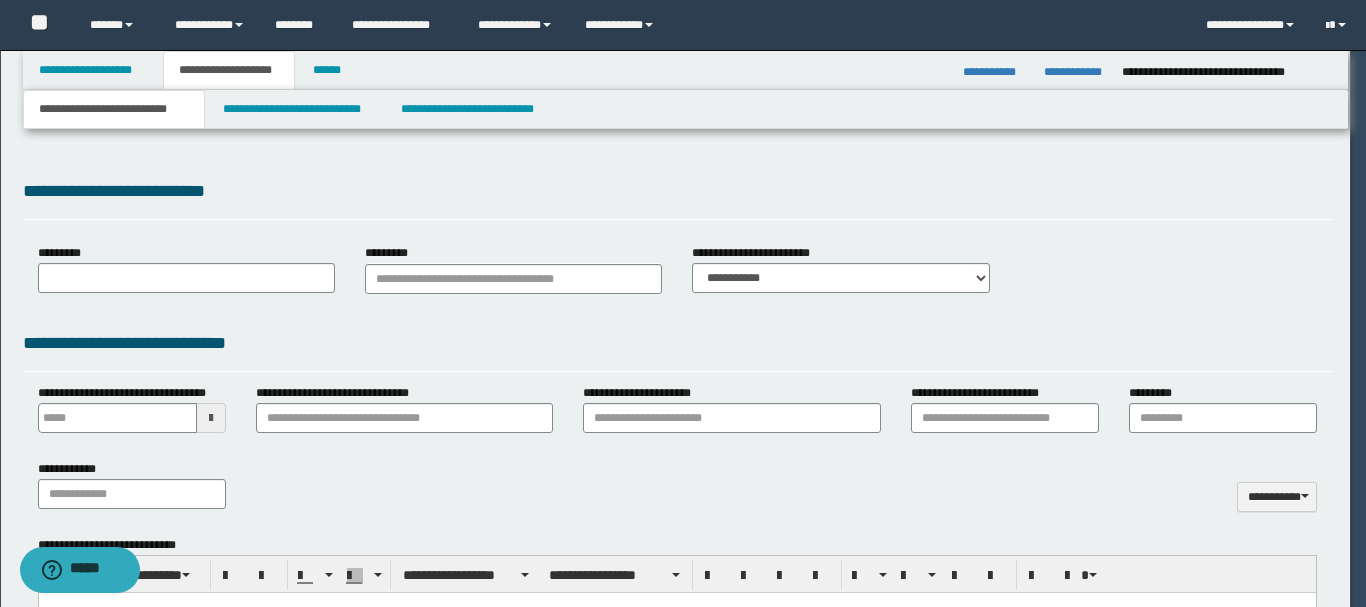 type on "******" 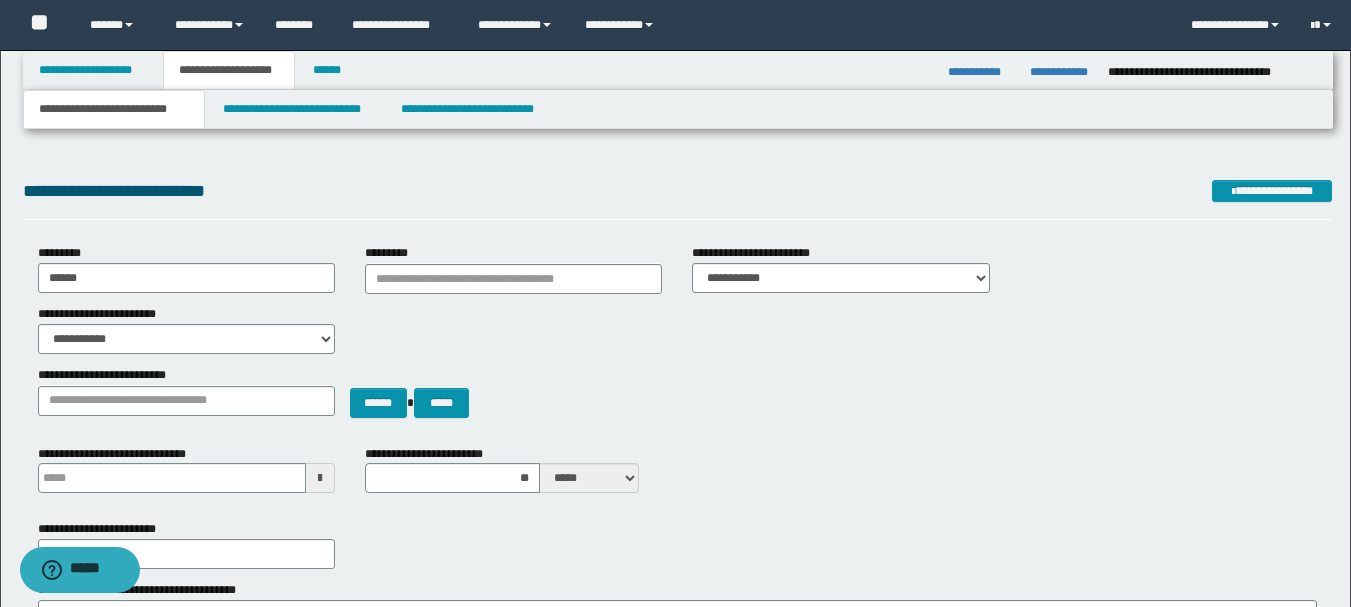 scroll, scrollTop: 0, scrollLeft: 0, axis: both 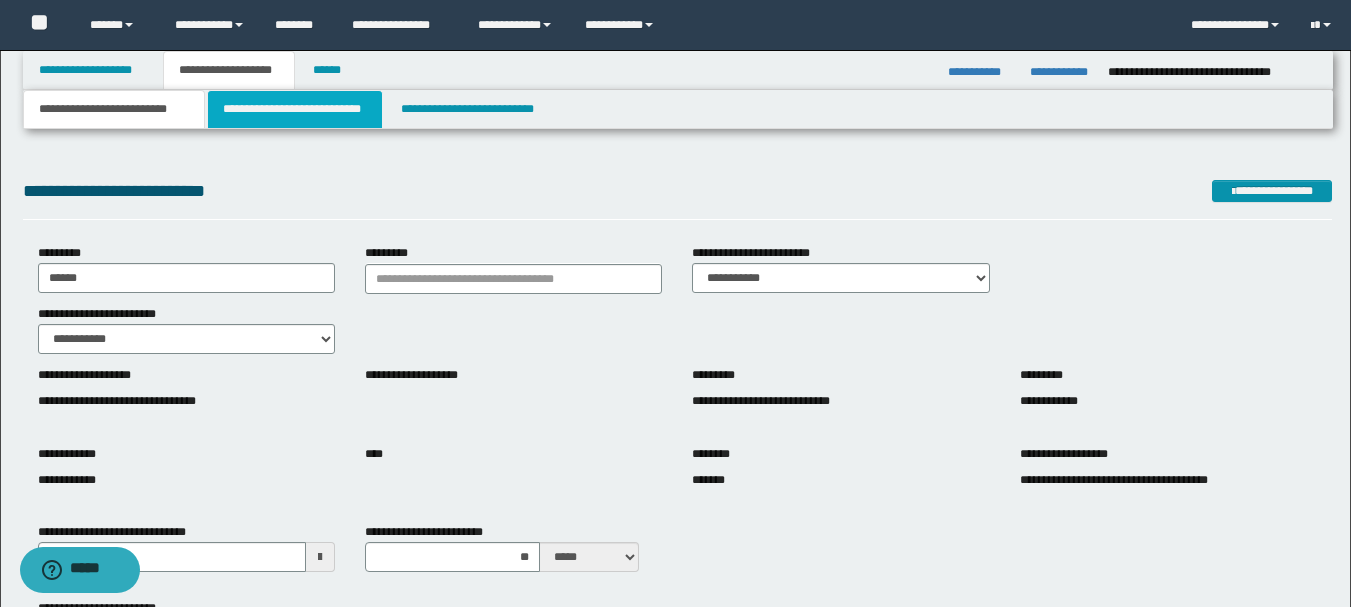 click on "**********" at bounding box center [295, 109] 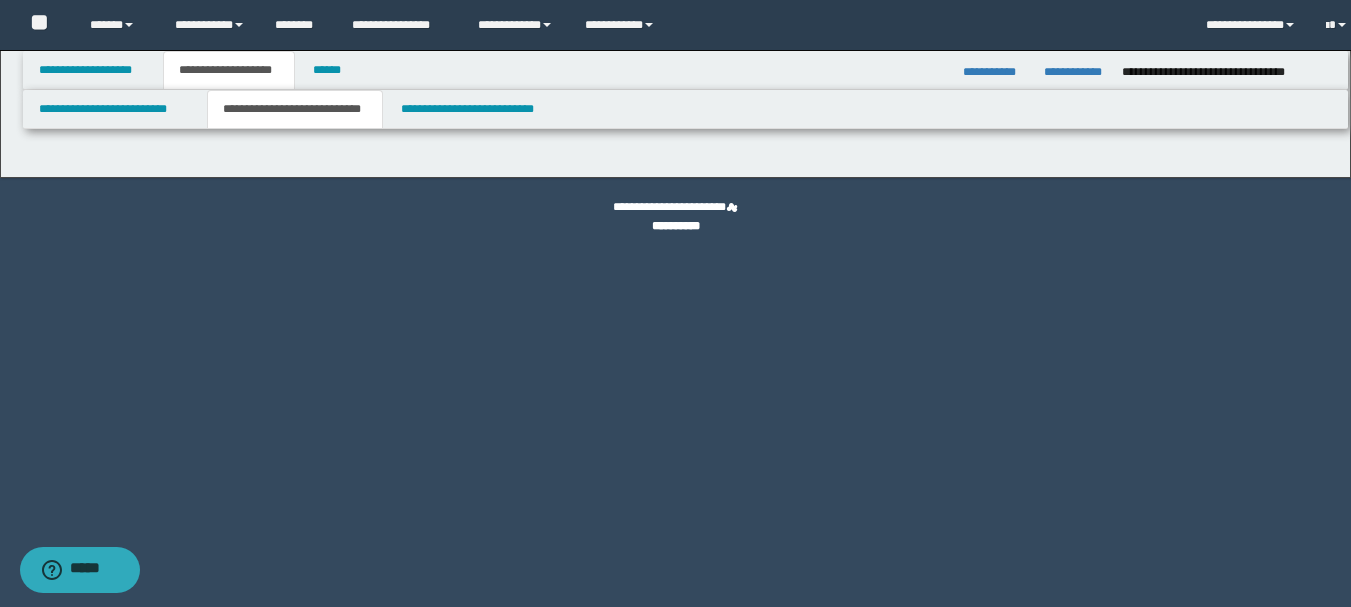 click on "**********" at bounding box center [295, 109] 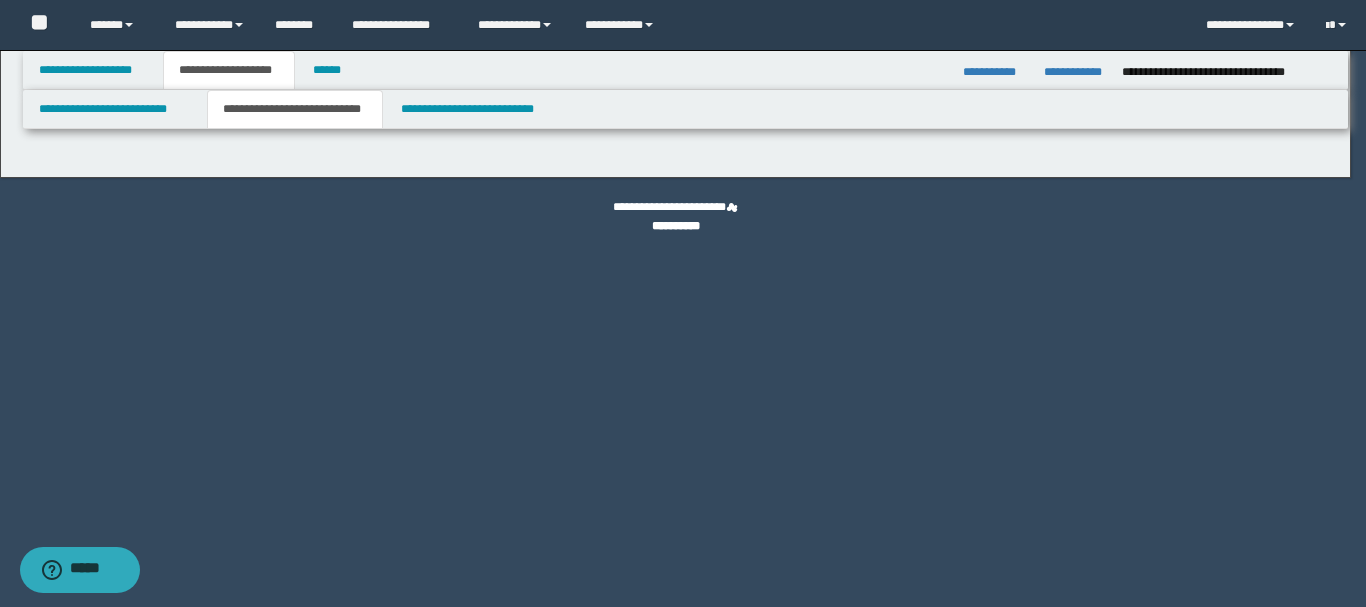 select on "*" 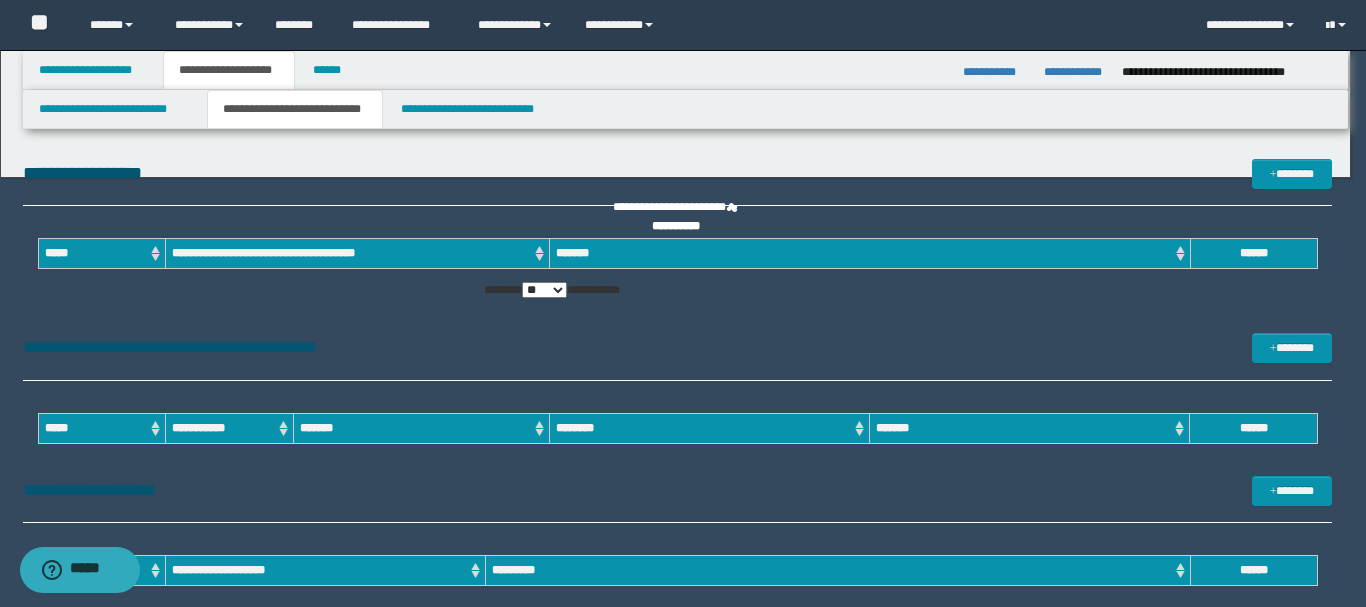 select on "*" 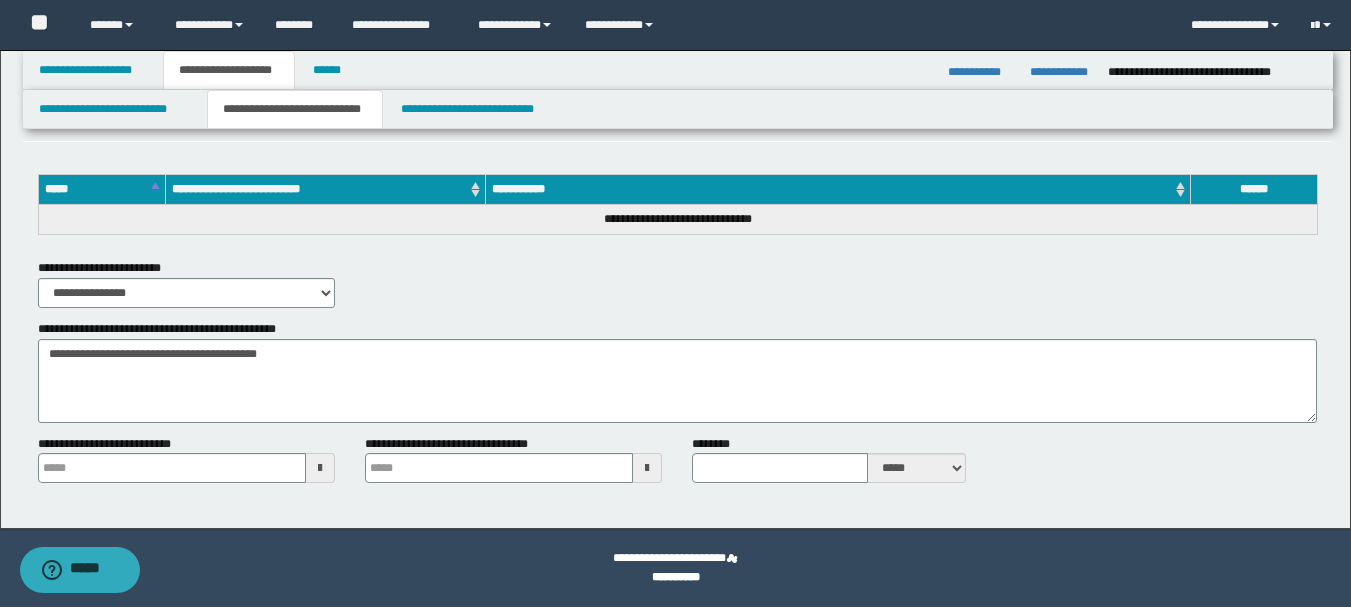 scroll, scrollTop: 335, scrollLeft: 0, axis: vertical 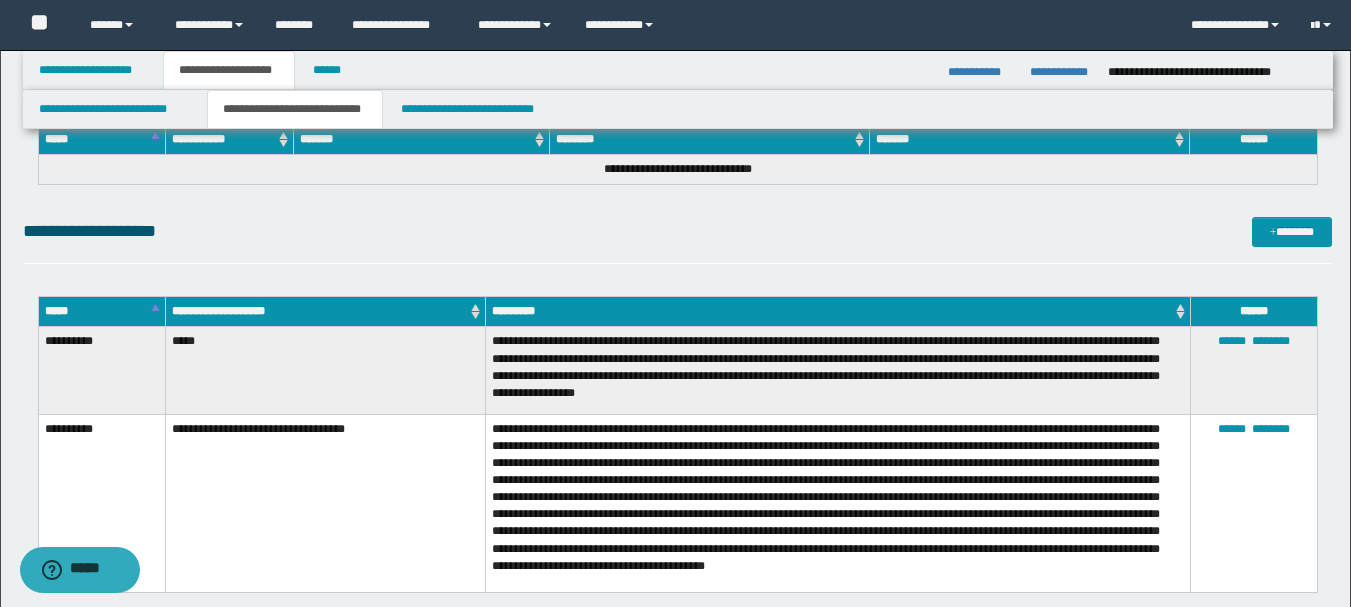 click on "**********" at bounding box center (677, 231) 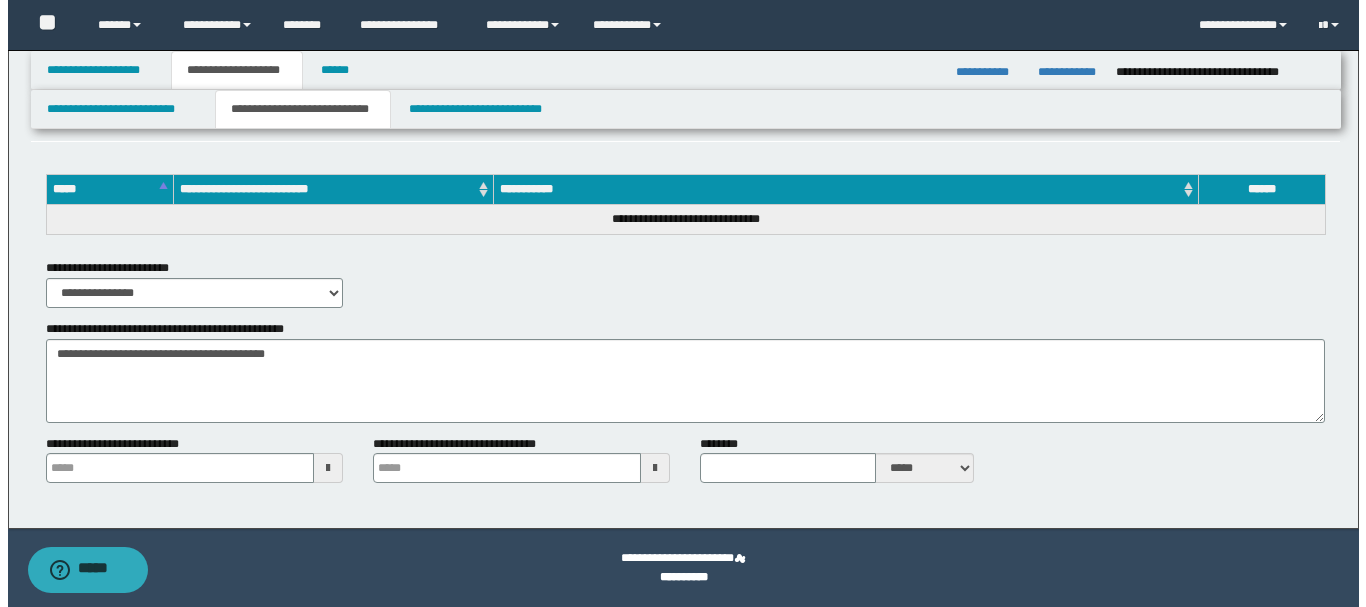 scroll, scrollTop: 0, scrollLeft: 0, axis: both 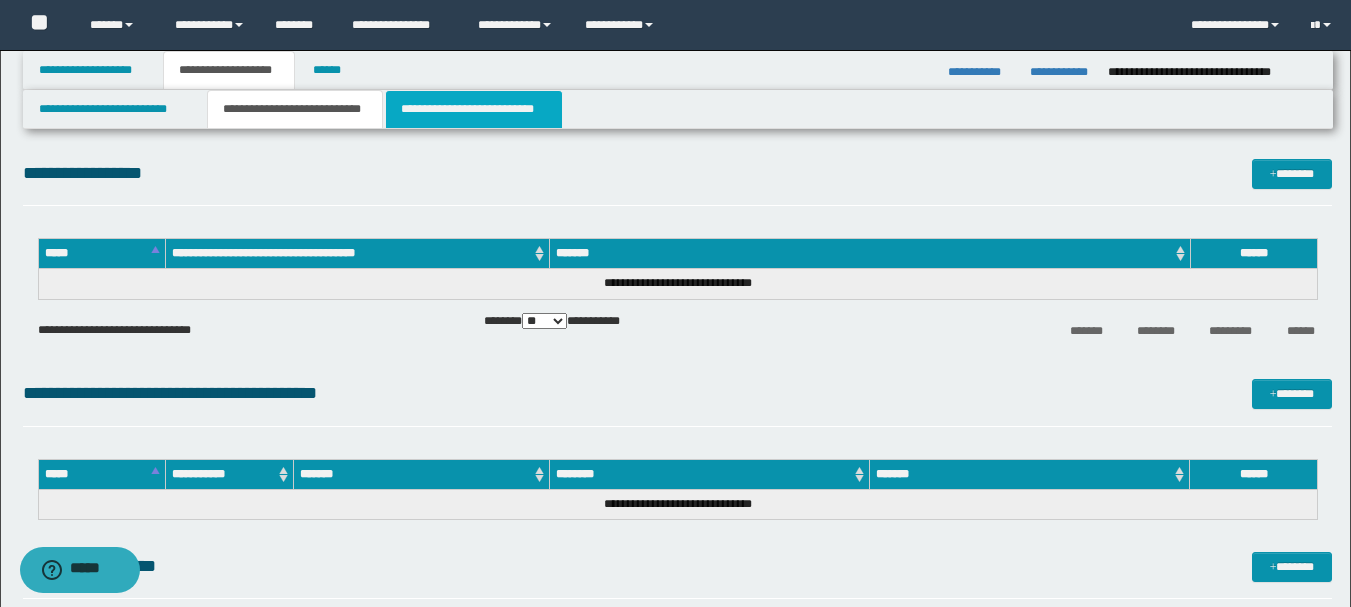 click on "**********" at bounding box center [474, 109] 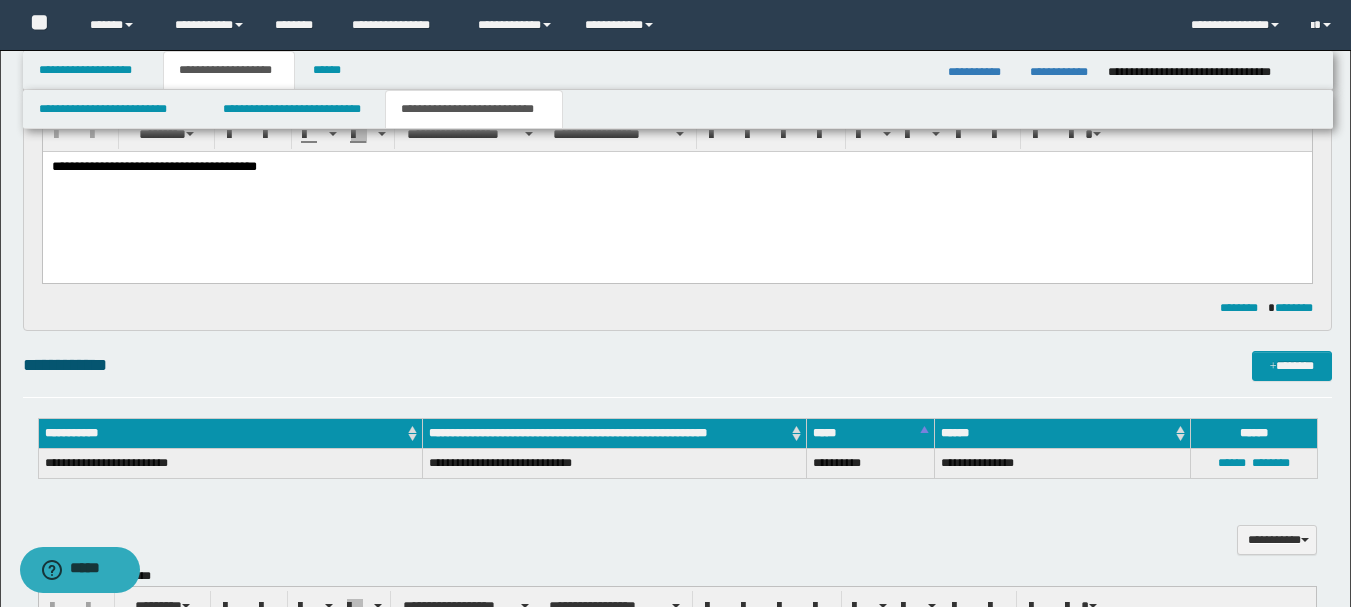scroll, scrollTop: 1062, scrollLeft: 0, axis: vertical 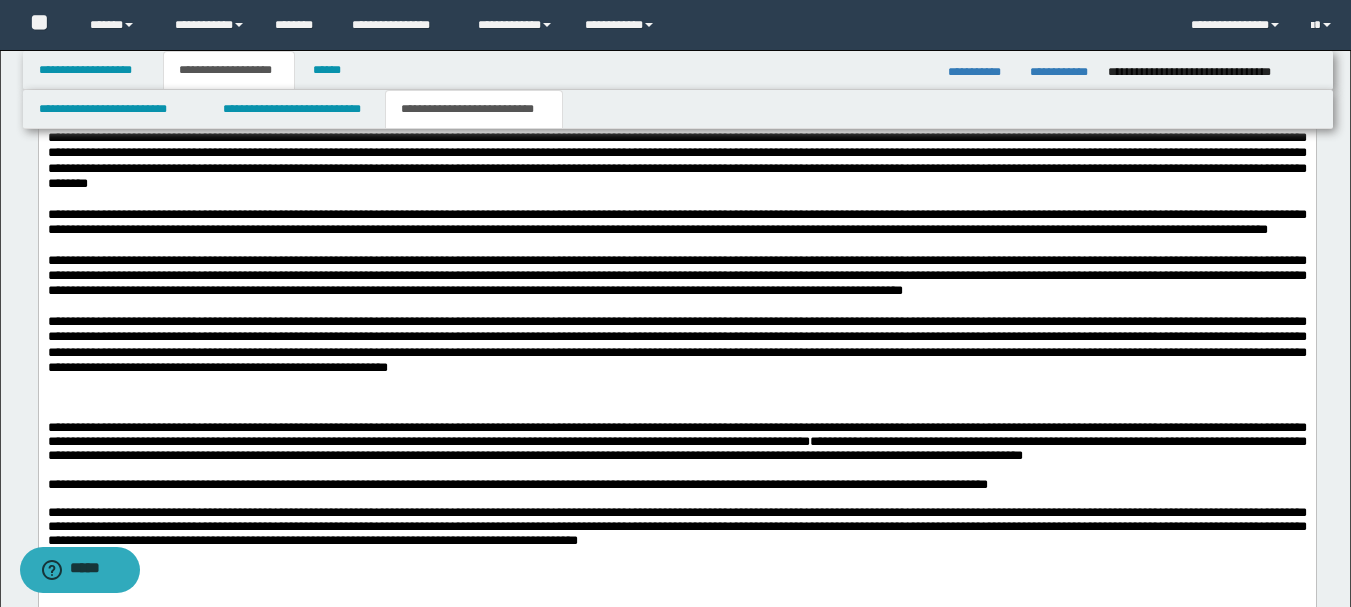click at bounding box center [676, 397] 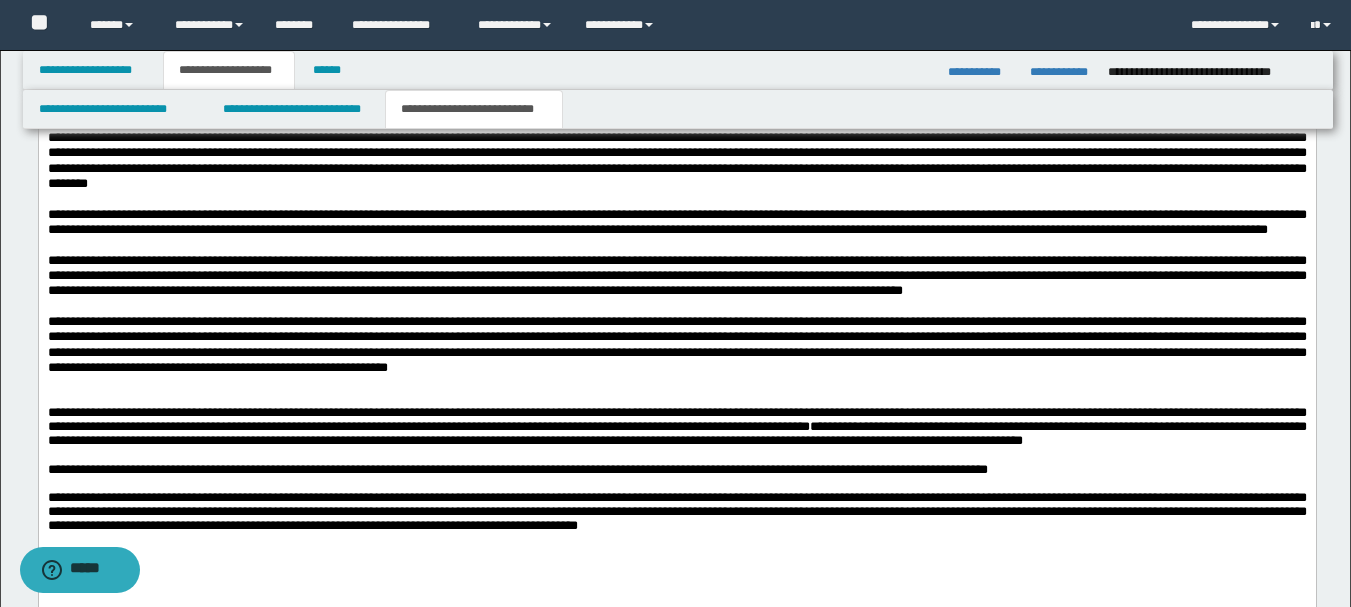 click at bounding box center [676, 381] 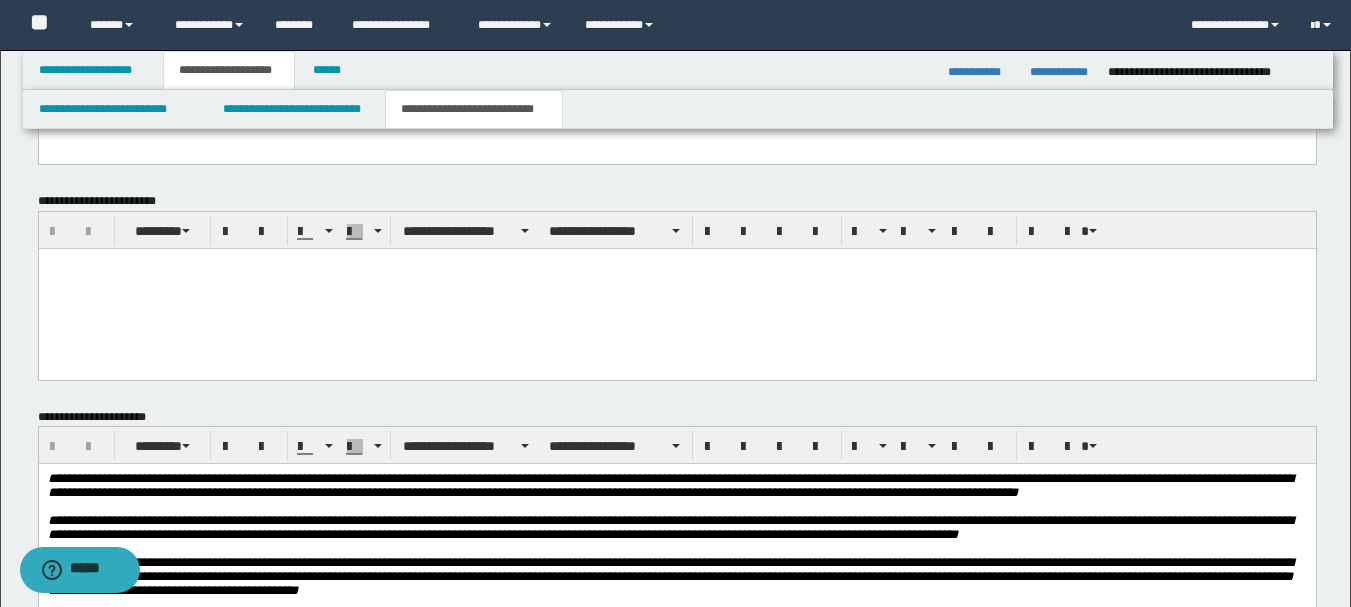 scroll, scrollTop: 1062, scrollLeft: 0, axis: vertical 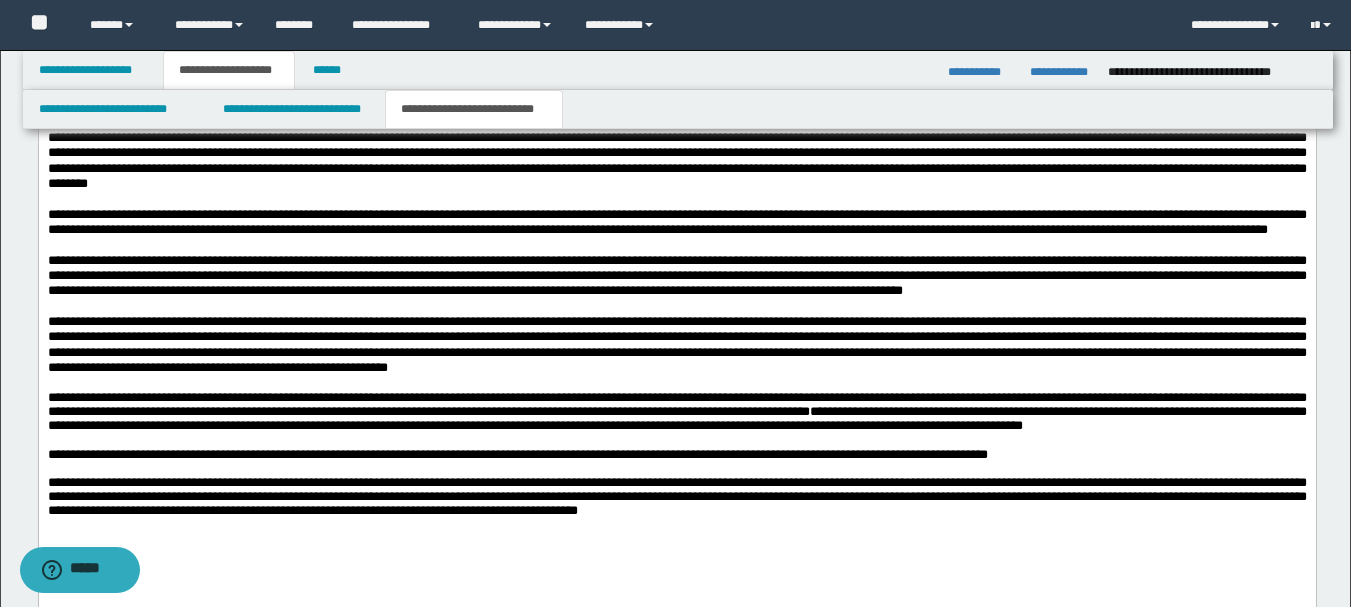 click on "**********" at bounding box center (676, 410) 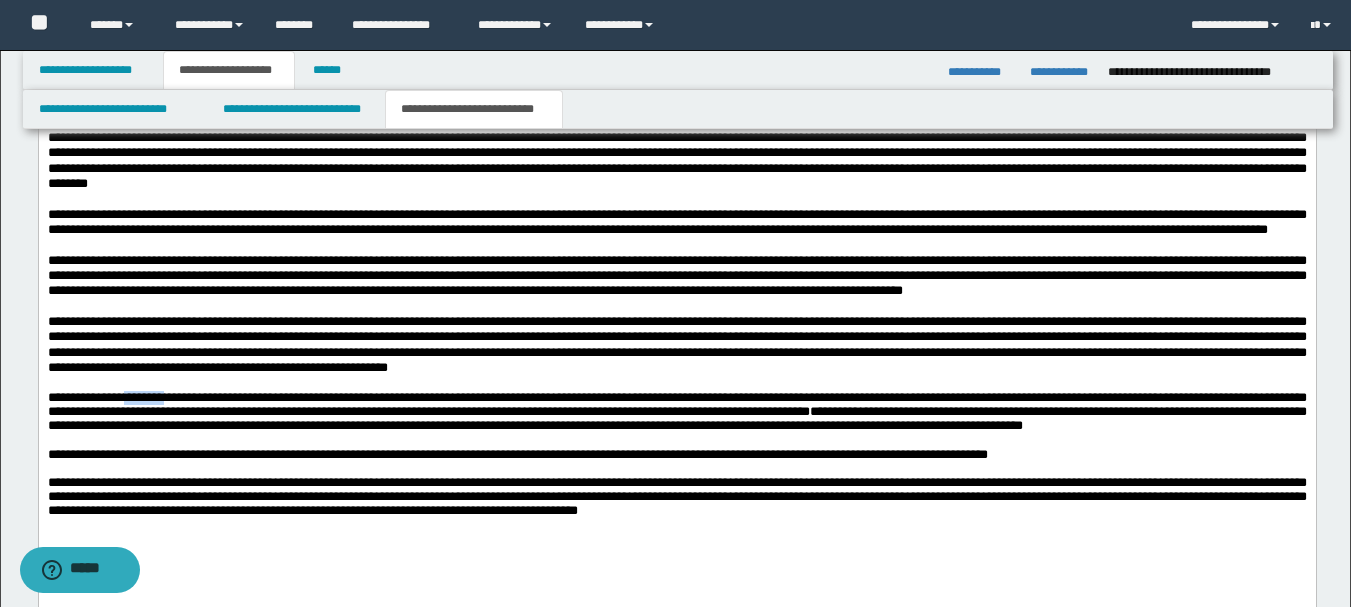click on "**********" at bounding box center [676, 410] 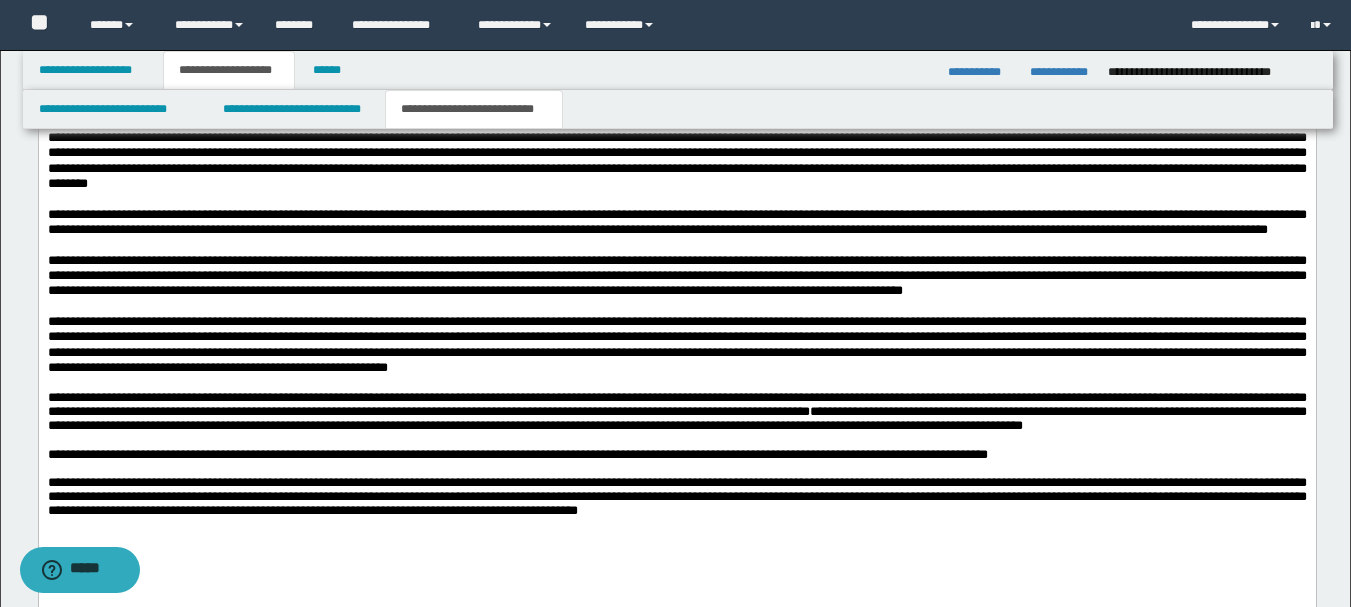 scroll, scrollTop: 531, scrollLeft: 0, axis: vertical 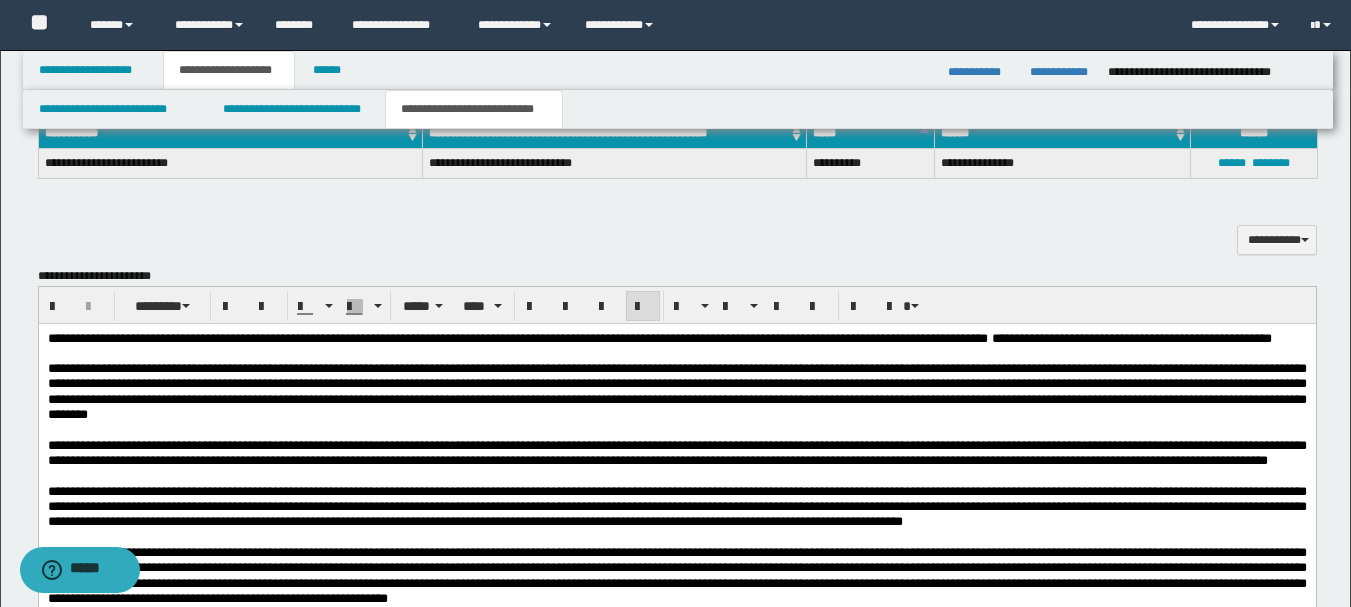 click on "**********" at bounding box center (676, 390) 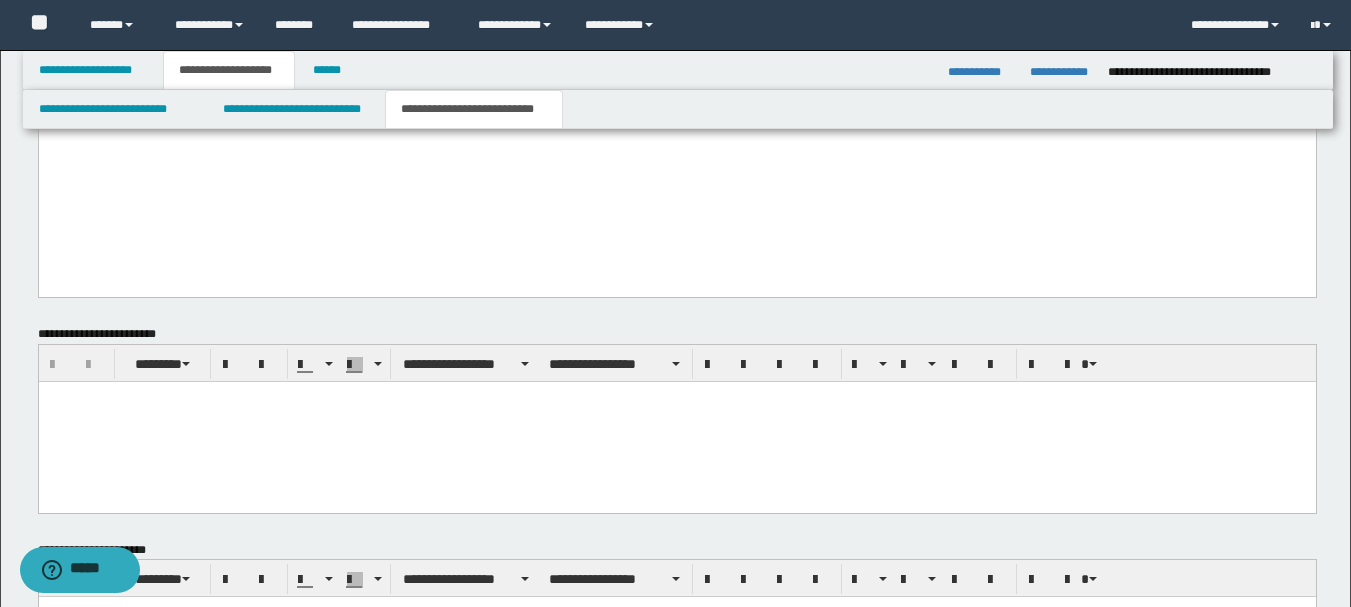 scroll, scrollTop: 1991, scrollLeft: 0, axis: vertical 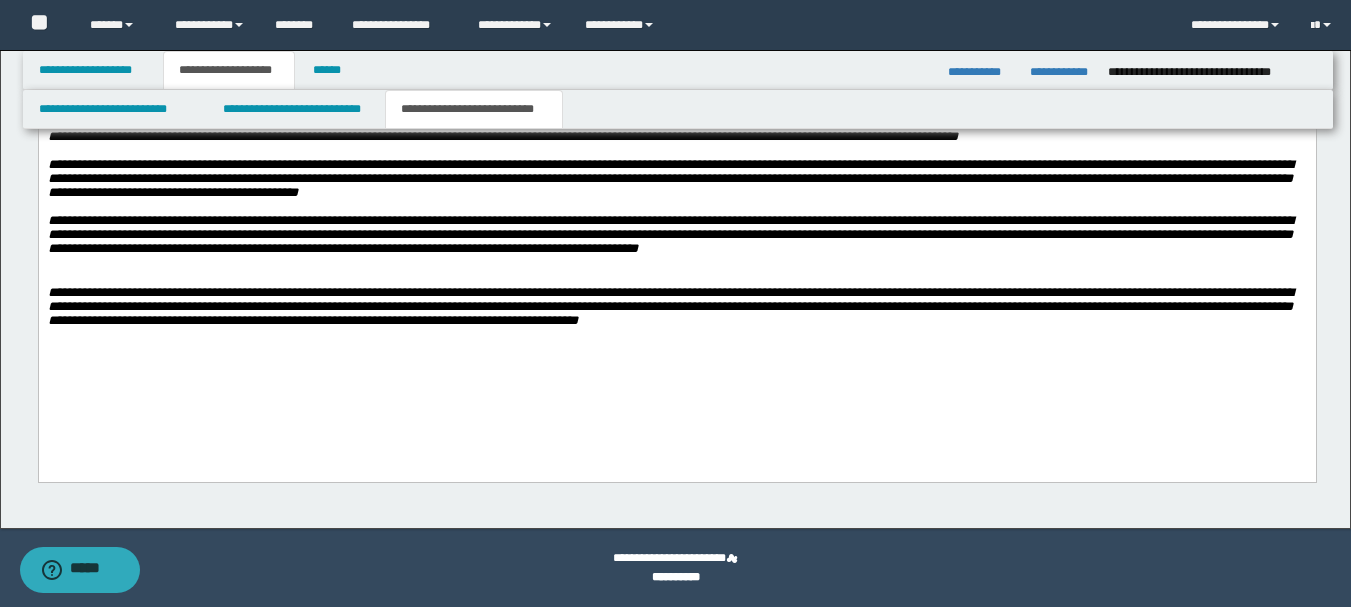 click at bounding box center (676, 278) 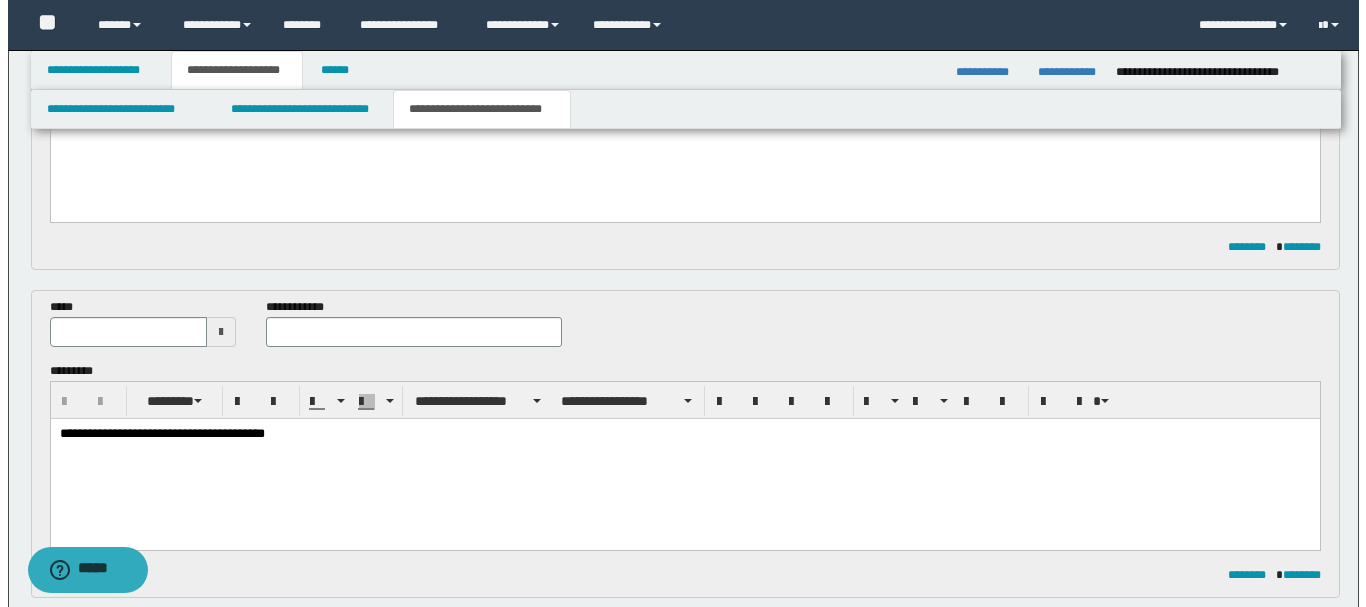 scroll, scrollTop: 0, scrollLeft: 0, axis: both 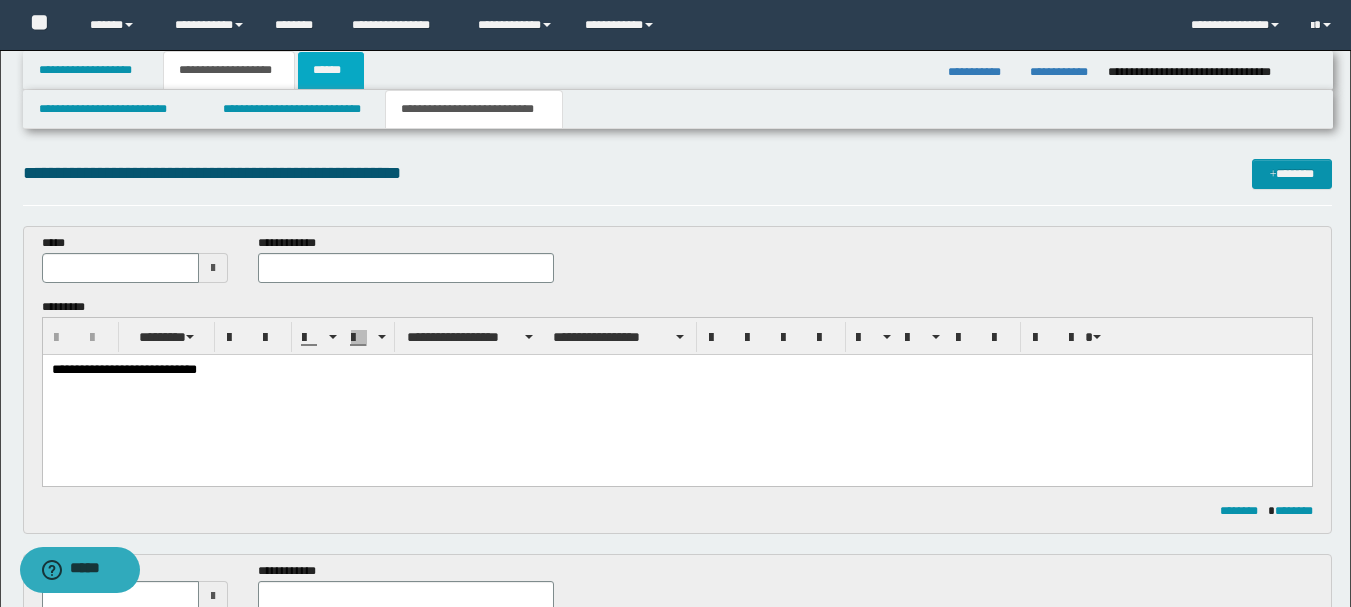click on "******" at bounding box center (331, 70) 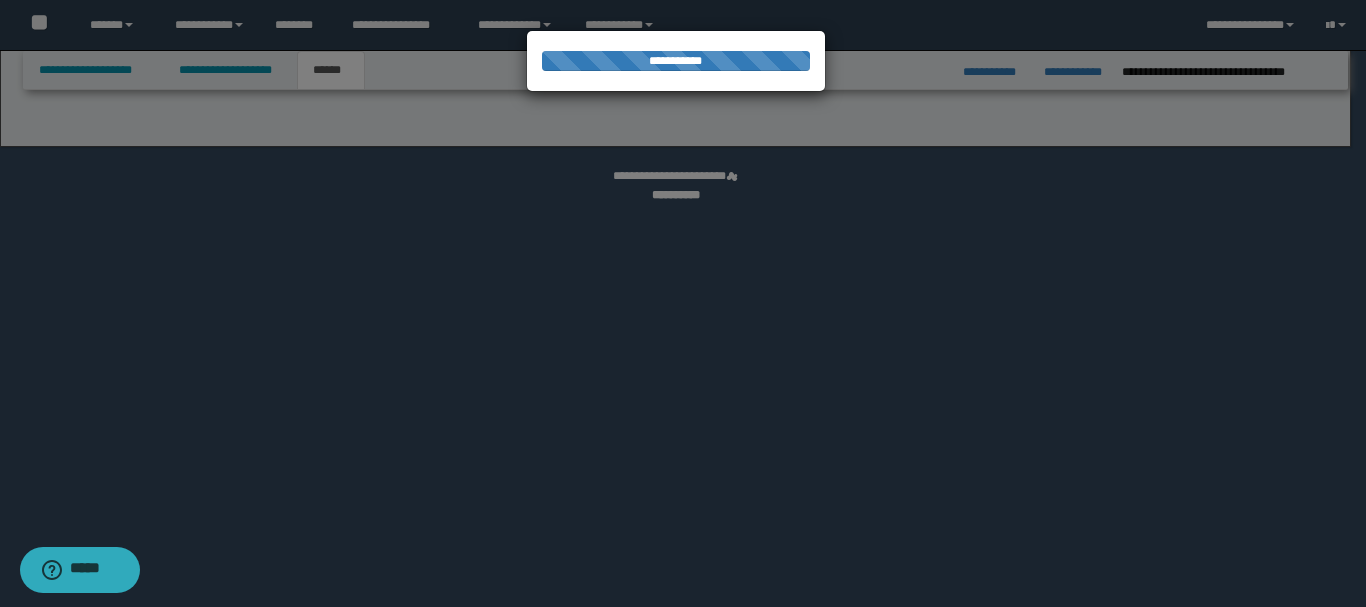 select on "*" 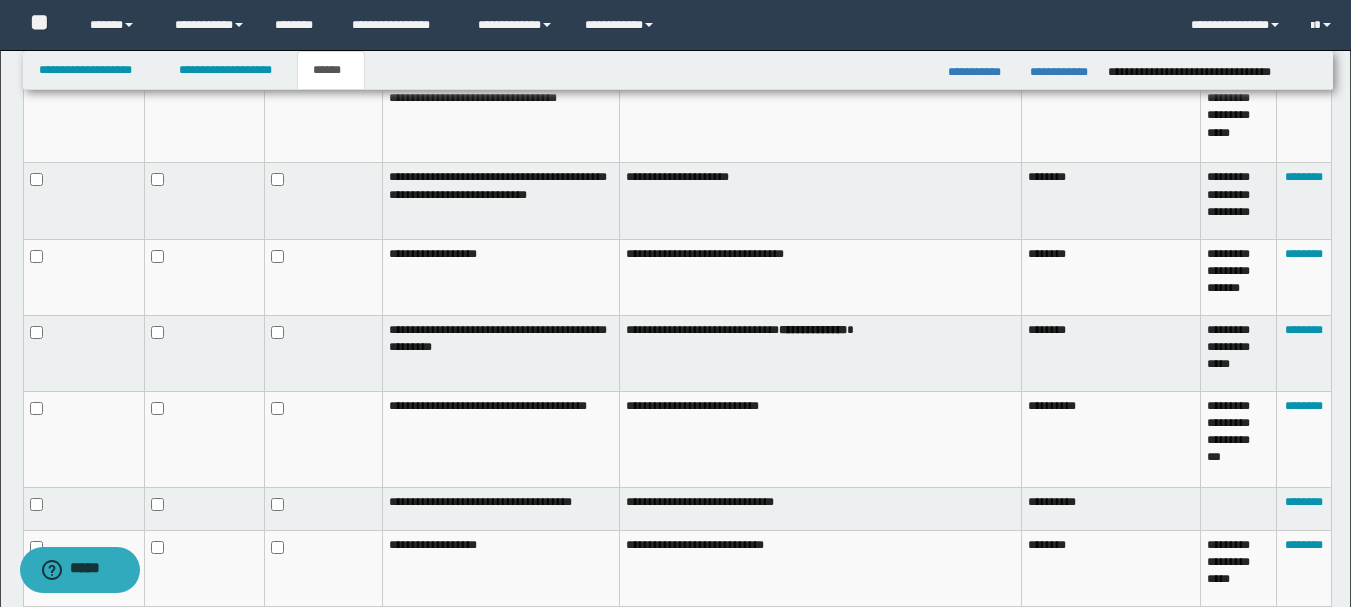 scroll, scrollTop: 0, scrollLeft: 0, axis: both 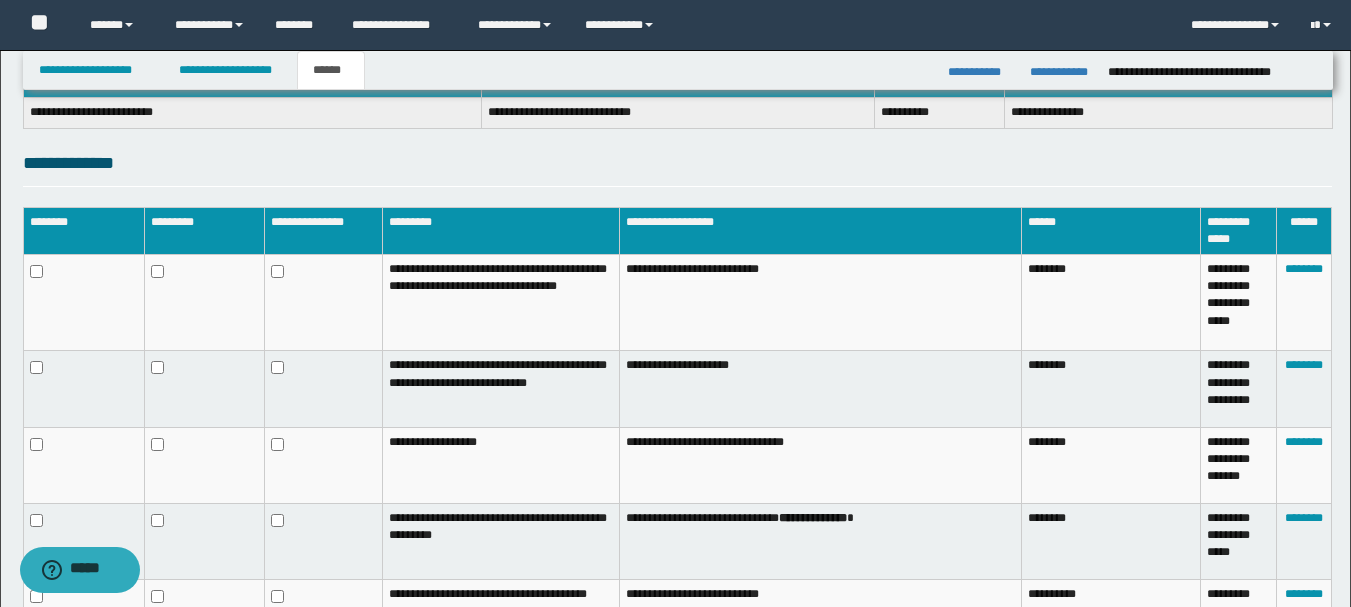 click at bounding box center (323, 465) 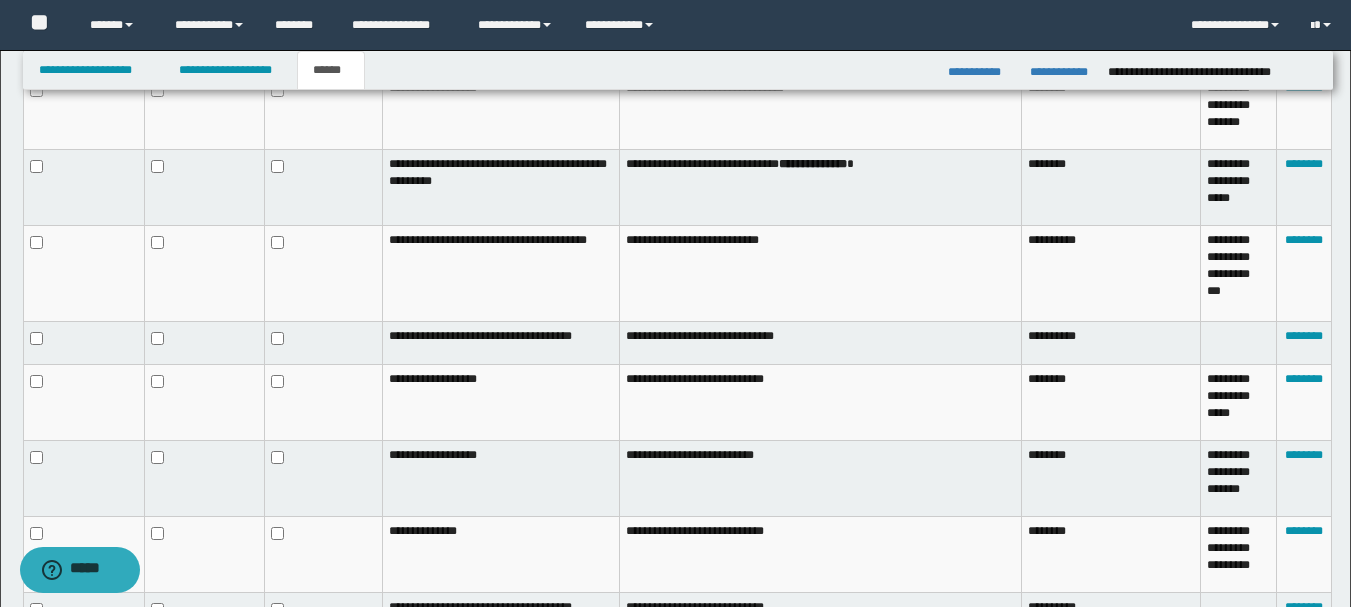 scroll, scrollTop: 706, scrollLeft: 0, axis: vertical 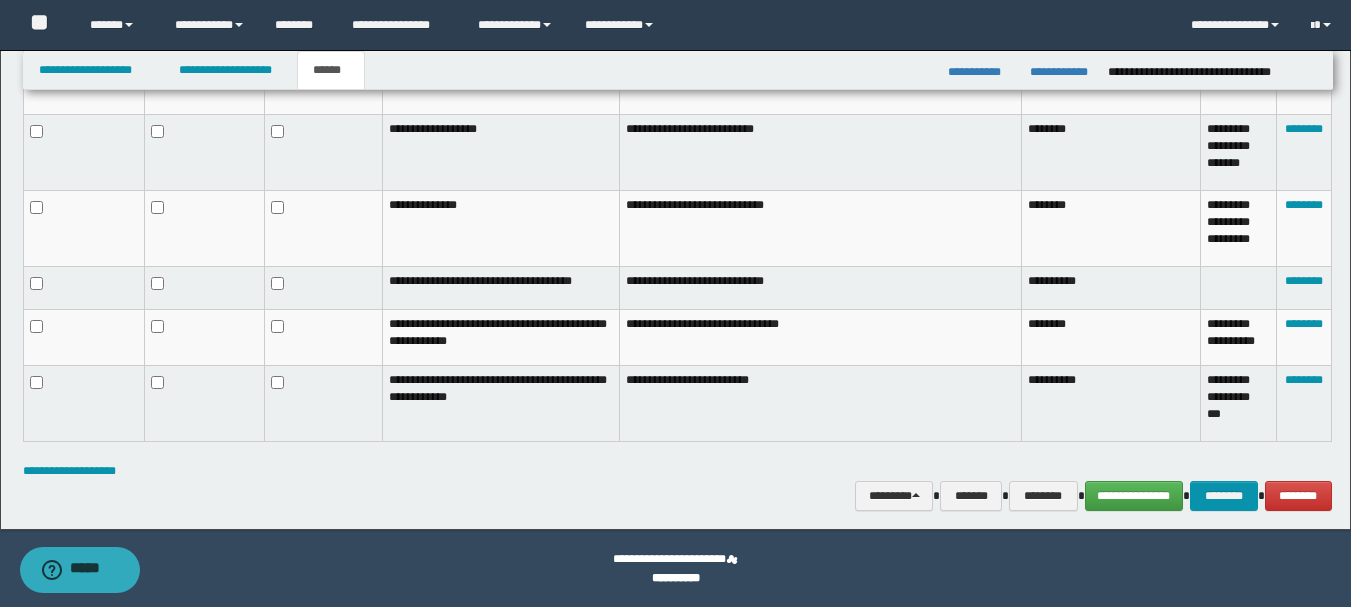 click on "**********" at bounding box center (675, 560) 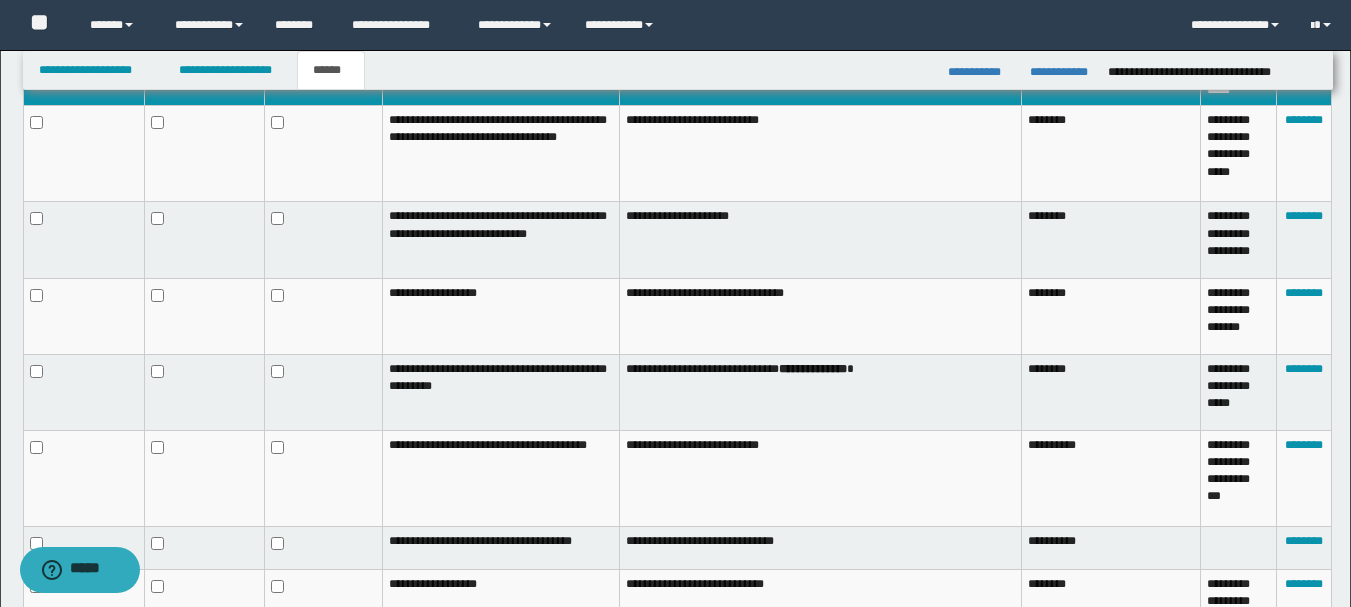 scroll, scrollTop: 0, scrollLeft: 0, axis: both 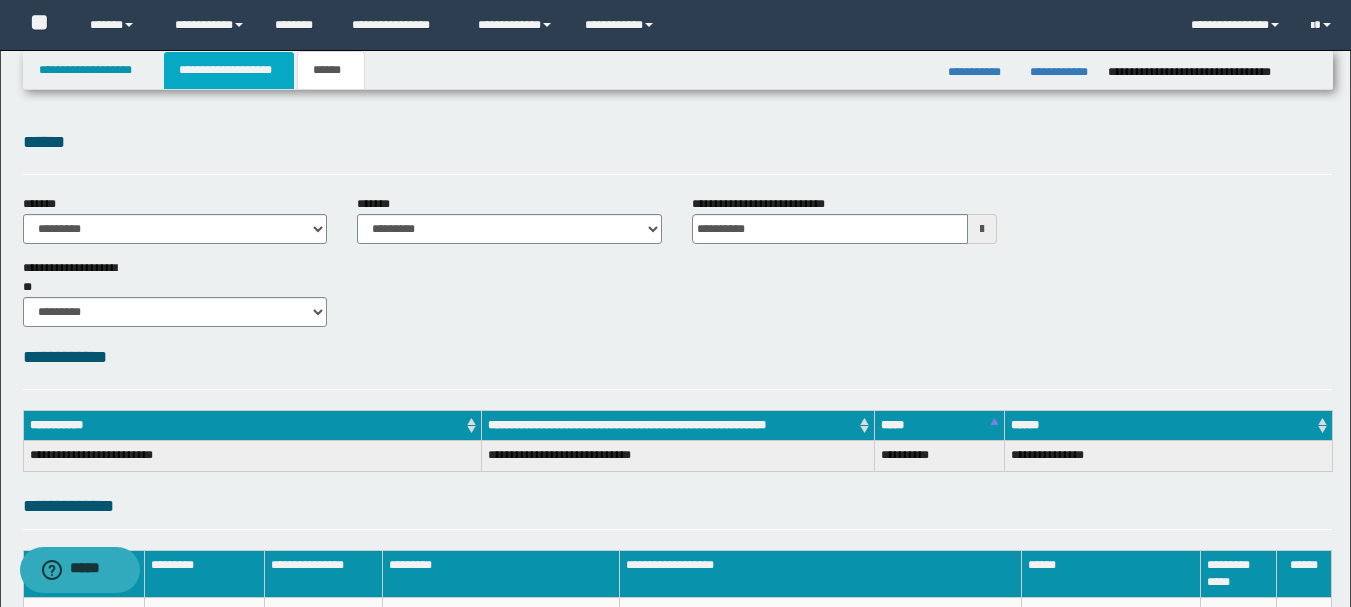 click on "**********" at bounding box center (229, 70) 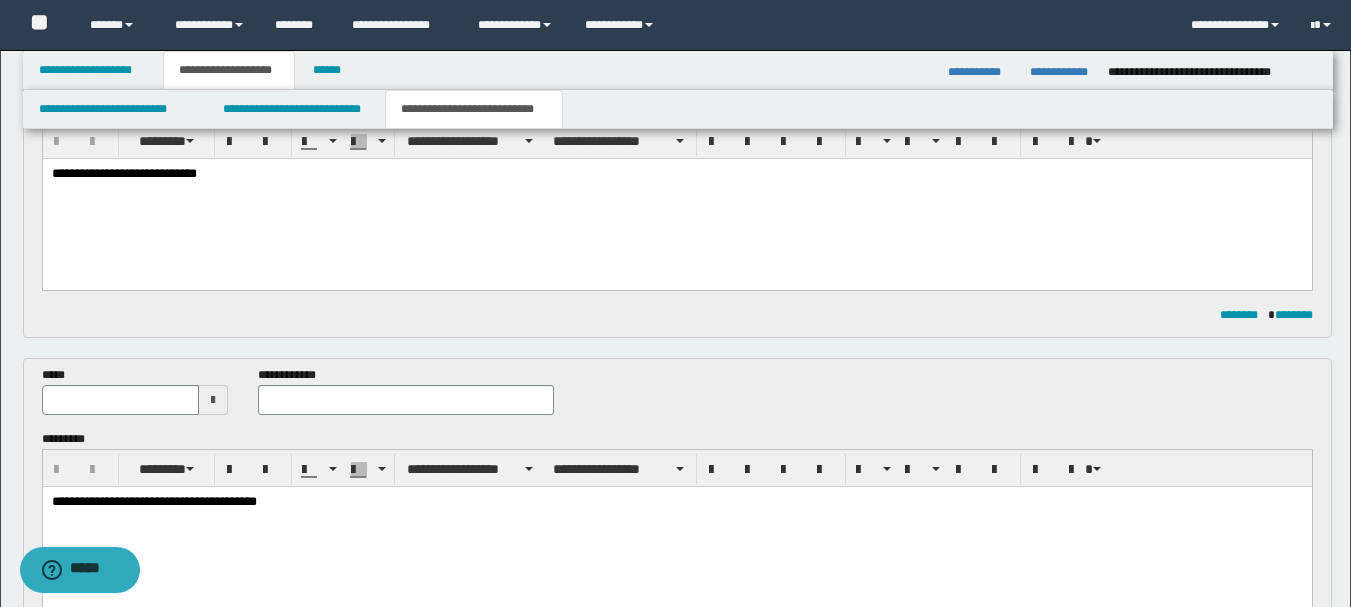 scroll, scrollTop: 0, scrollLeft: 0, axis: both 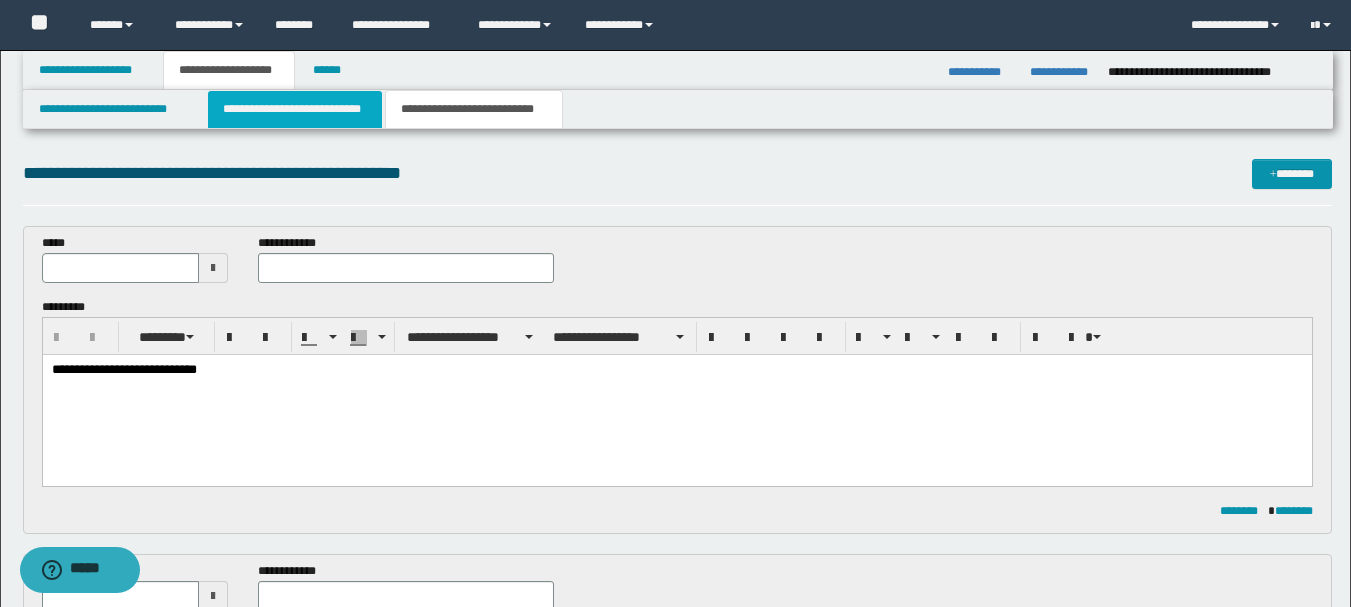 click on "**********" at bounding box center (295, 109) 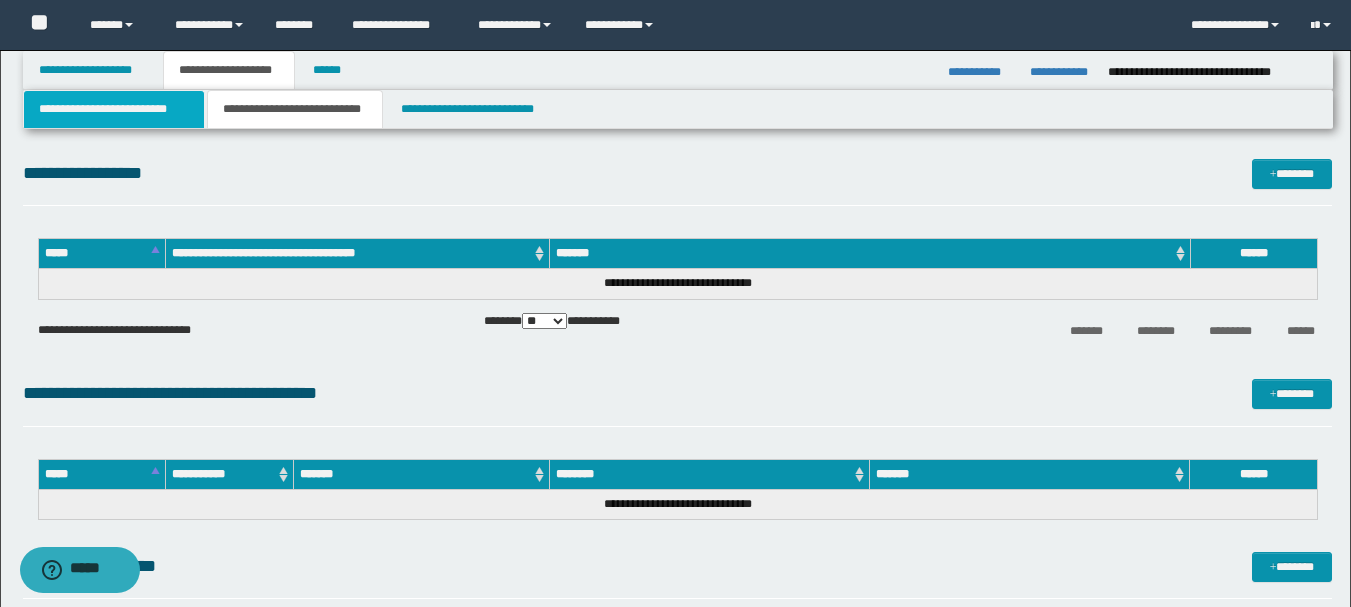 click on "**********" at bounding box center [114, 109] 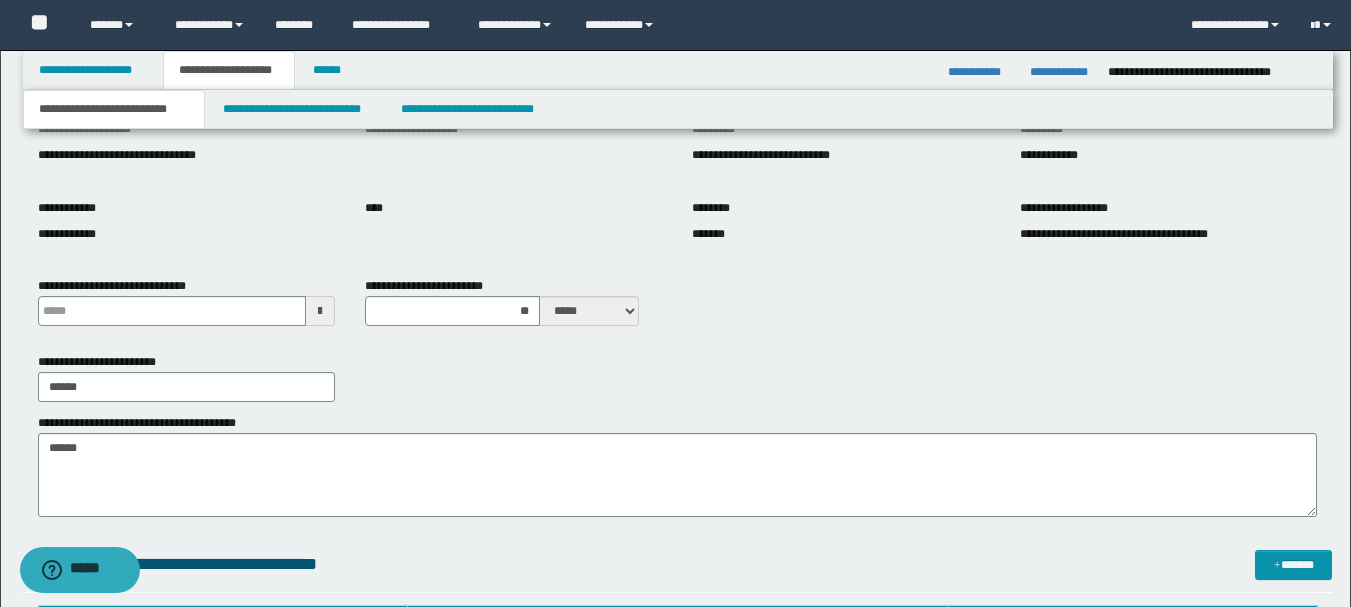 scroll, scrollTop: 0, scrollLeft: 0, axis: both 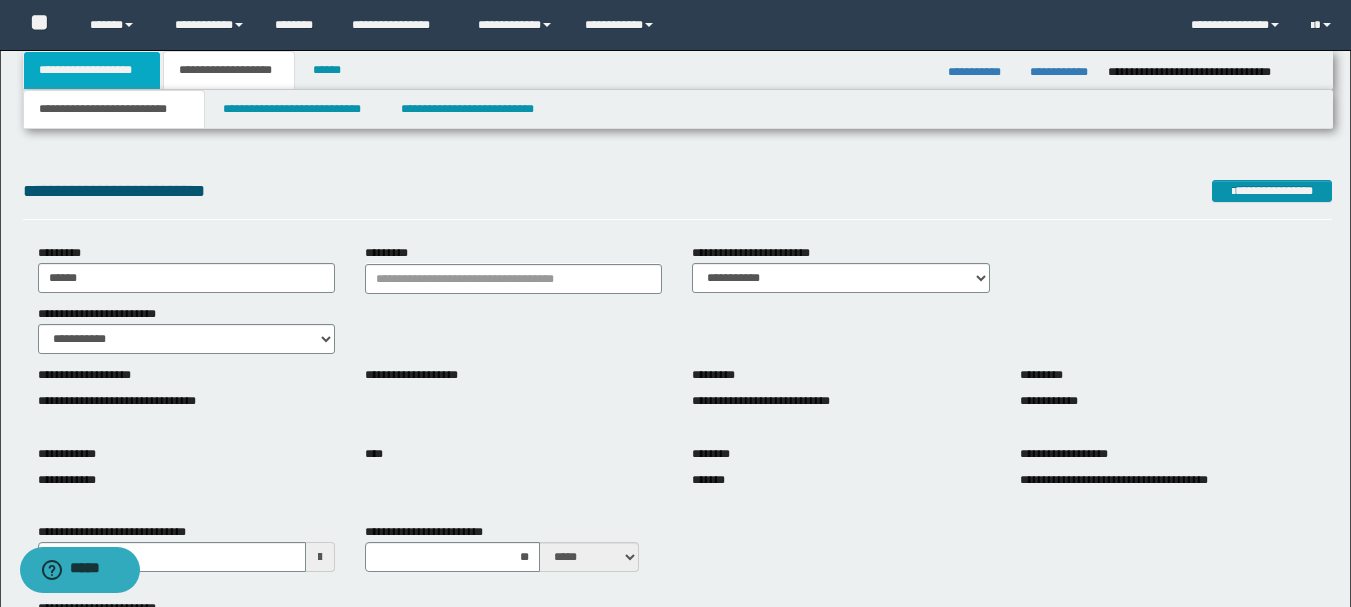 click on "**********" at bounding box center (92, 70) 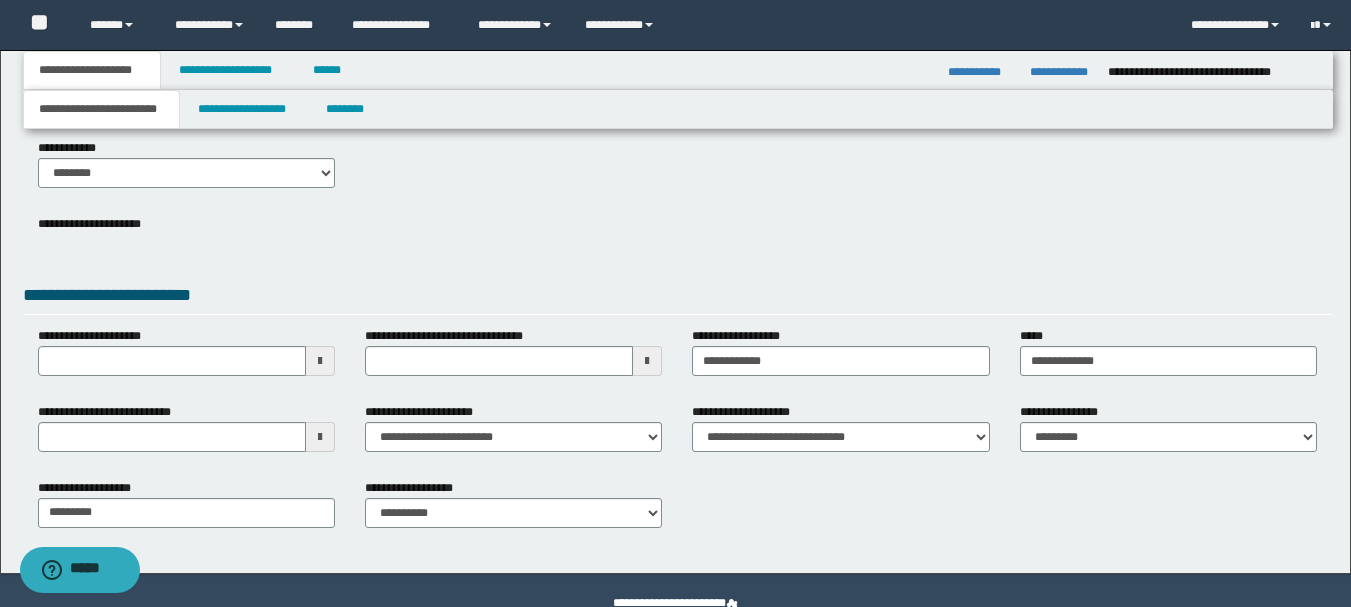 scroll, scrollTop: 0, scrollLeft: 0, axis: both 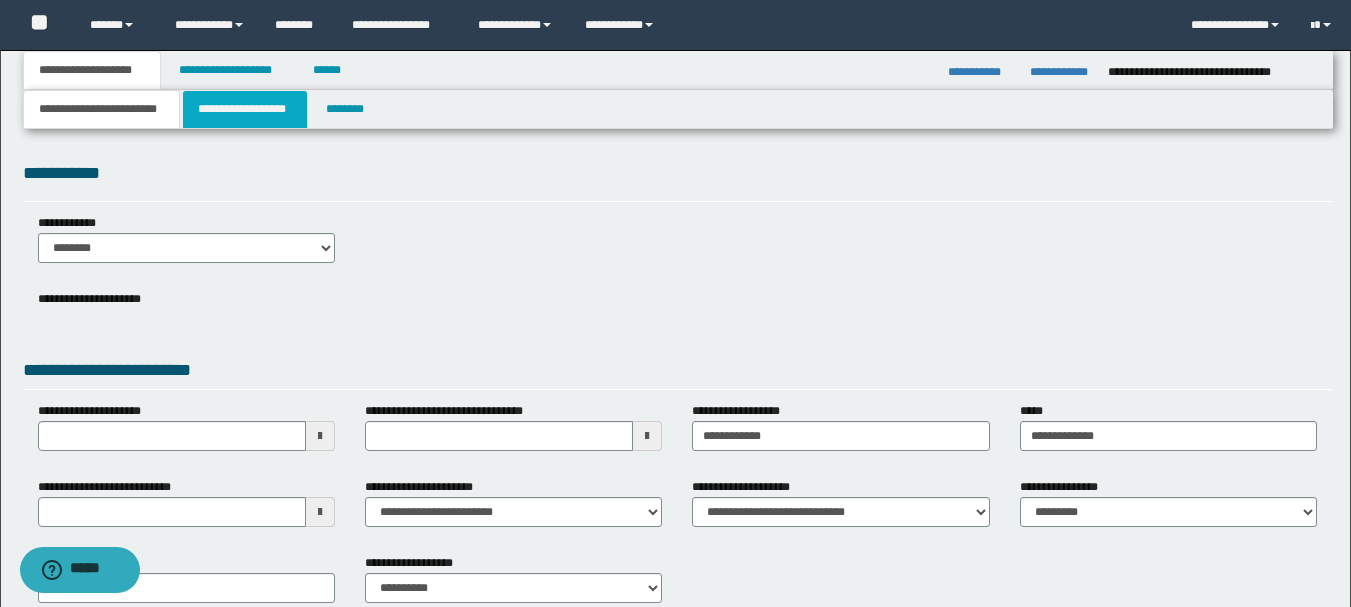 click on "**********" at bounding box center (245, 109) 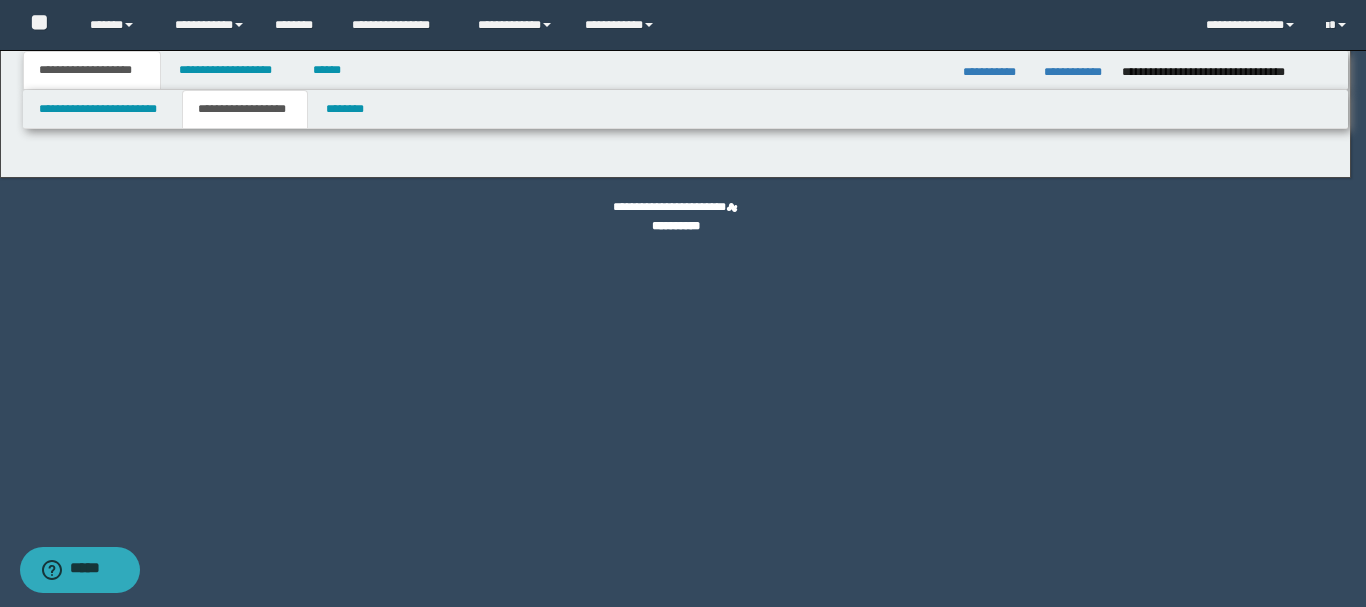type on "**********" 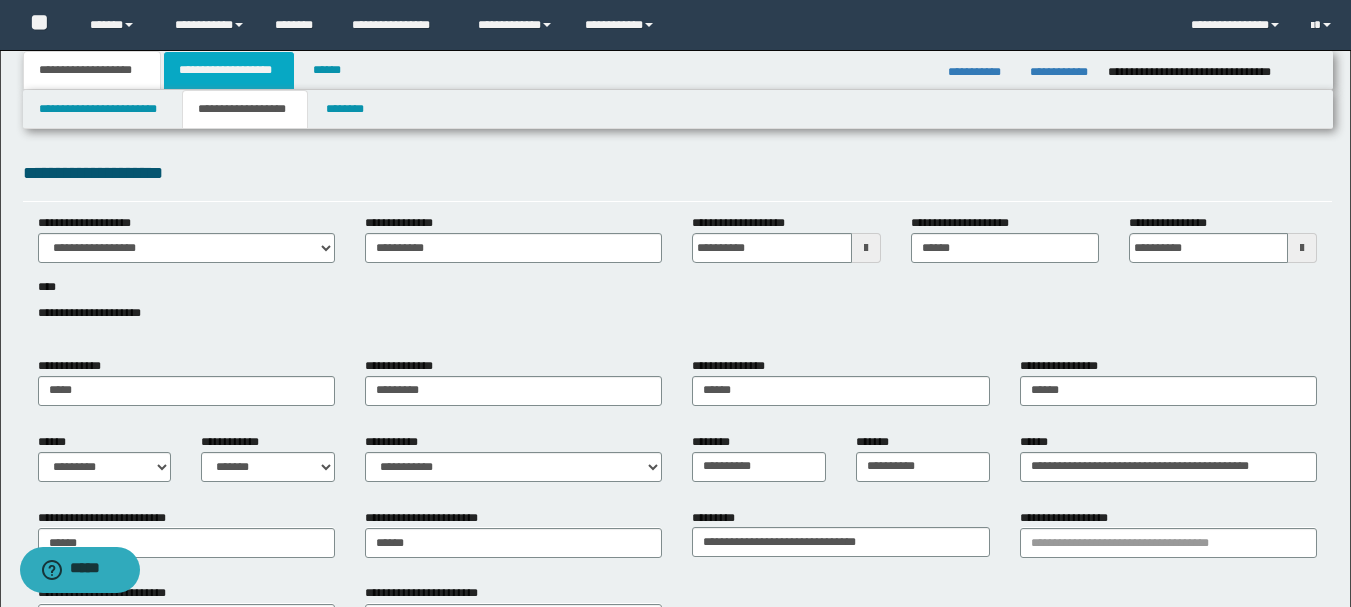 drag, startPoint x: 242, startPoint y: 77, endPoint x: 253, endPoint y: 77, distance: 11 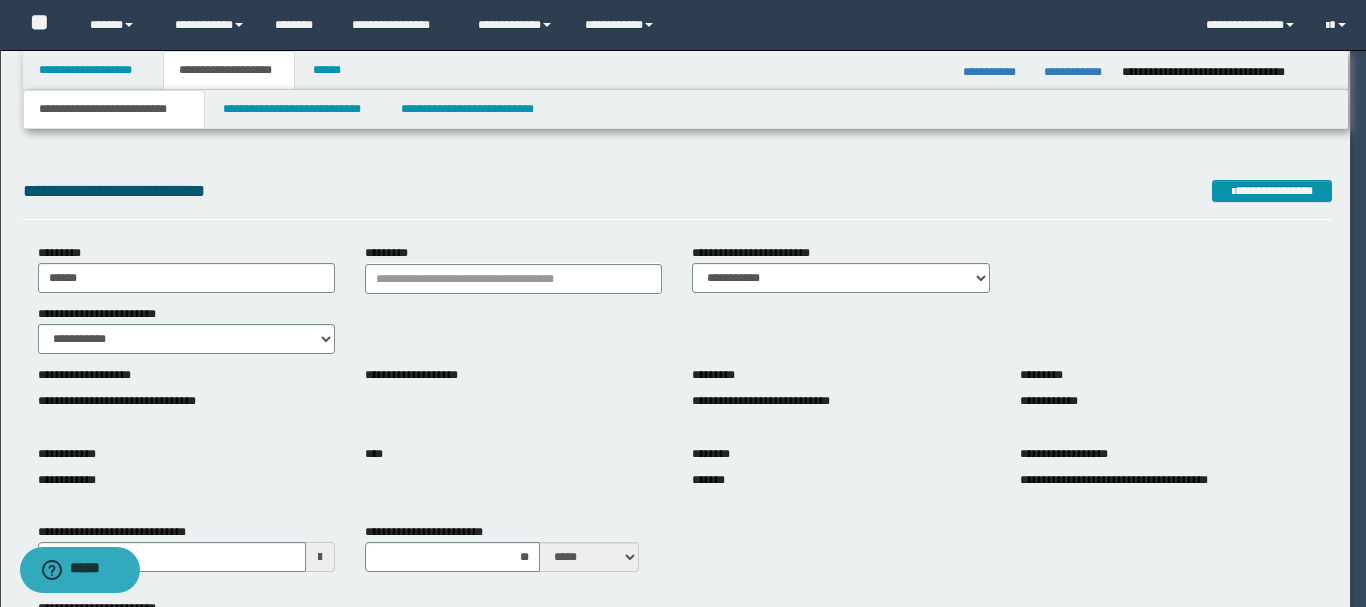type 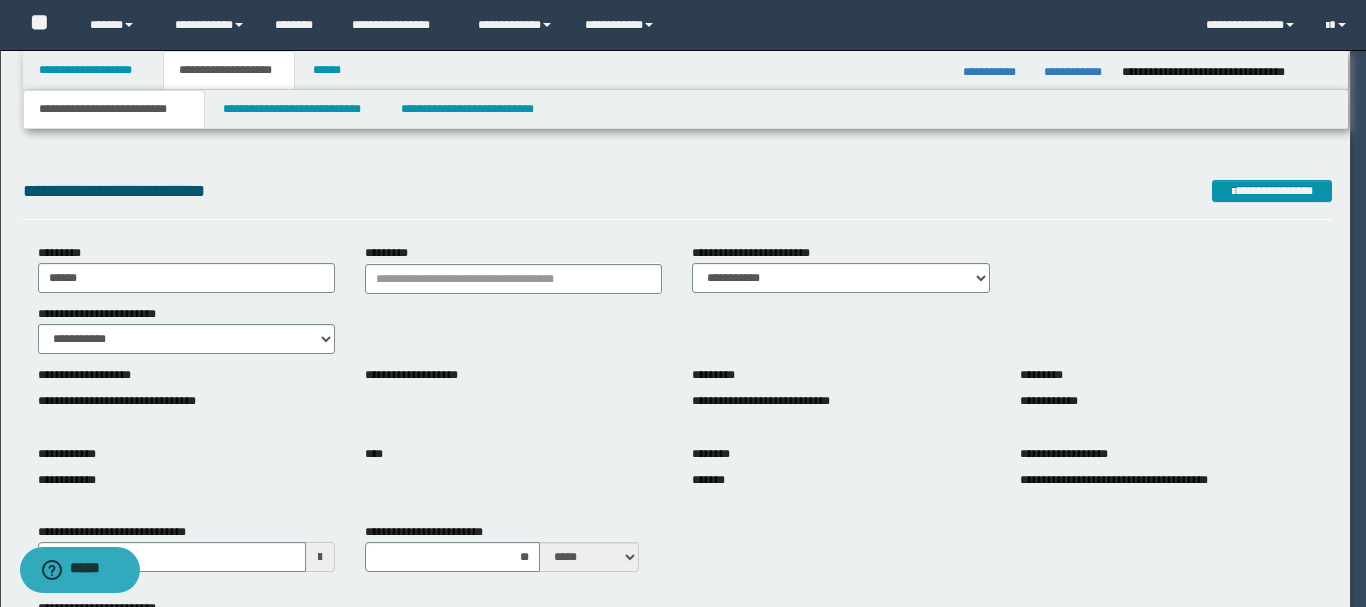 type 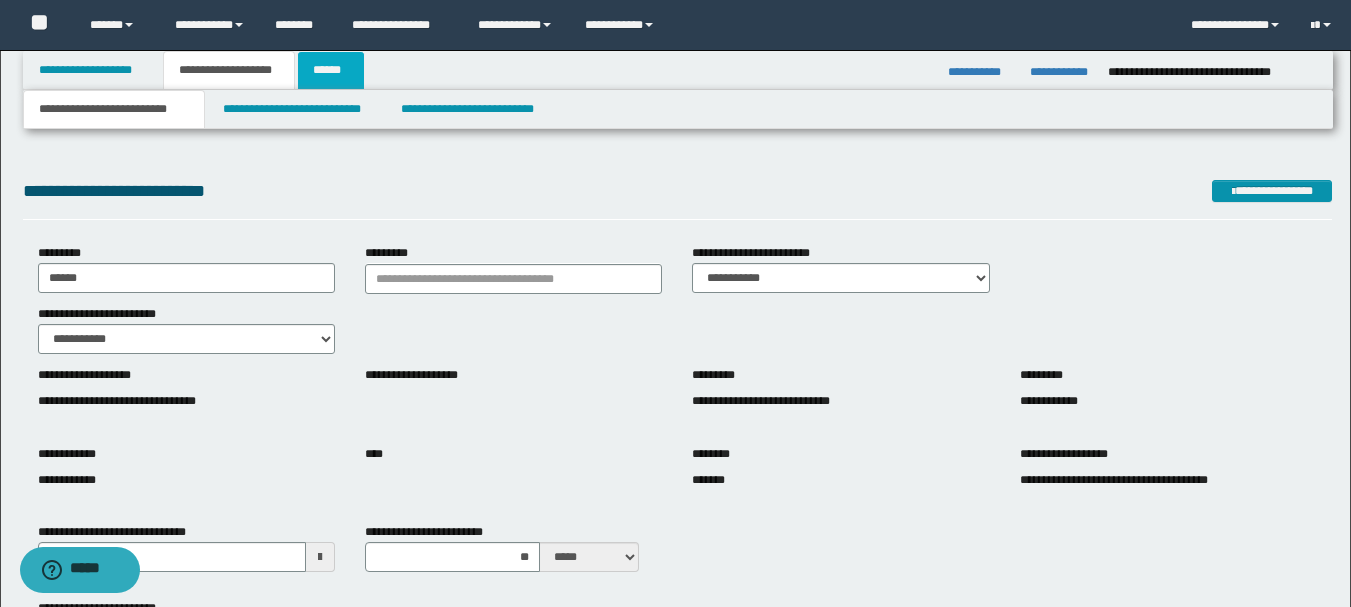 click on "**********" at bounding box center [675, 943] 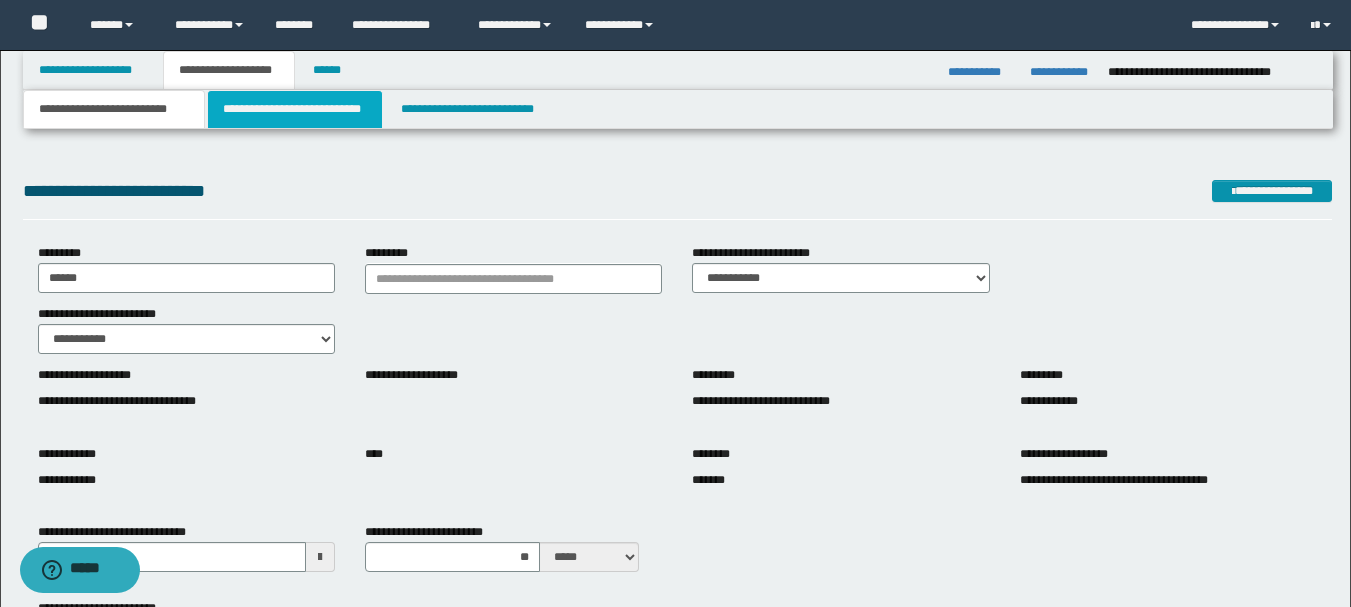 click on "**********" at bounding box center [295, 109] 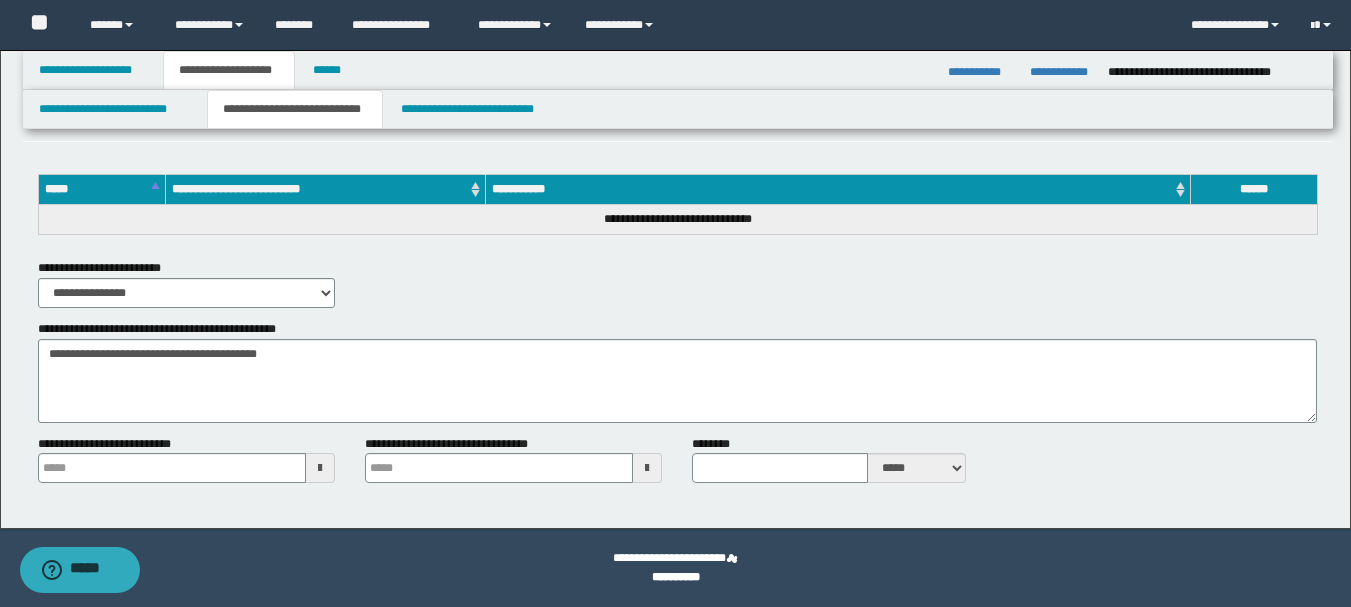 scroll, scrollTop: 335, scrollLeft: 0, axis: vertical 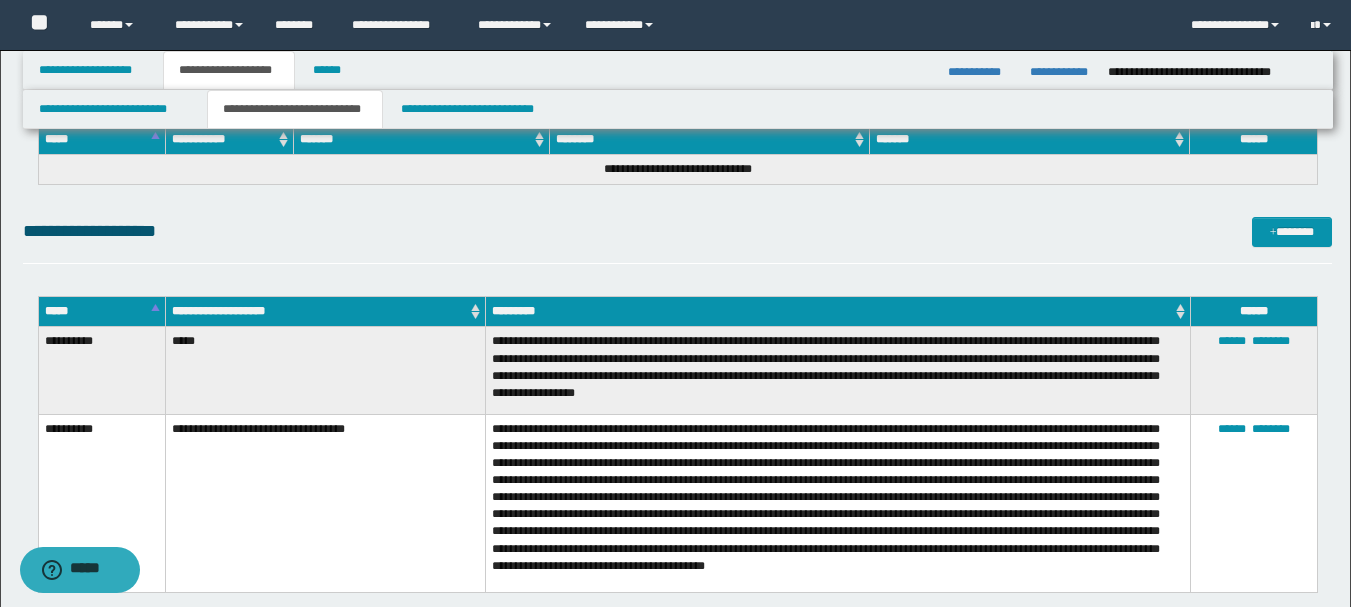click on "*****" at bounding box center (325, 370) 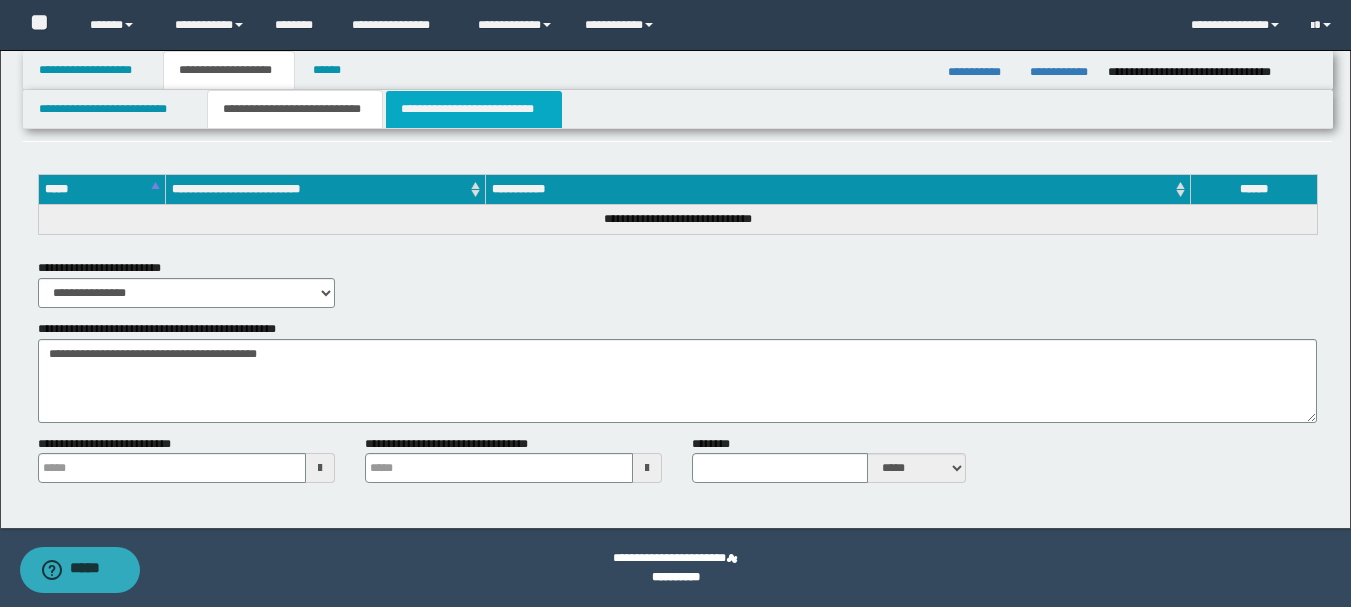 click on "**********" at bounding box center [474, 109] 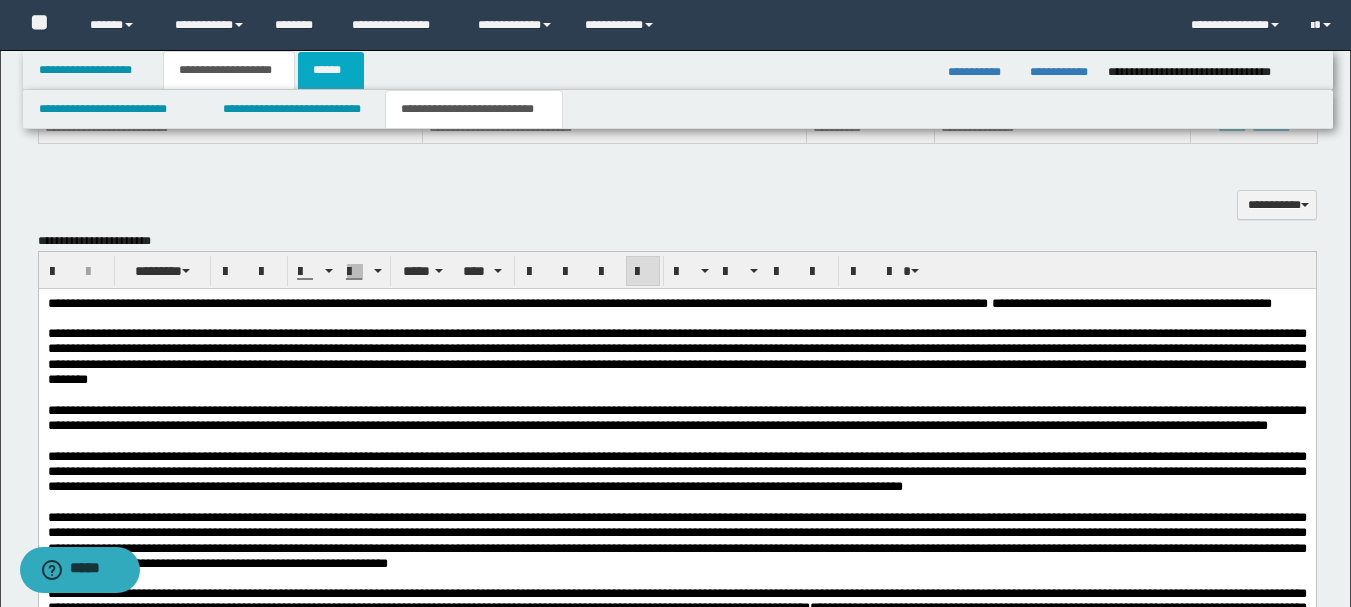 click on "******" at bounding box center (331, 70) 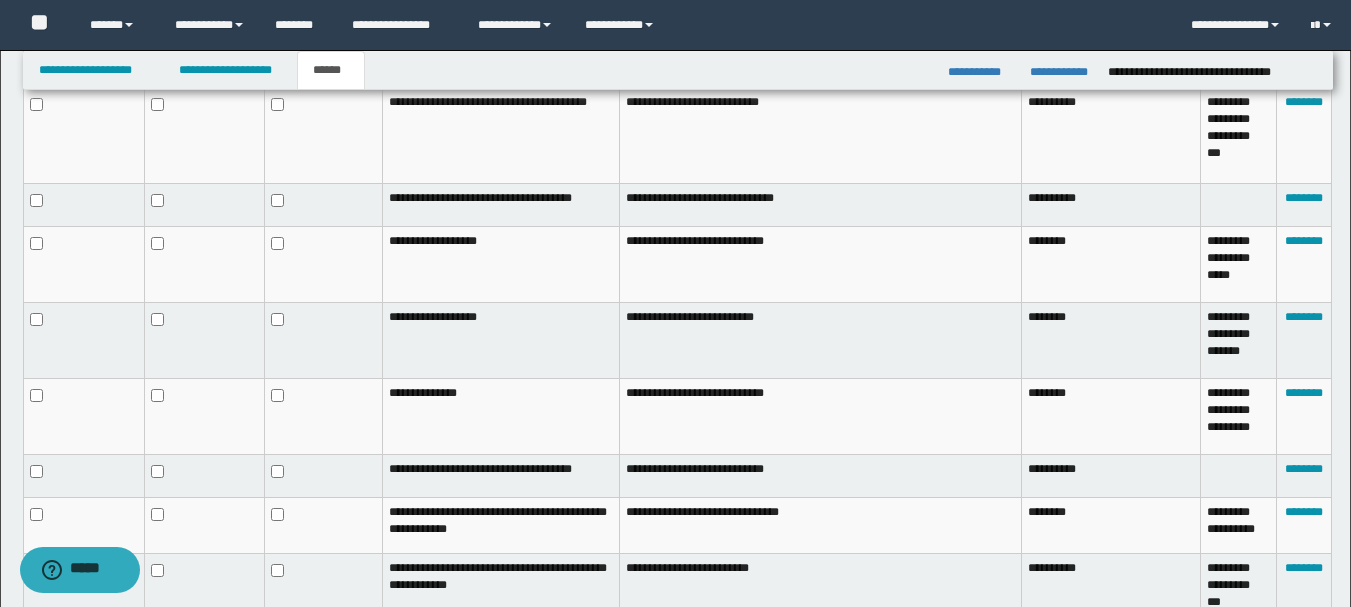 scroll, scrollTop: 304, scrollLeft: 0, axis: vertical 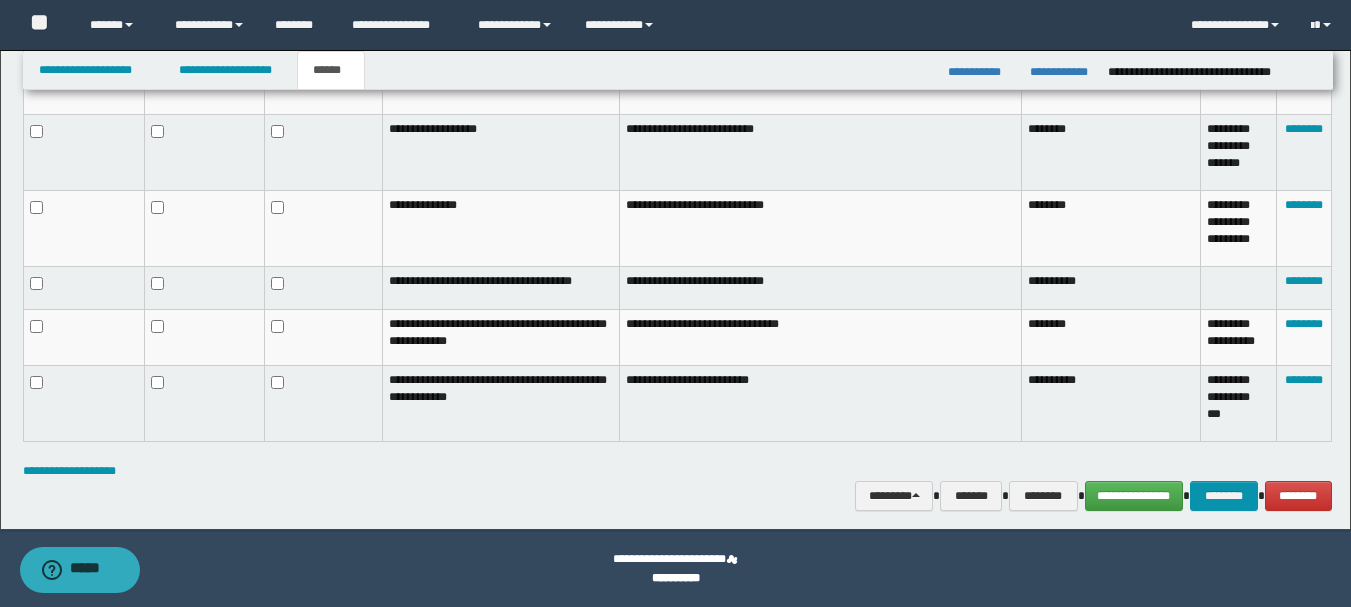 click on "**********" at bounding box center (675, 560) 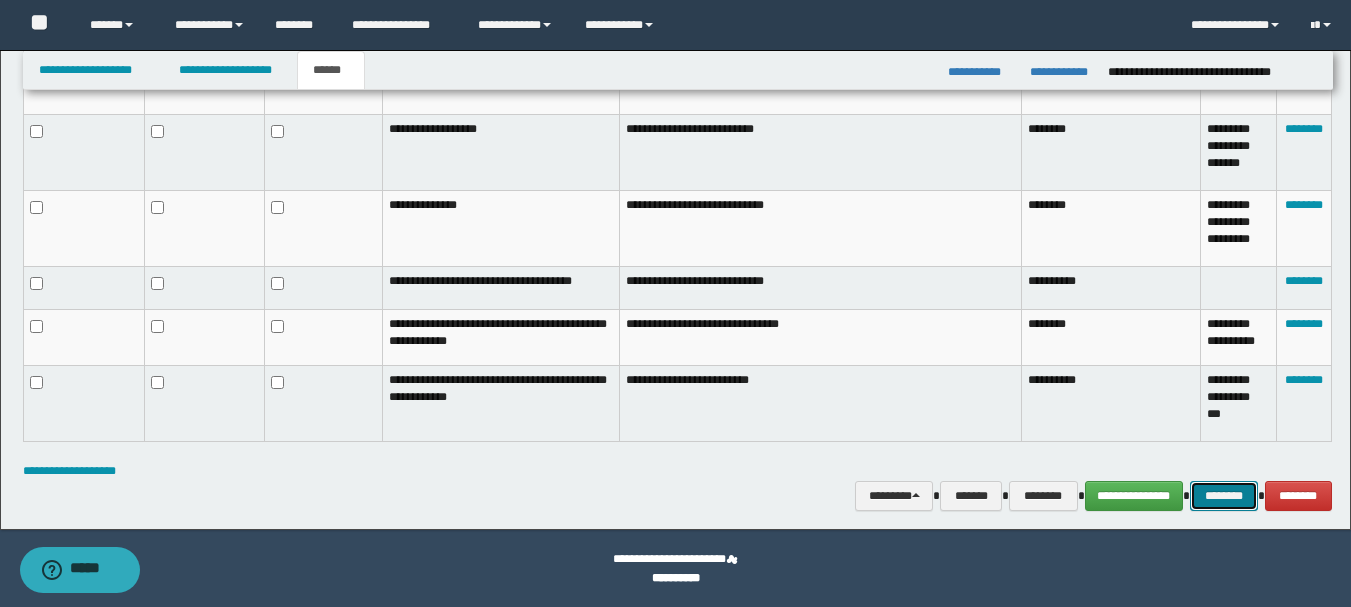 click on "********" at bounding box center (1224, 496) 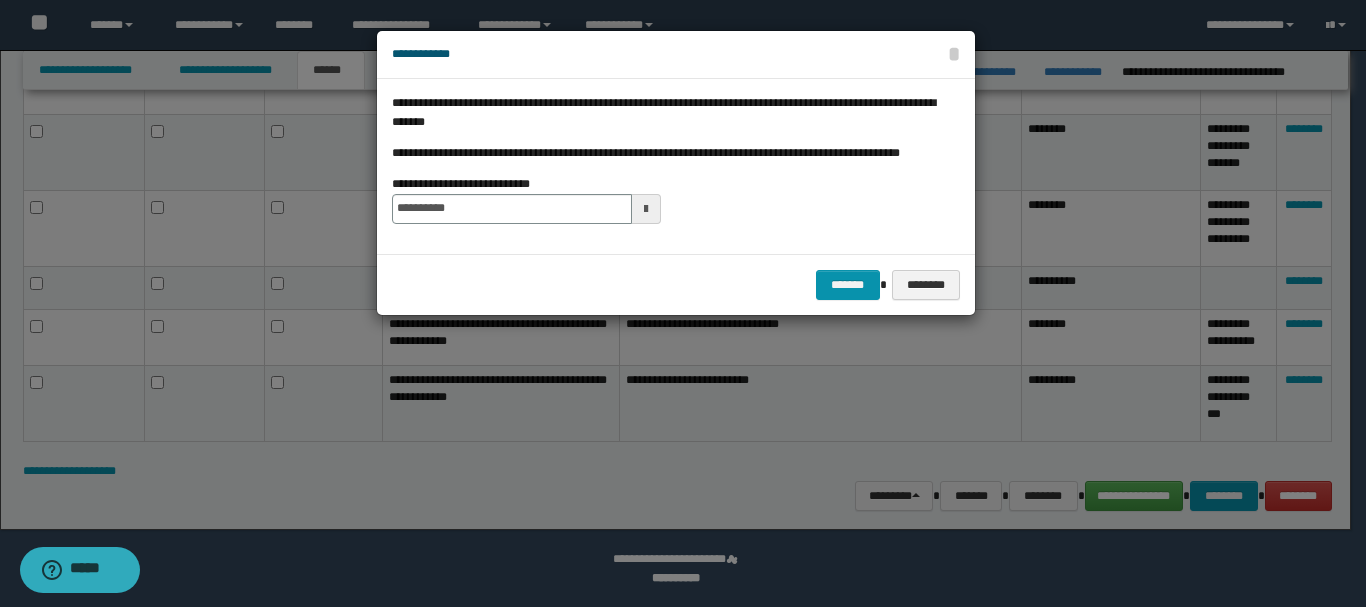 click at bounding box center (646, 209) 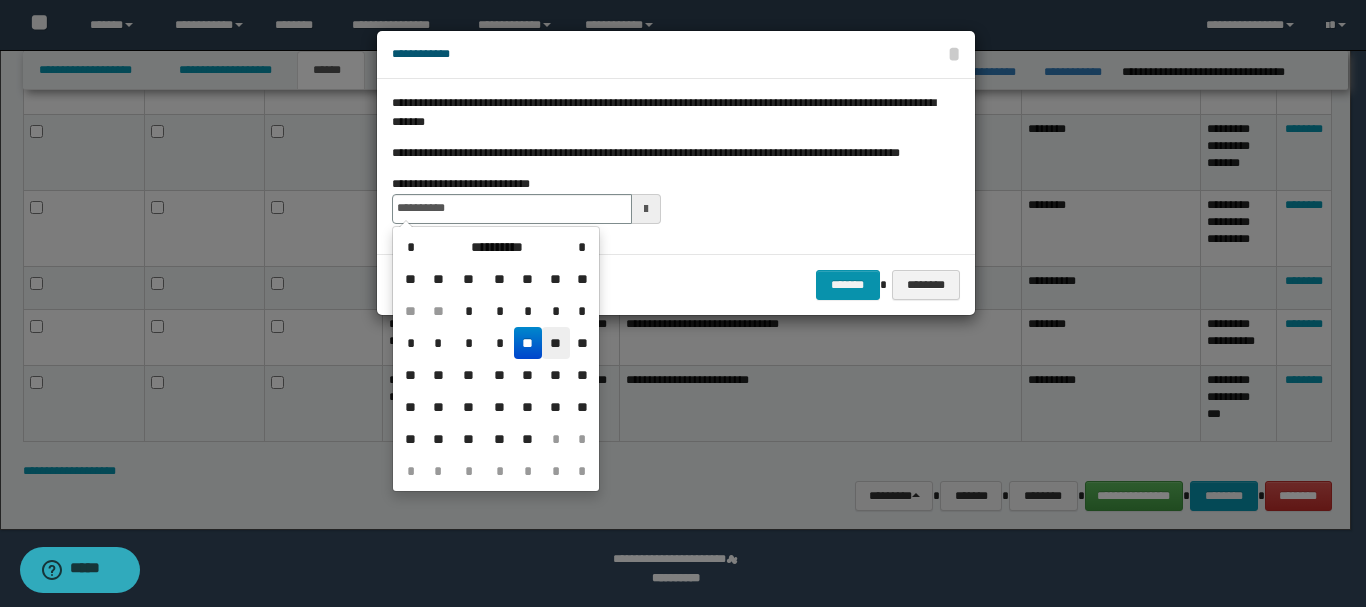 click on "**" at bounding box center (556, 343) 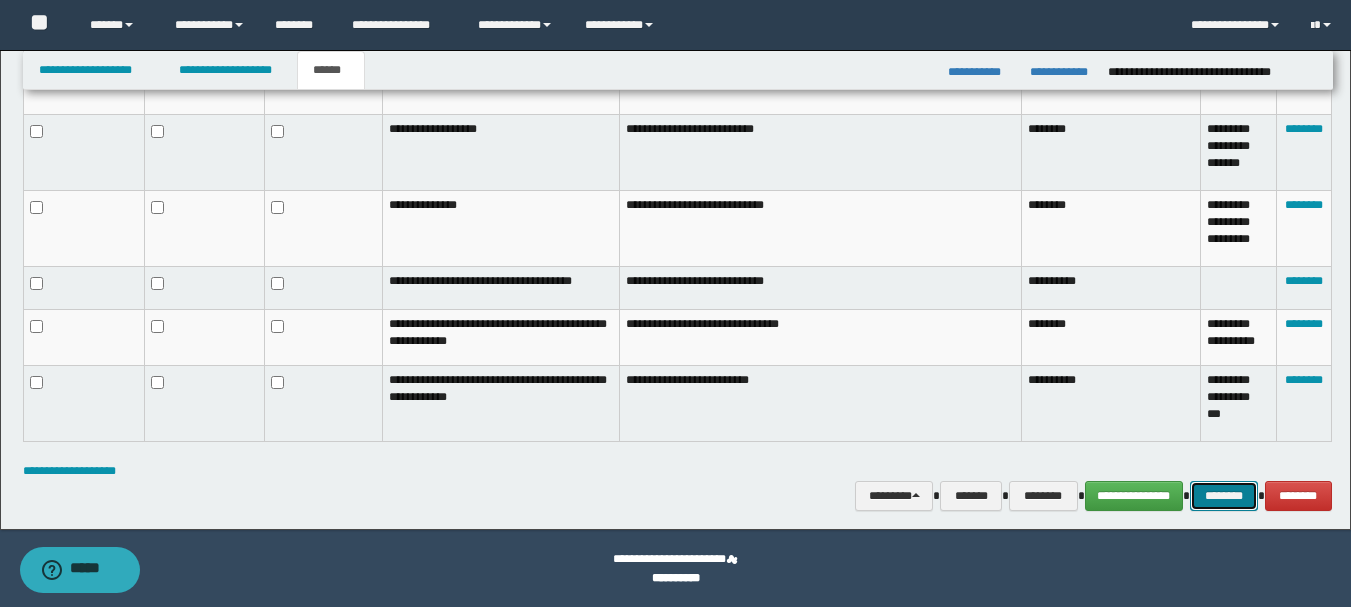 click on "********" at bounding box center [1224, 496] 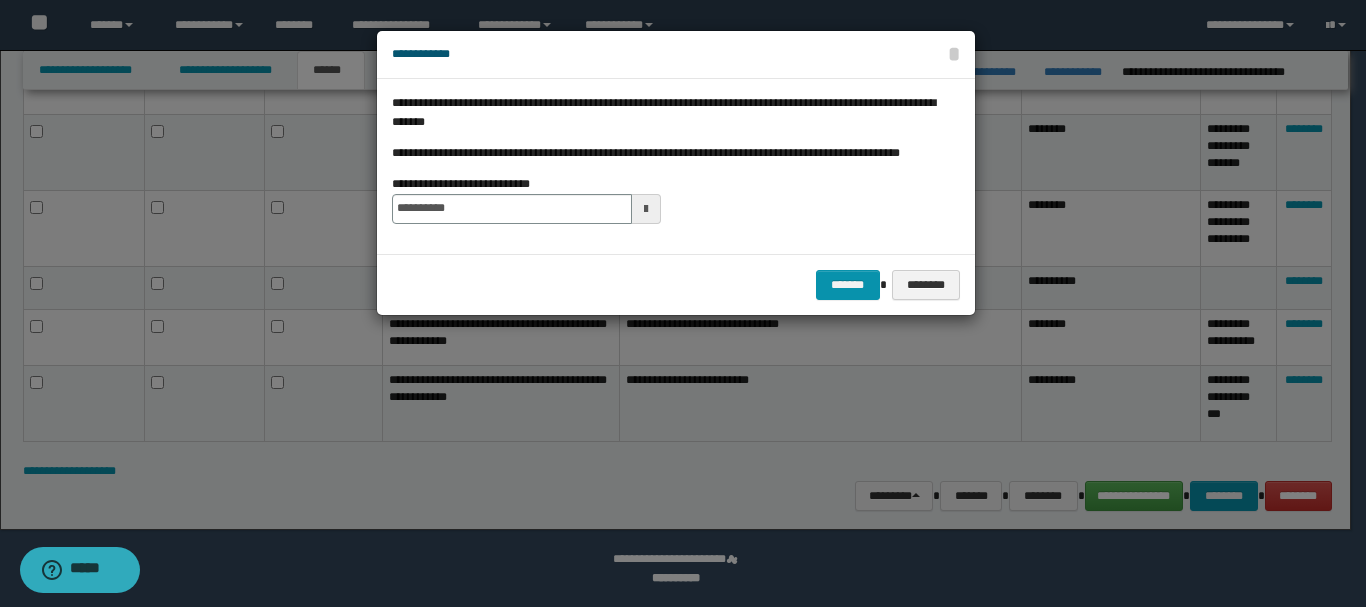 click at bounding box center (646, 209) 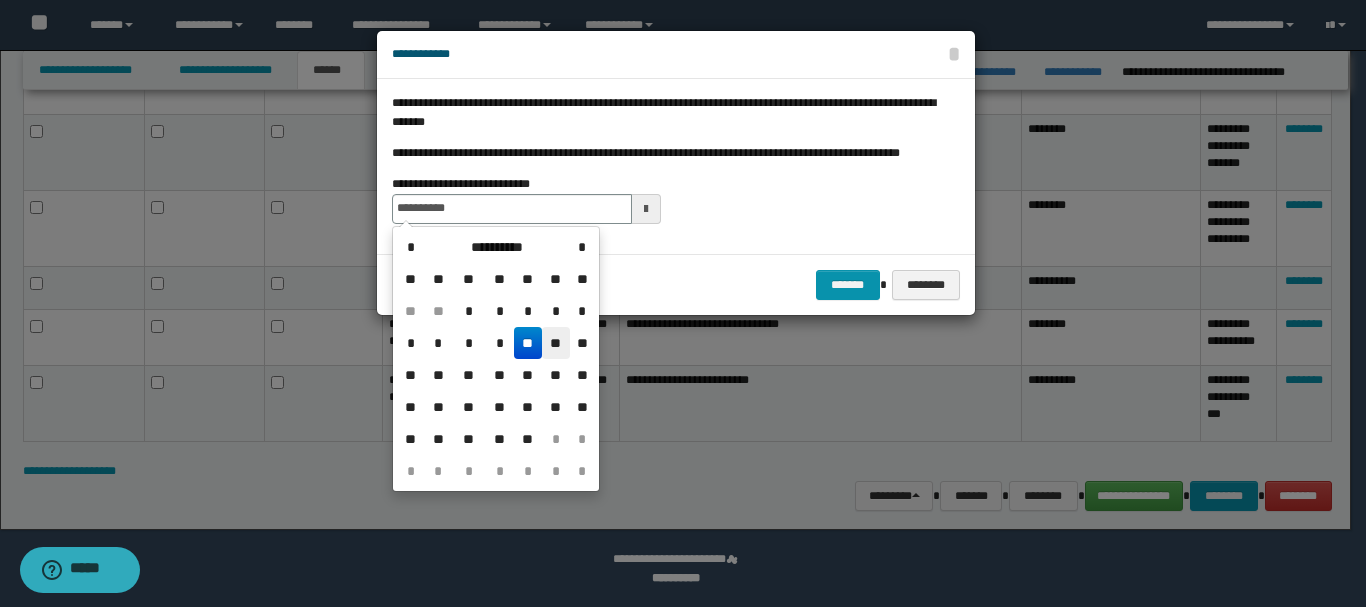 click on "**" at bounding box center (556, 343) 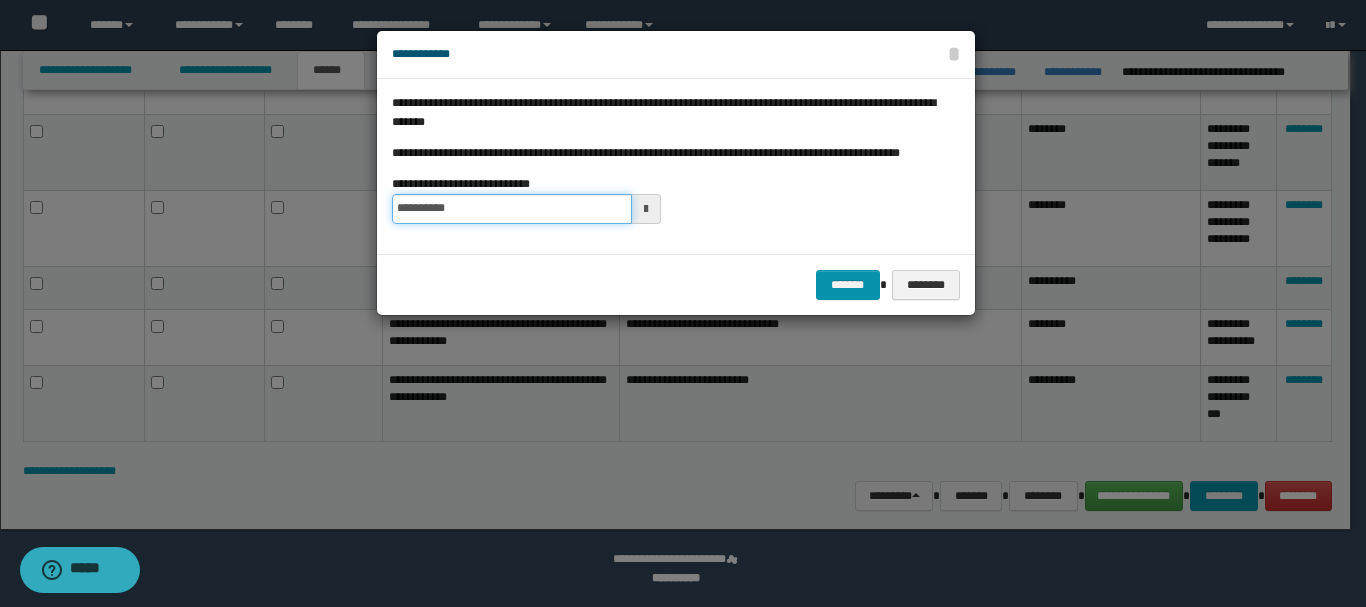 click on "**********" at bounding box center (512, 209) 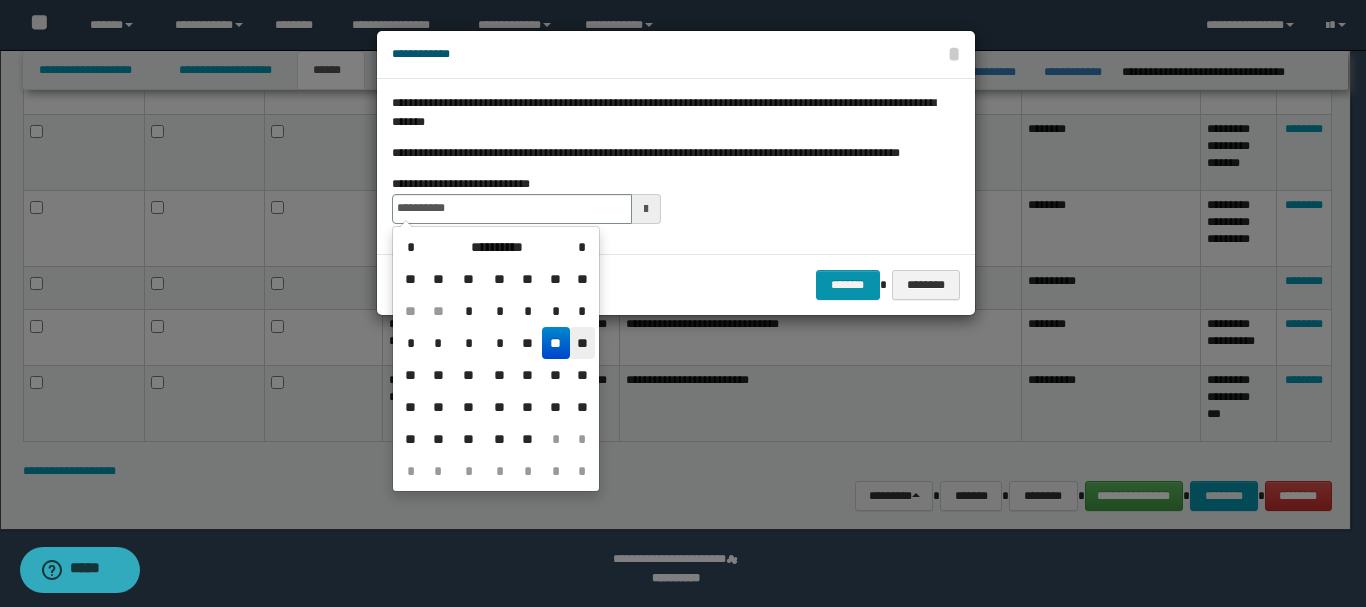 click on "**" at bounding box center (582, 343) 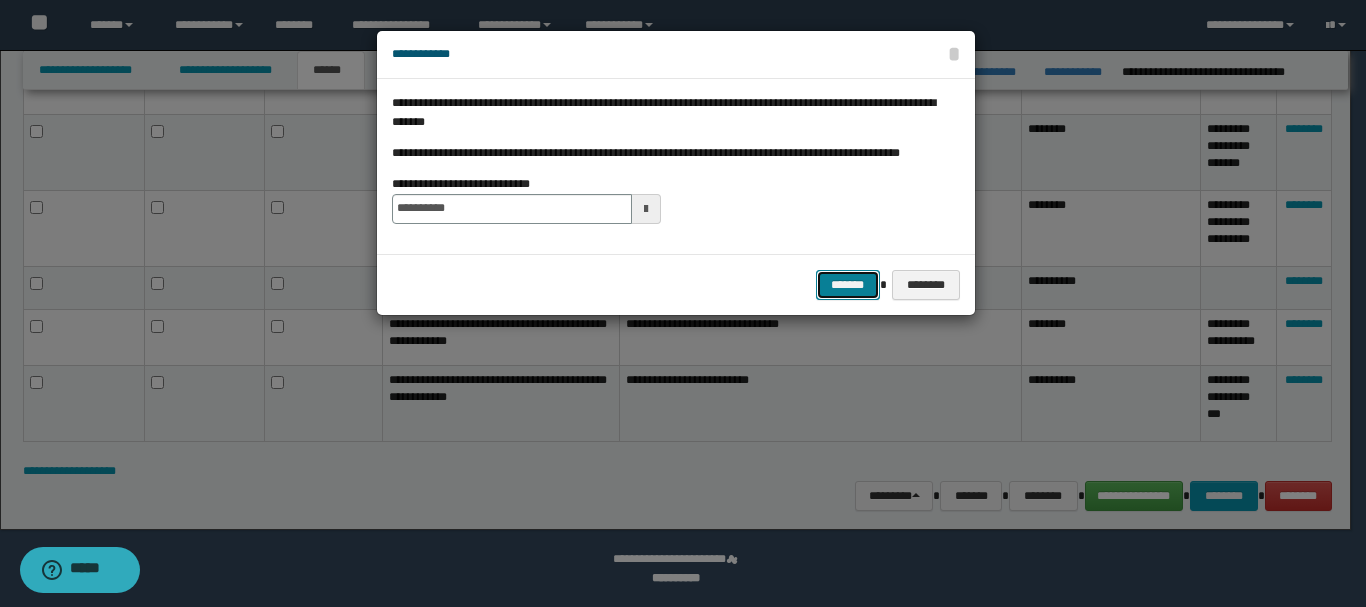 click on "*******" at bounding box center [848, 285] 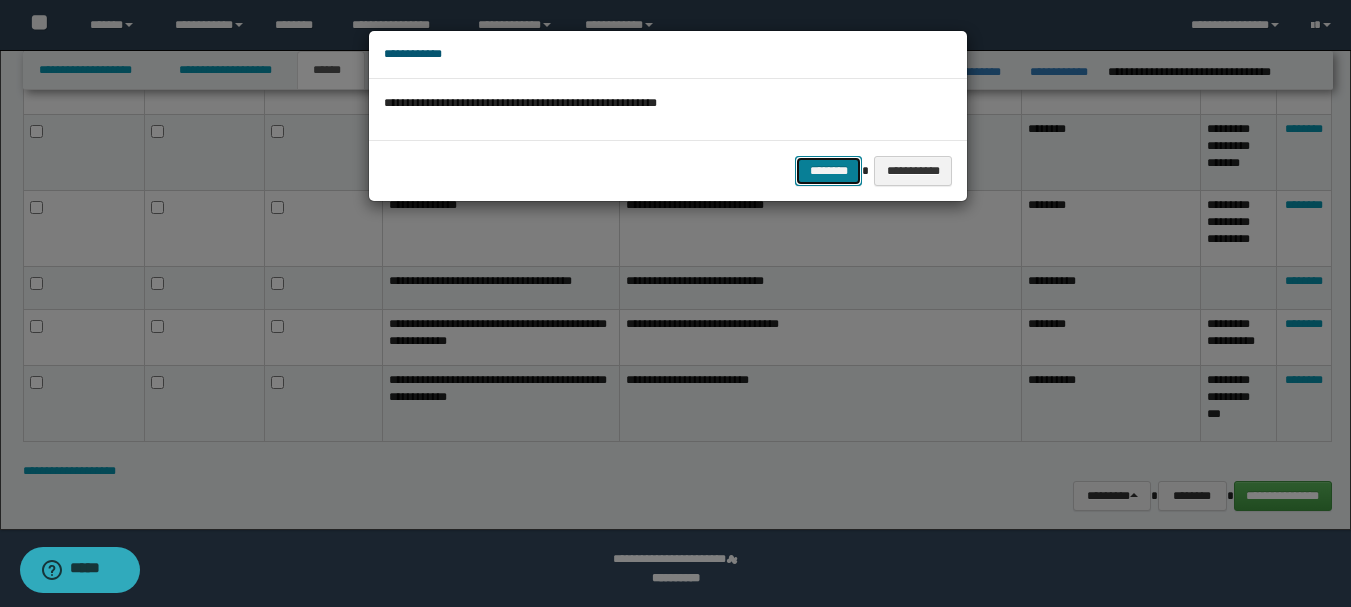 click on "********" at bounding box center [828, 171] 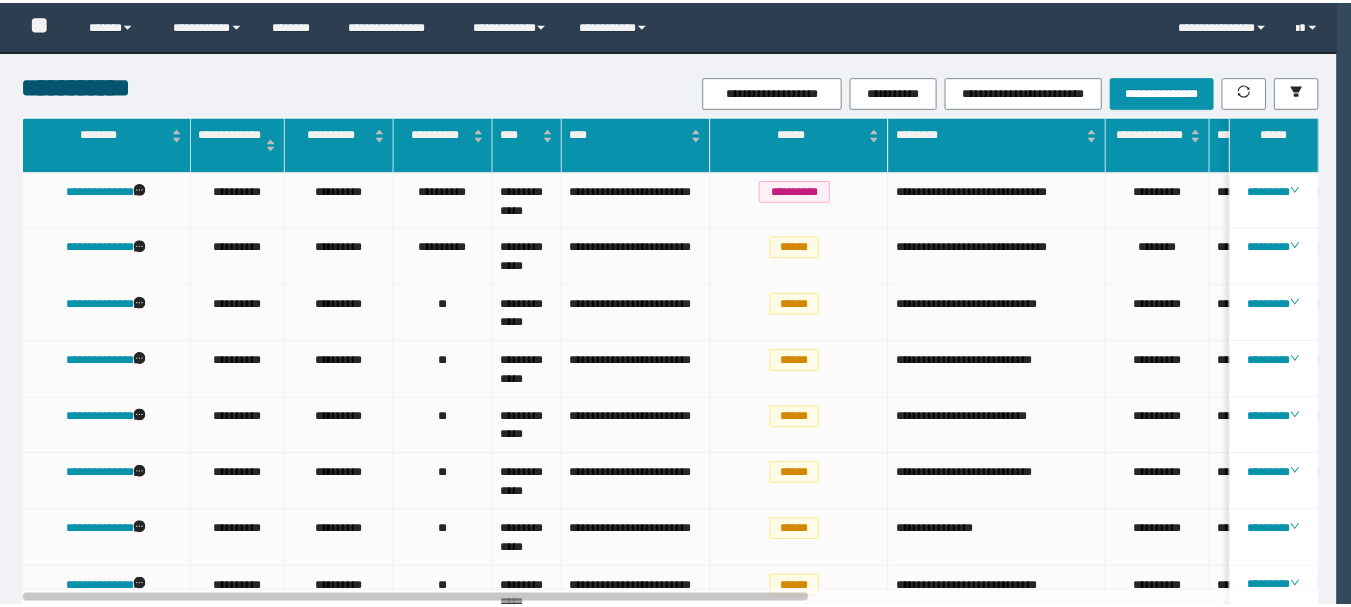 scroll, scrollTop: 0, scrollLeft: 0, axis: both 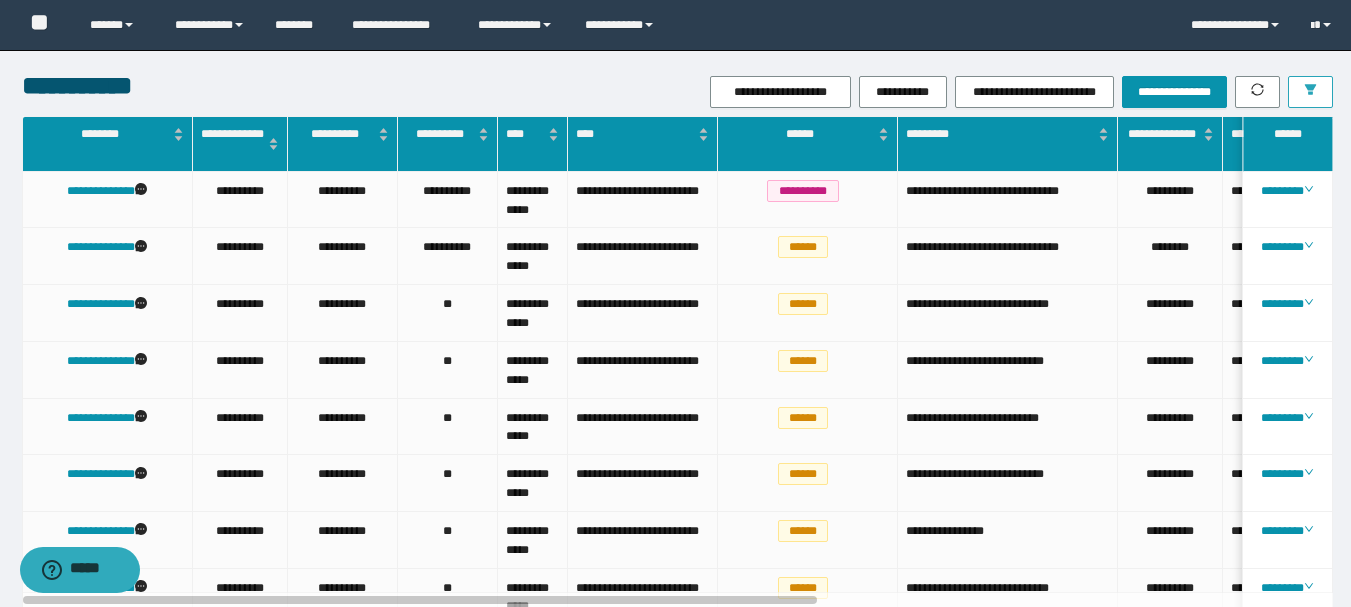click 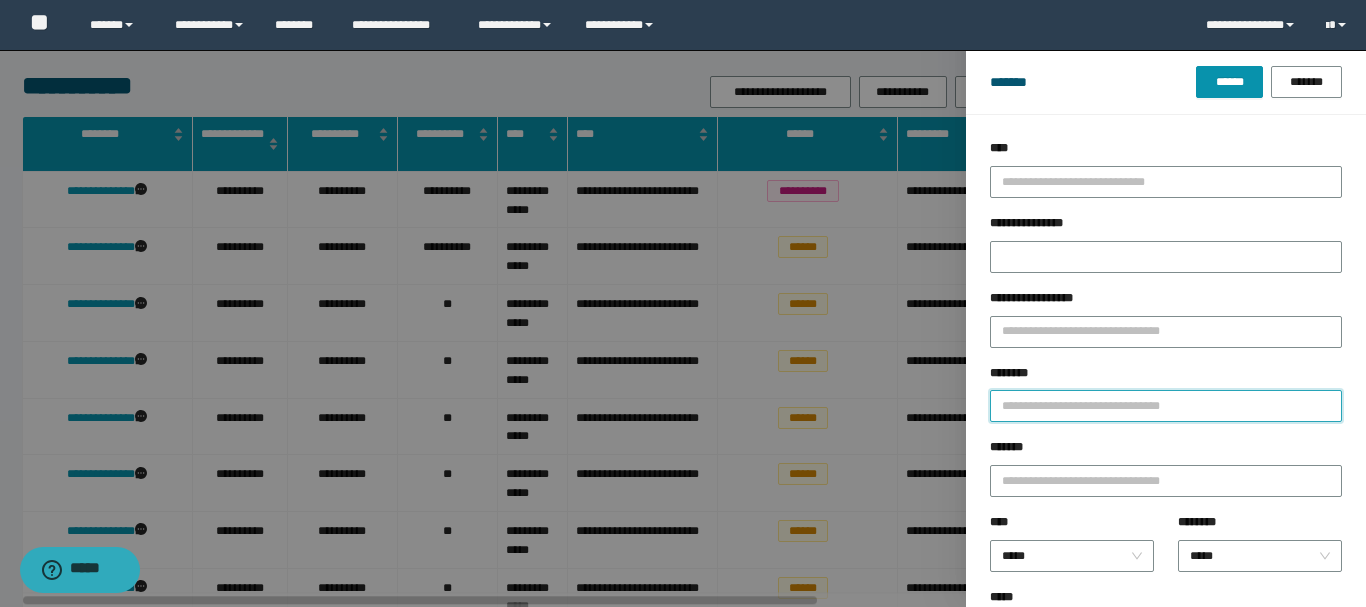 click on "********" at bounding box center (1166, 406) 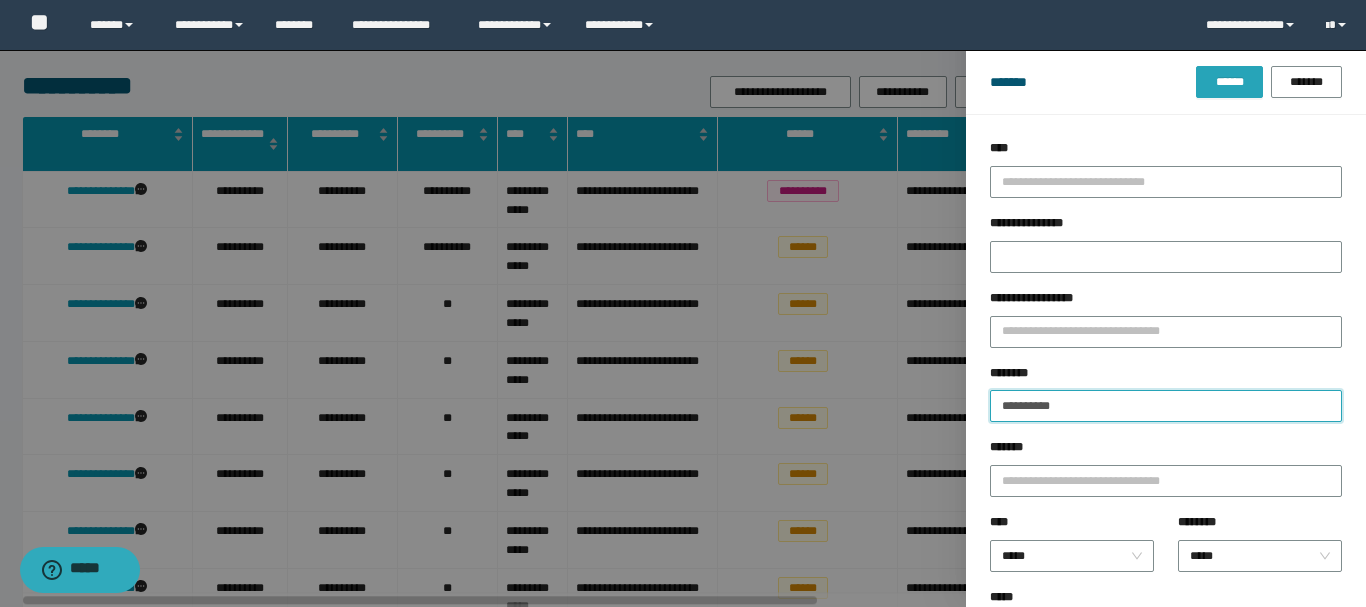 type on "**********" 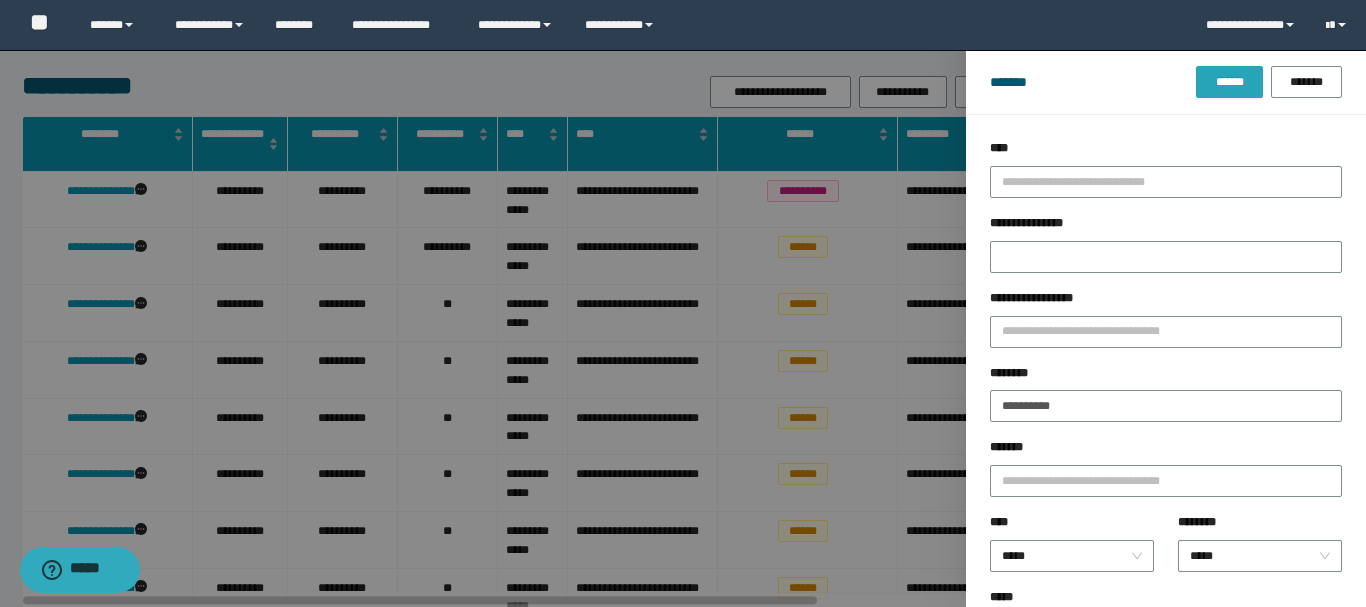 click on "******" at bounding box center [1229, 82] 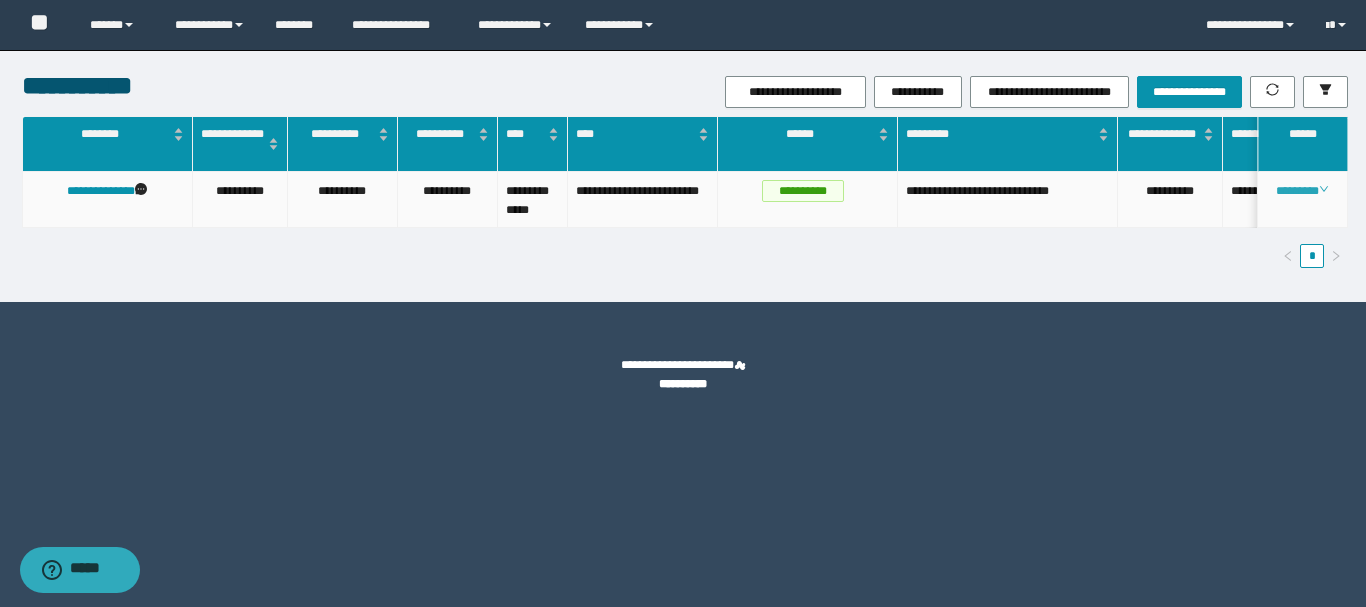 click on "********" at bounding box center [1302, 191] 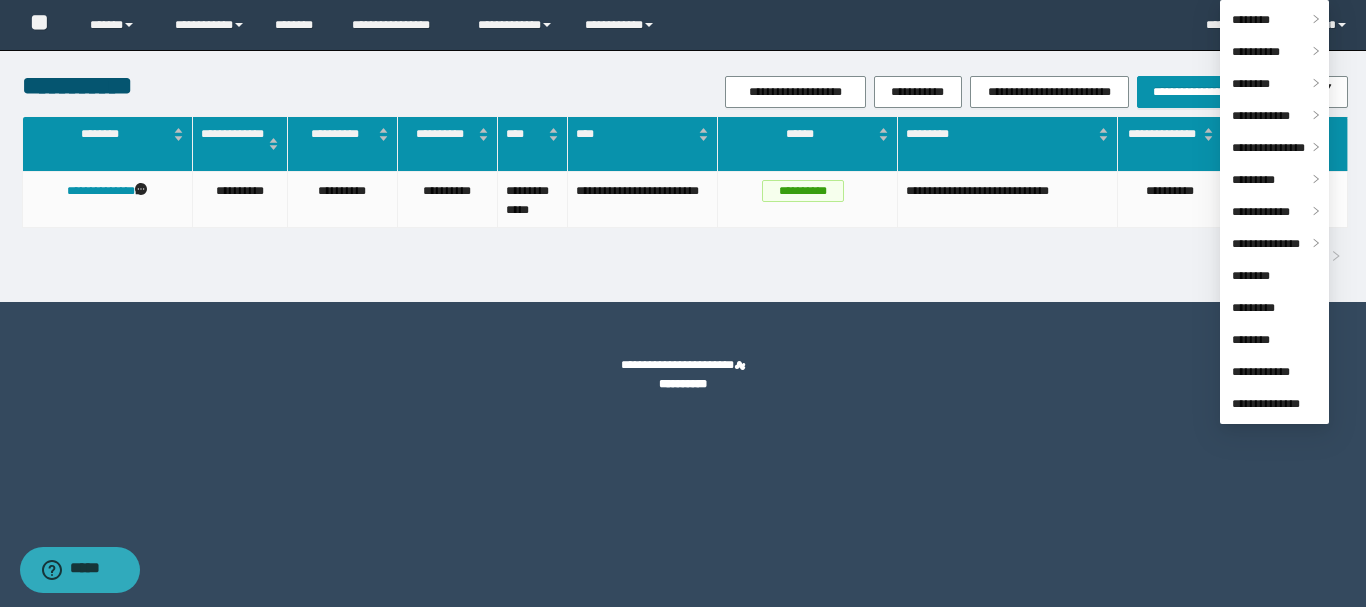 click on "**********" at bounding box center [683, 384] 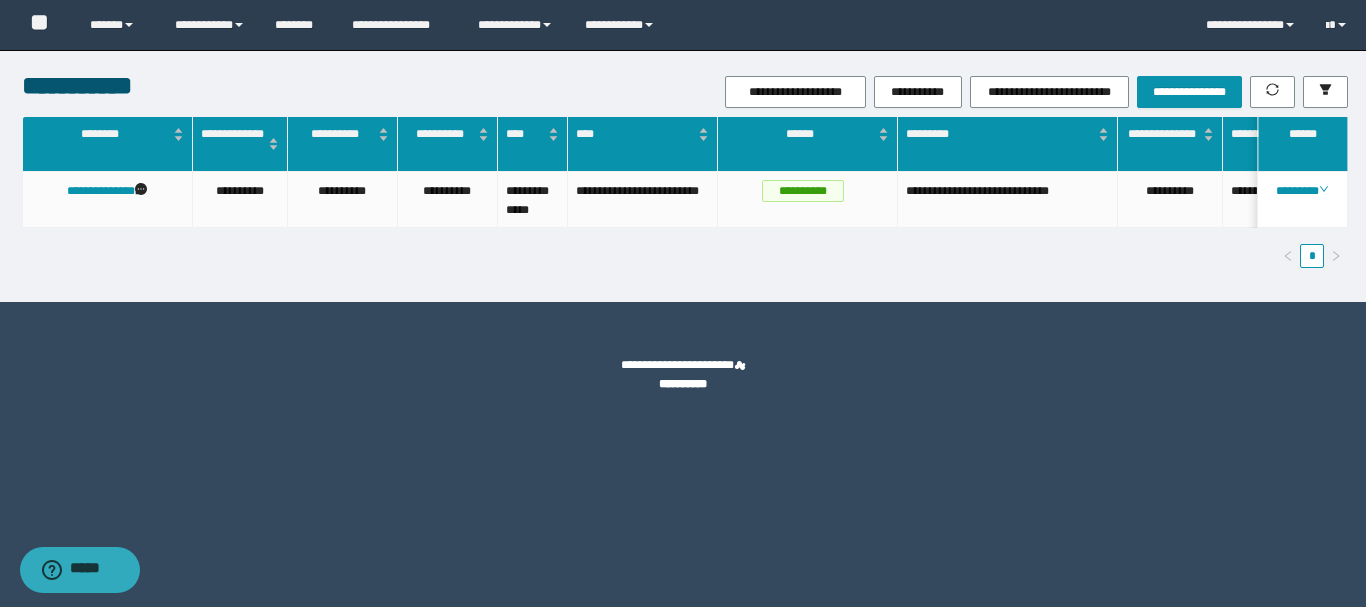 click on "**********" at bounding box center [683, 366] 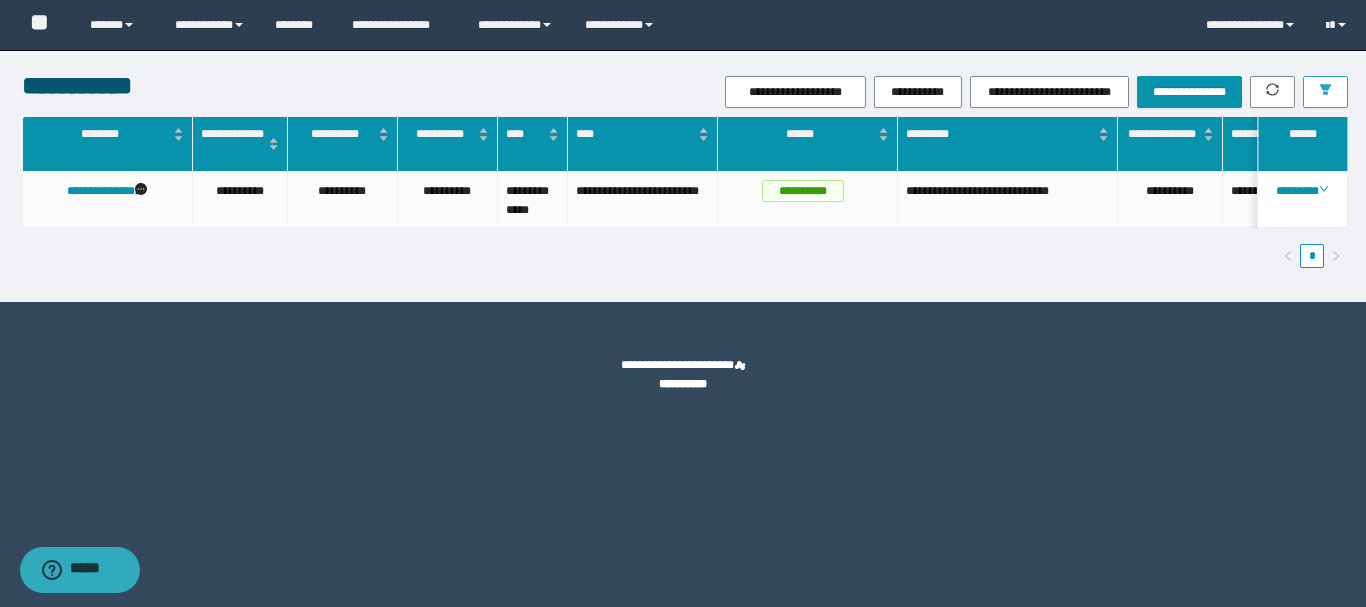 click 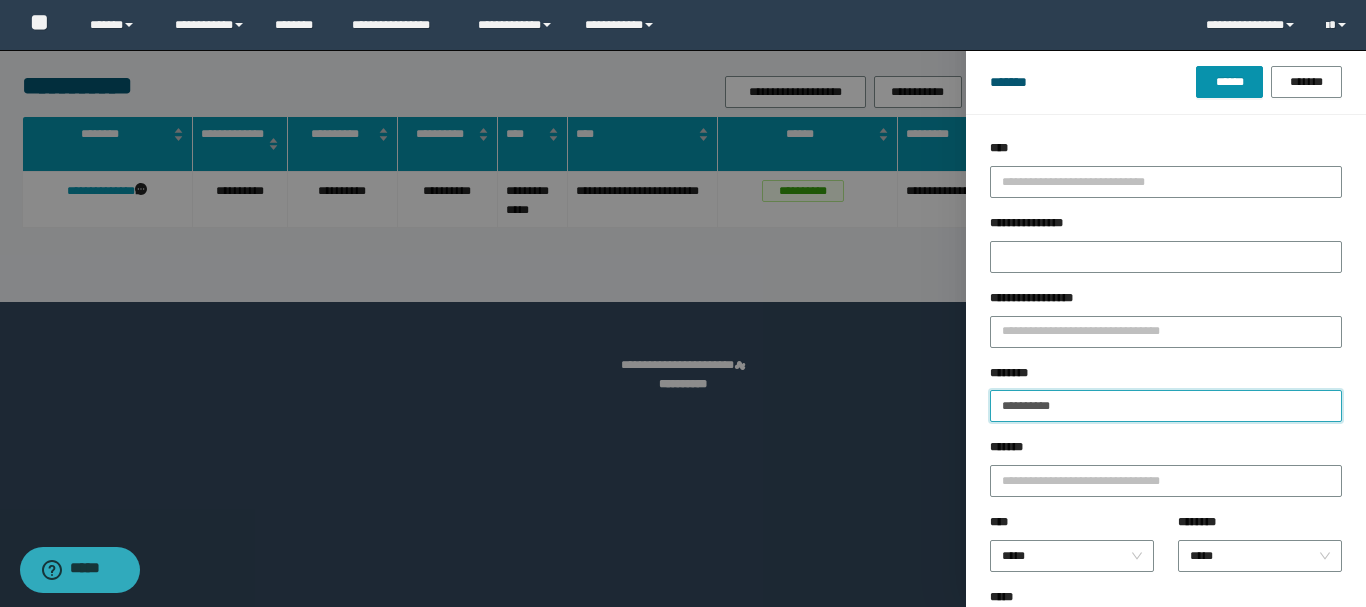 click on "**********" at bounding box center [1166, 406] 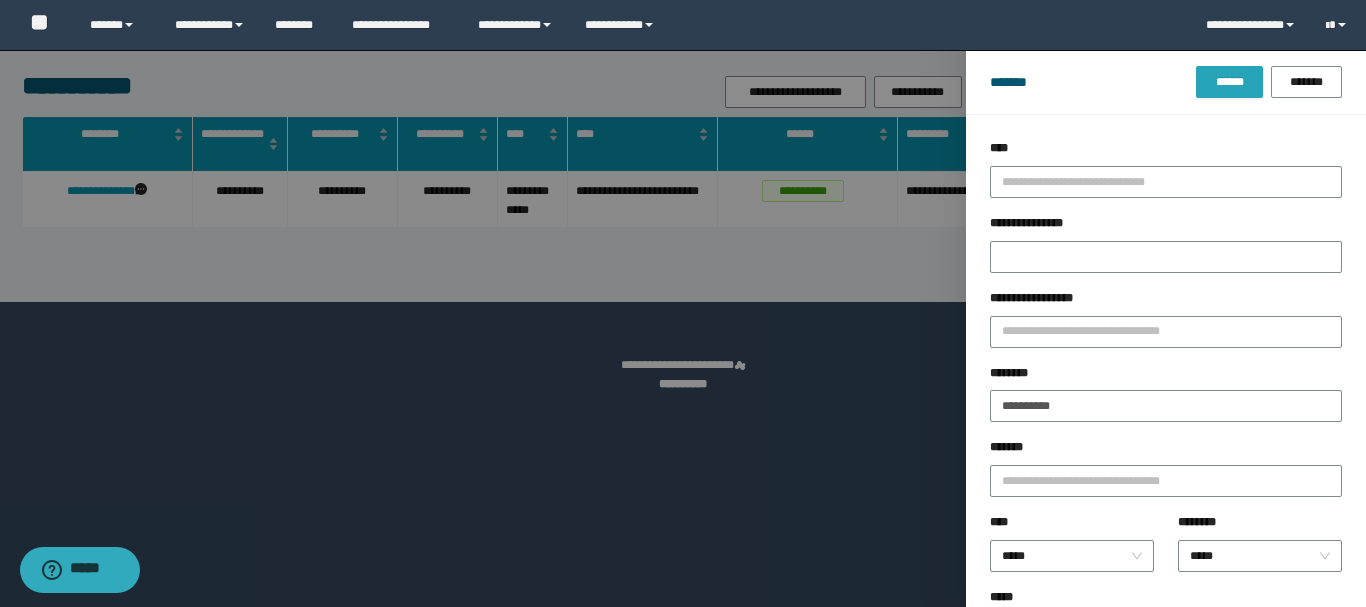 click on "******" at bounding box center (1229, 82) 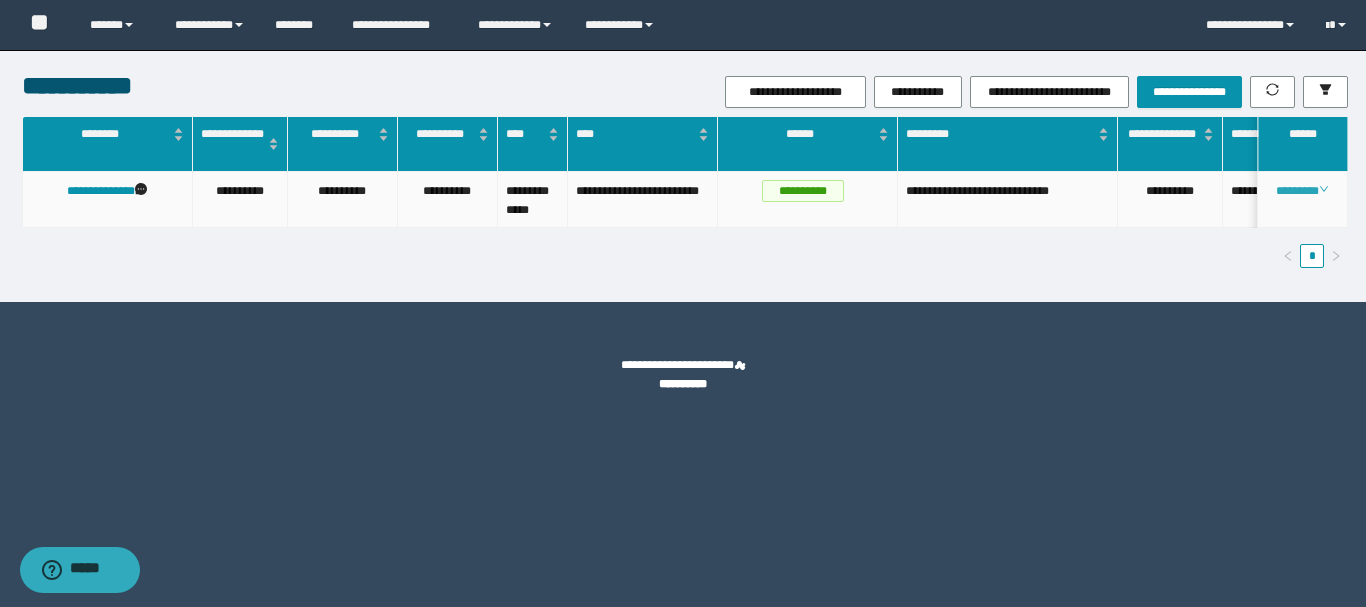 click on "********" at bounding box center [1302, 191] 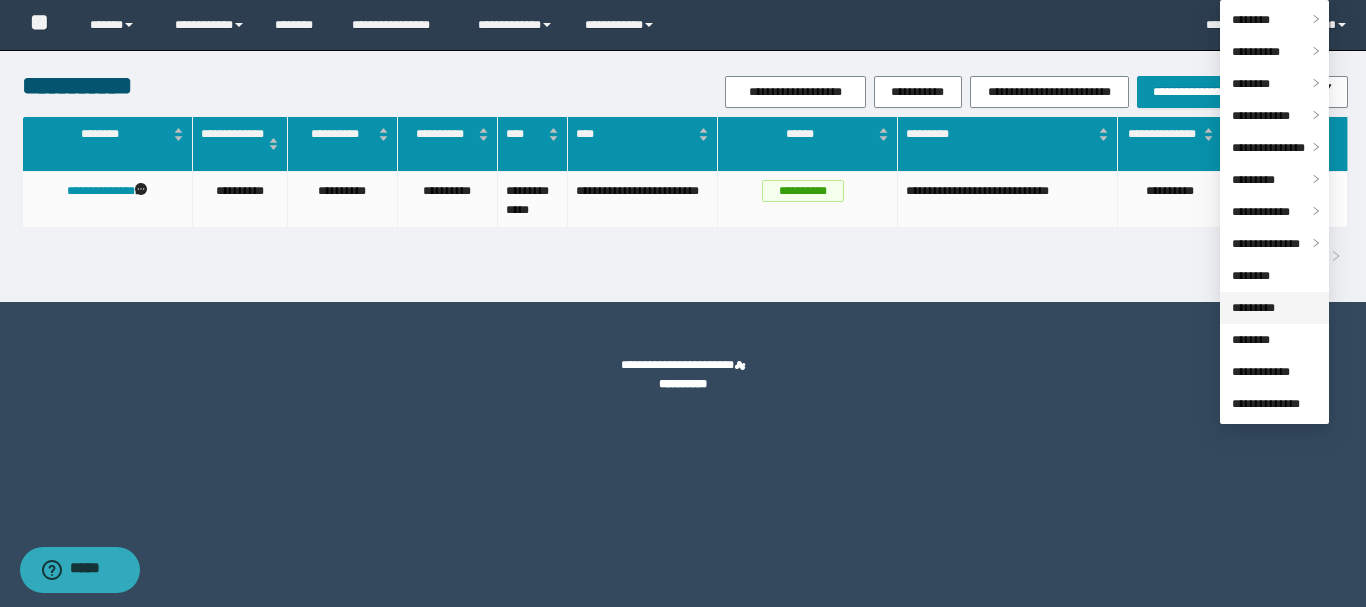 click on "*********" at bounding box center (1253, 308) 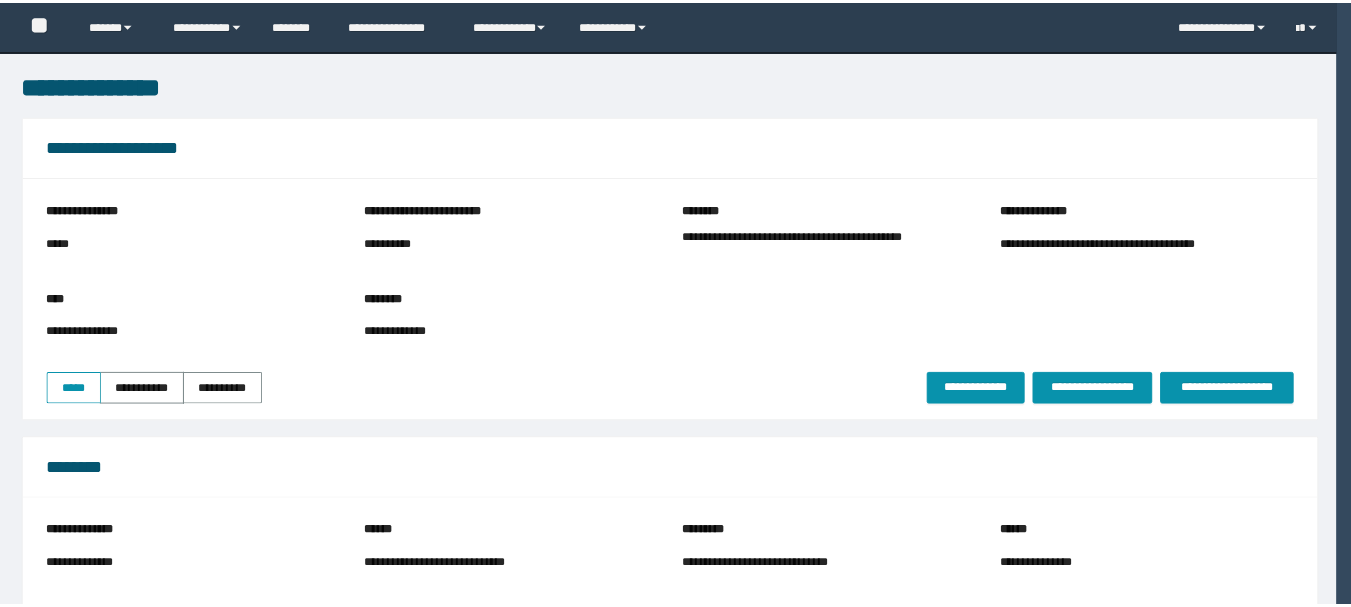 scroll, scrollTop: 0, scrollLeft: 0, axis: both 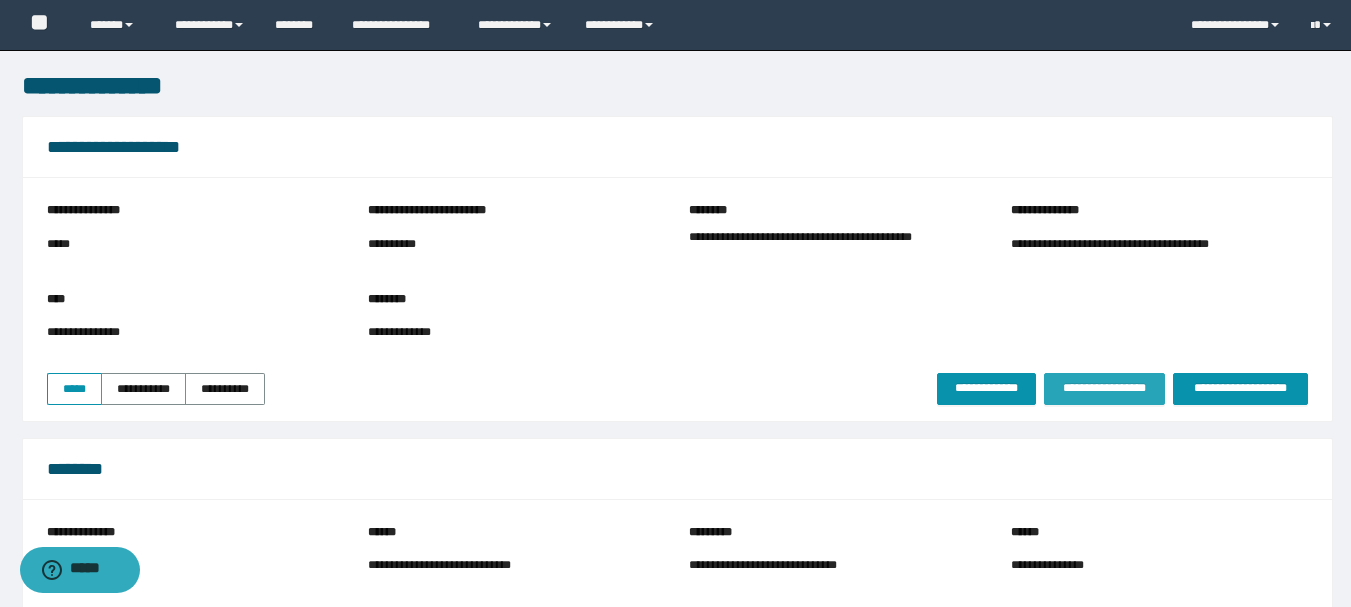 click on "**********" at bounding box center (1104, 388) 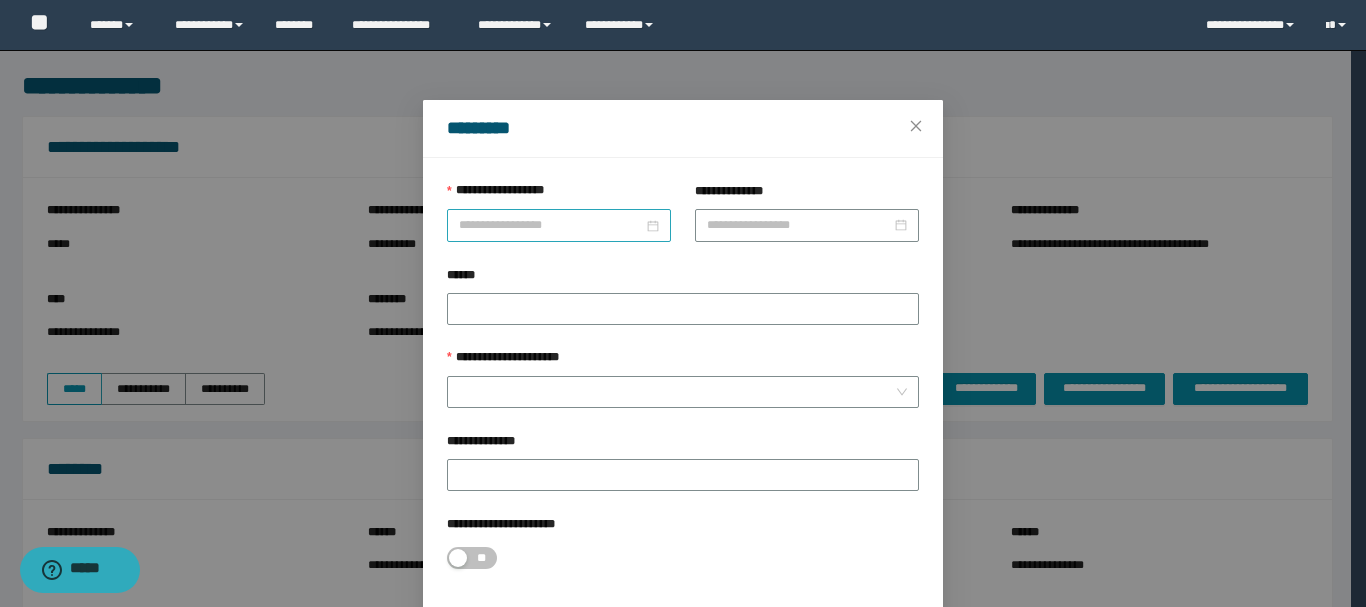 click at bounding box center (559, 225) 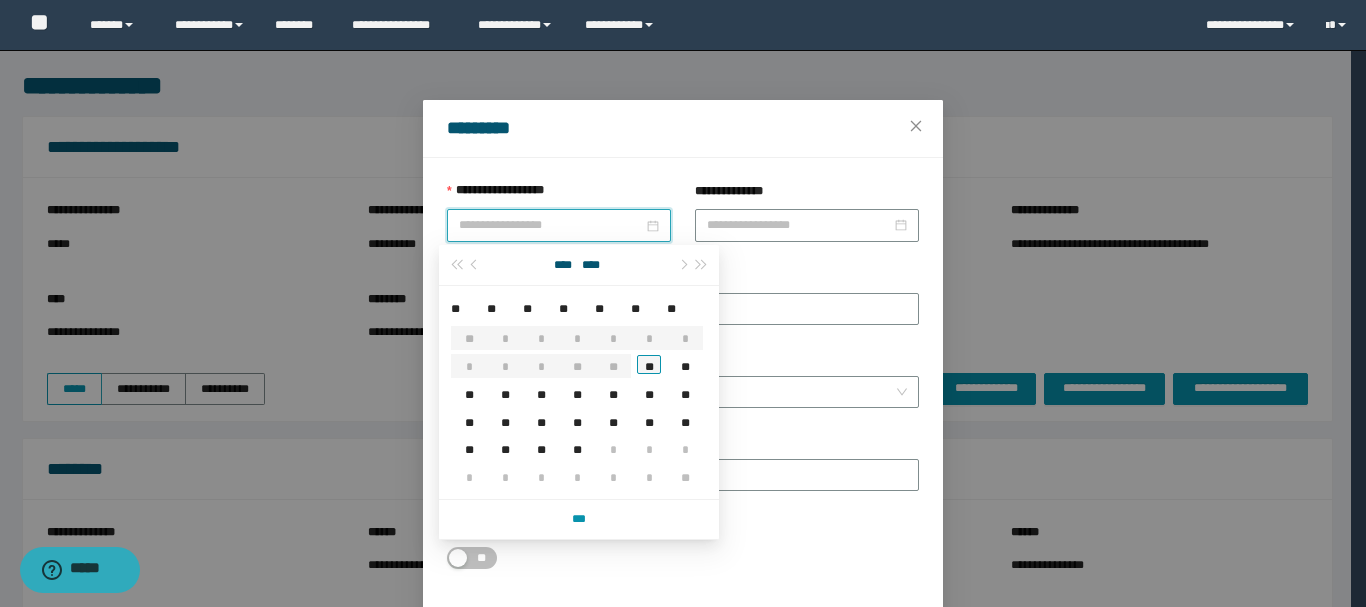 type on "**********" 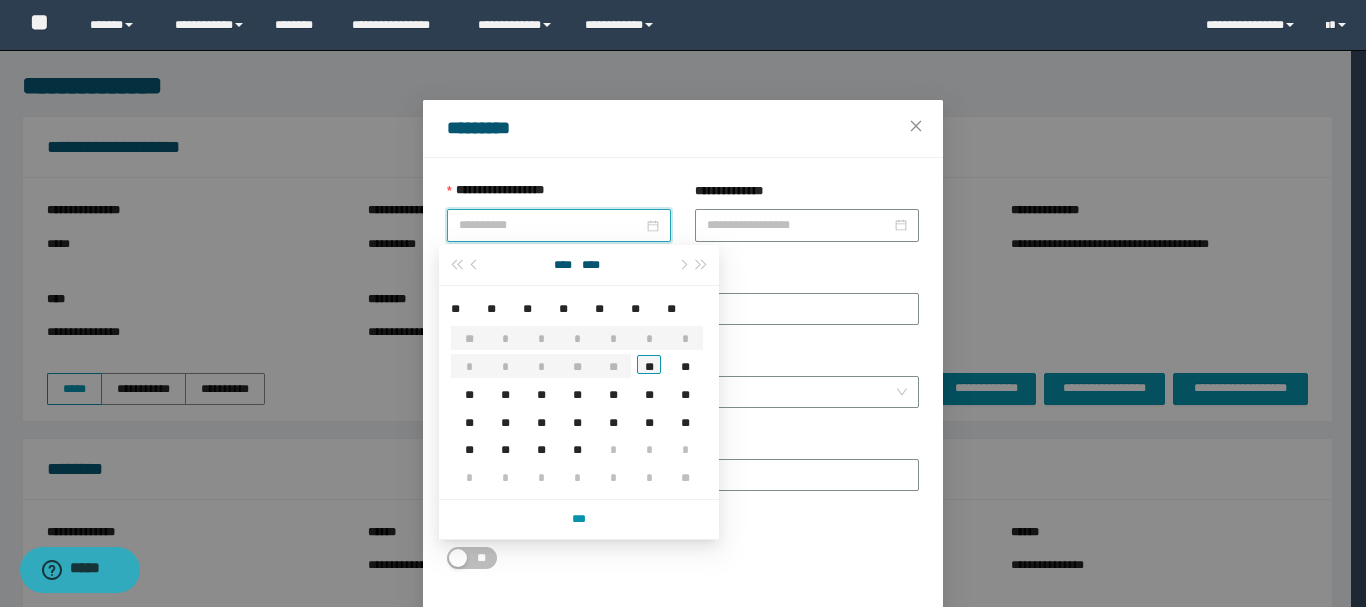 click on "**" at bounding box center [649, 364] 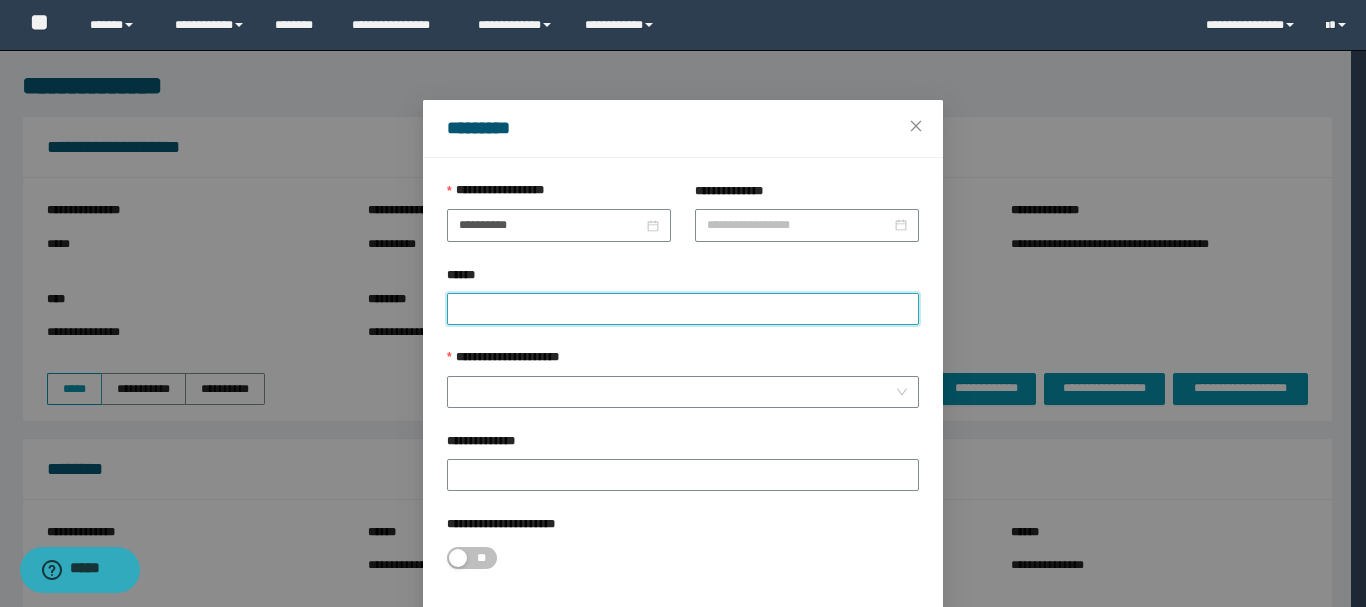 click on "******" at bounding box center [683, 309] 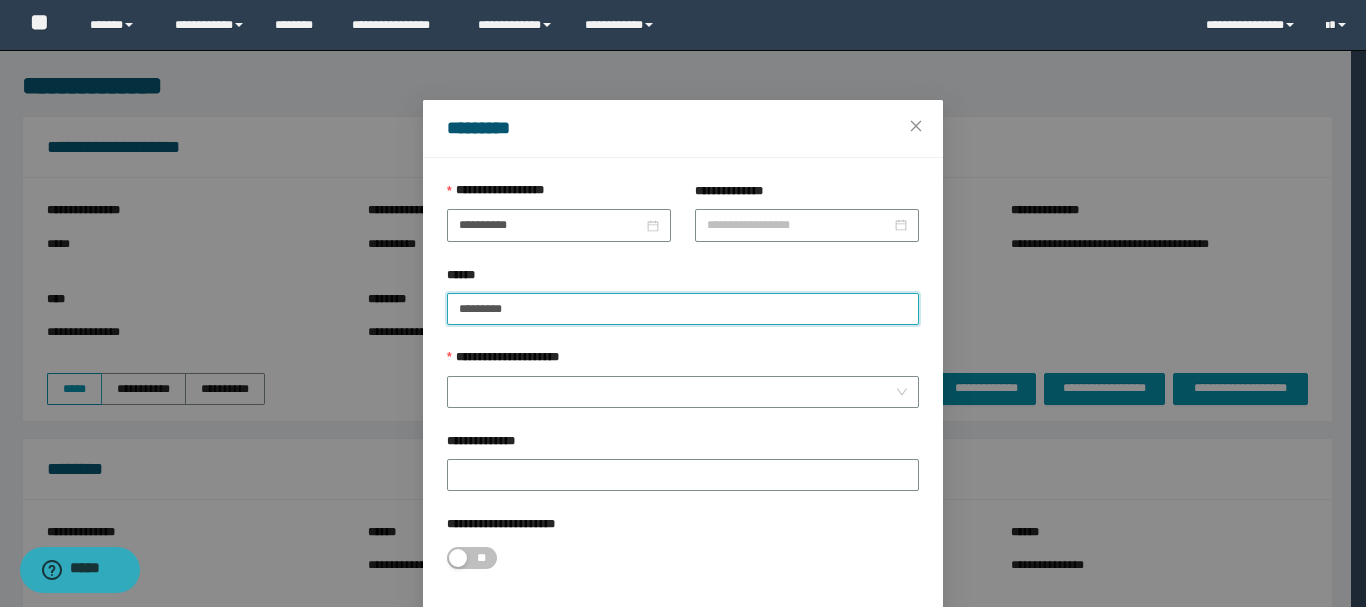 paste on "********" 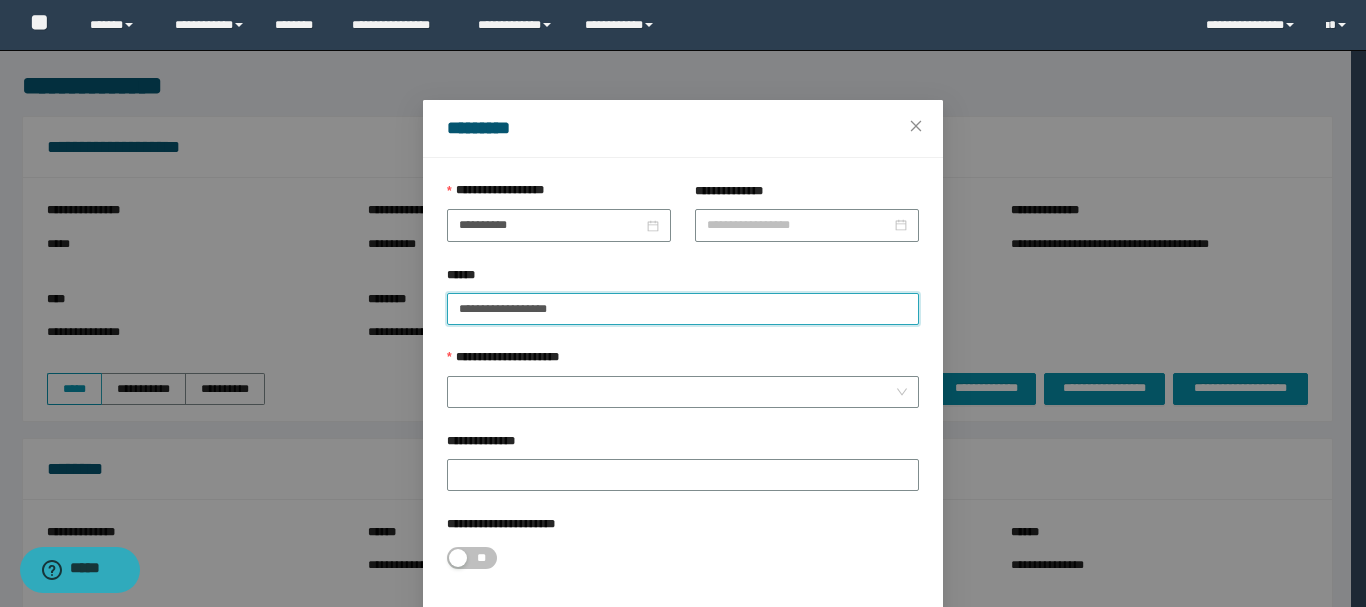 type on "**********" 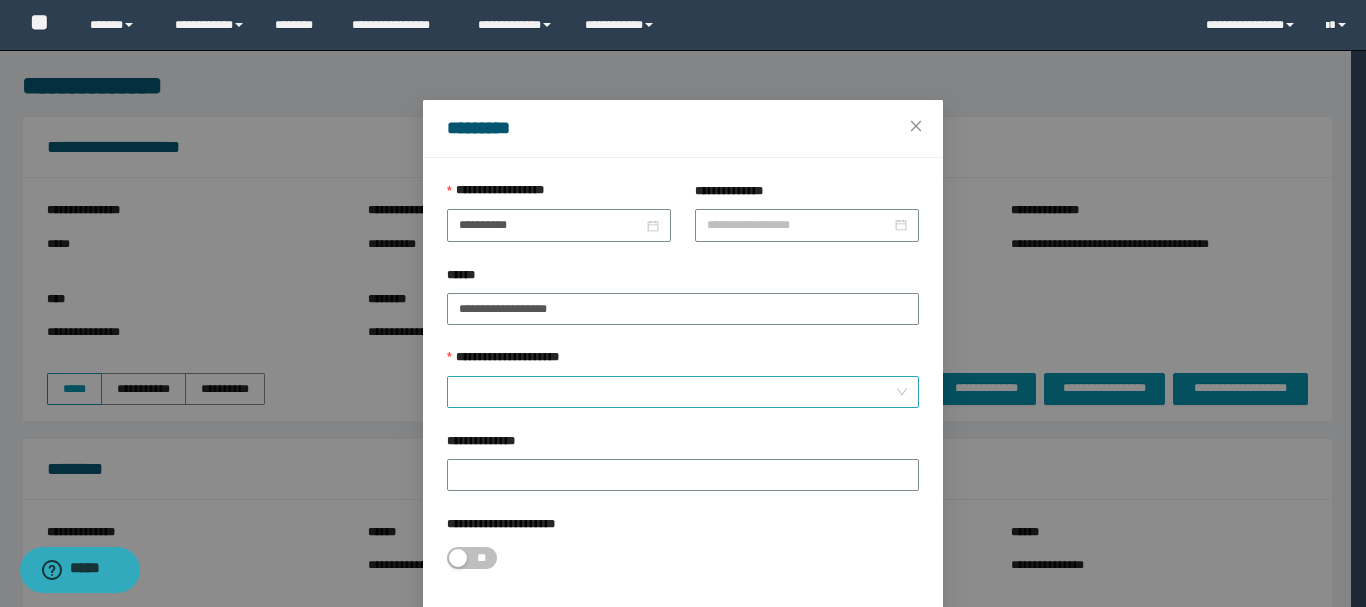 click on "**********" at bounding box center [677, 392] 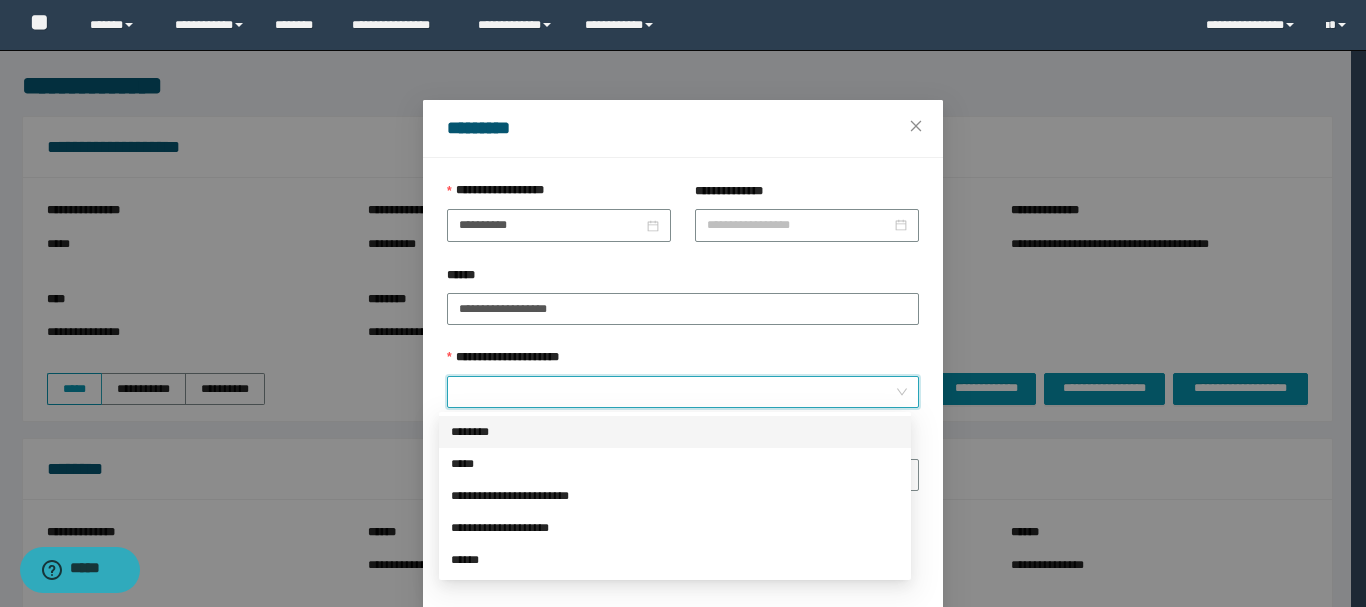 click on "********" at bounding box center (675, 432) 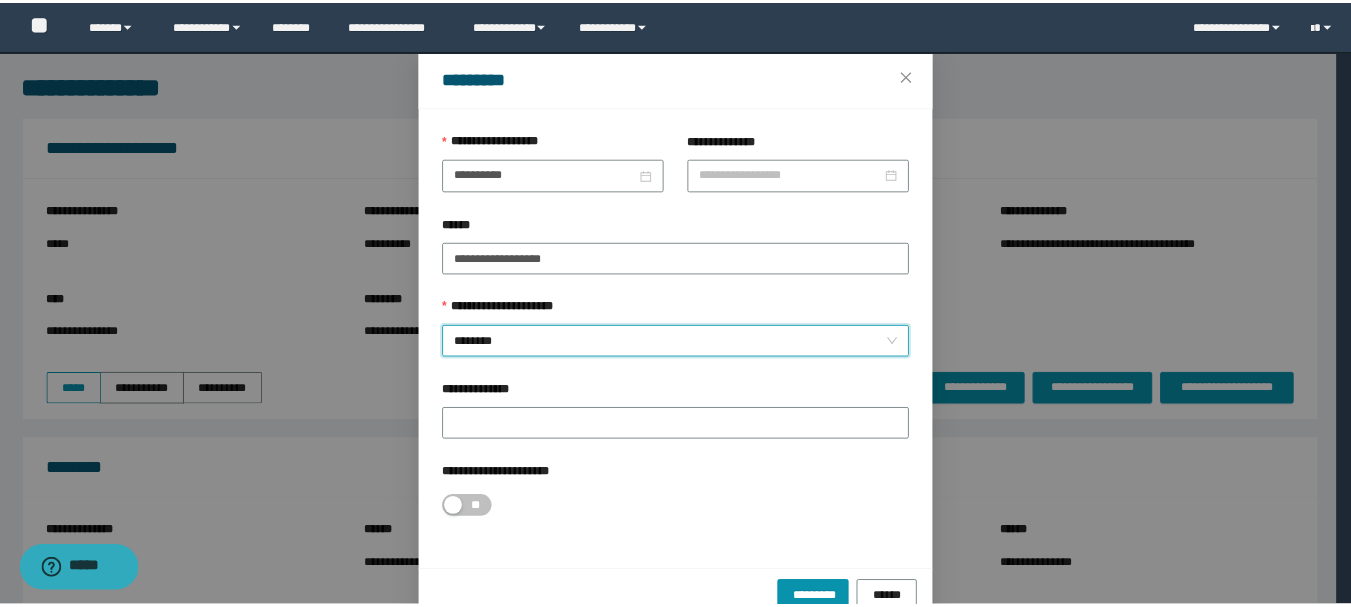 scroll, scrollTop: 92, scrollLeft: 0, axis: vertical 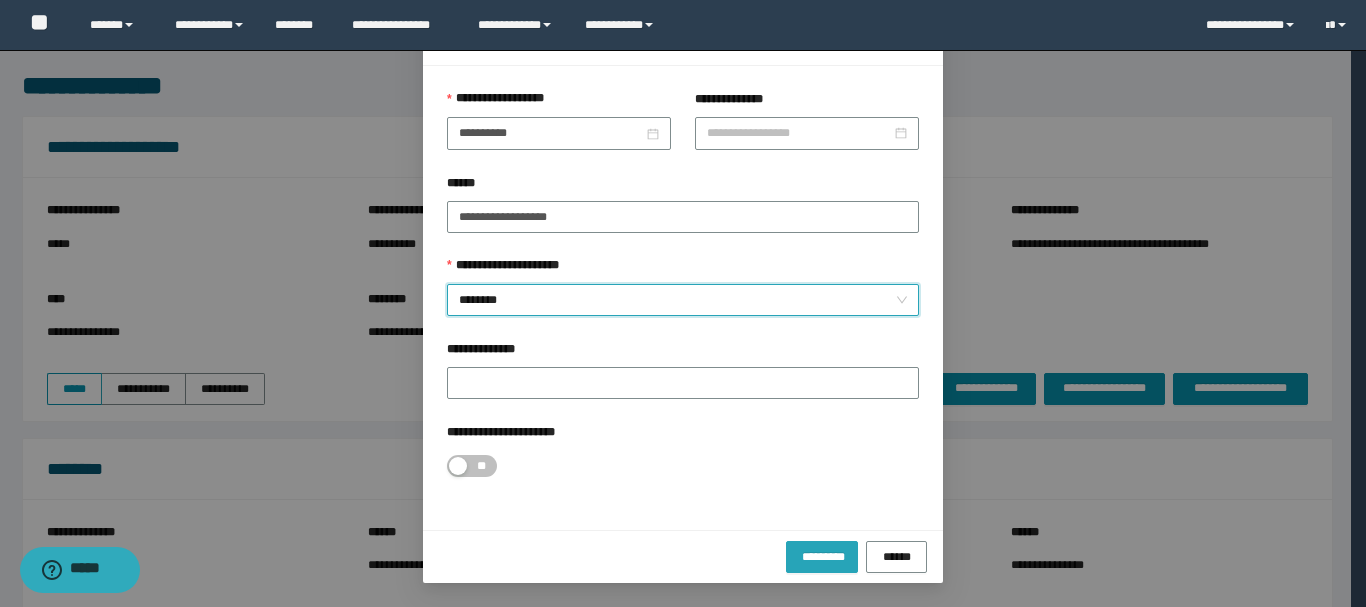 click on "*********" at bounding box center [822, 556] 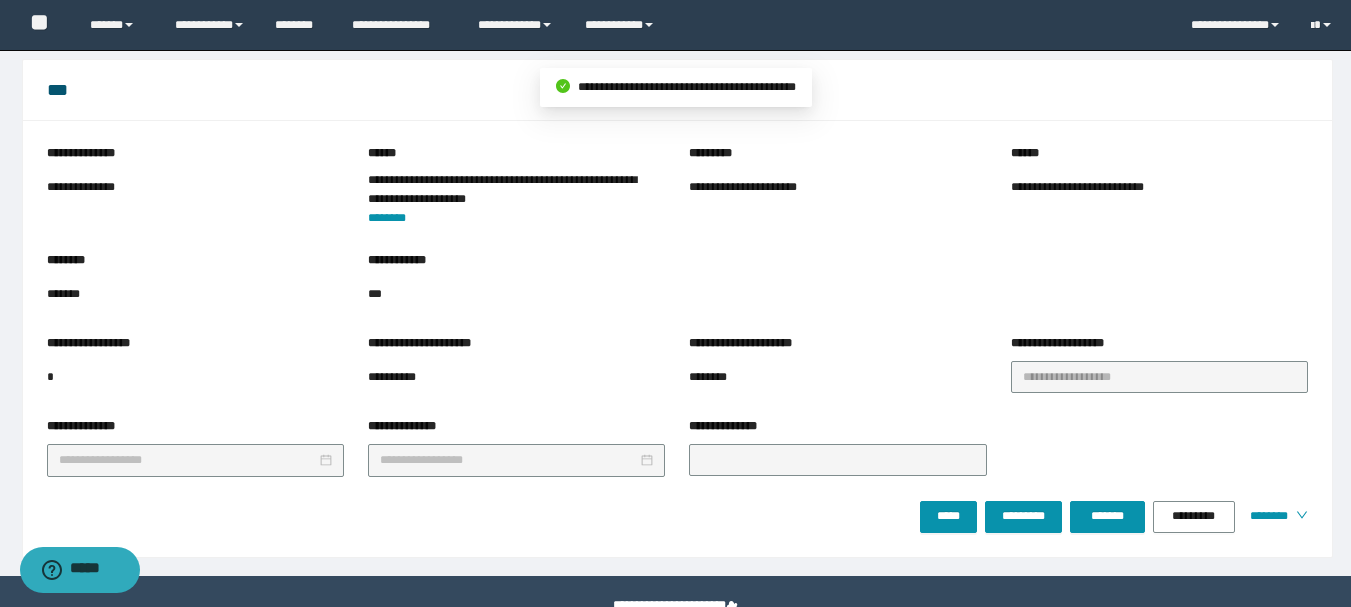scroll, scrollTop: 1407, scrollLeft: 0, axis: vertical 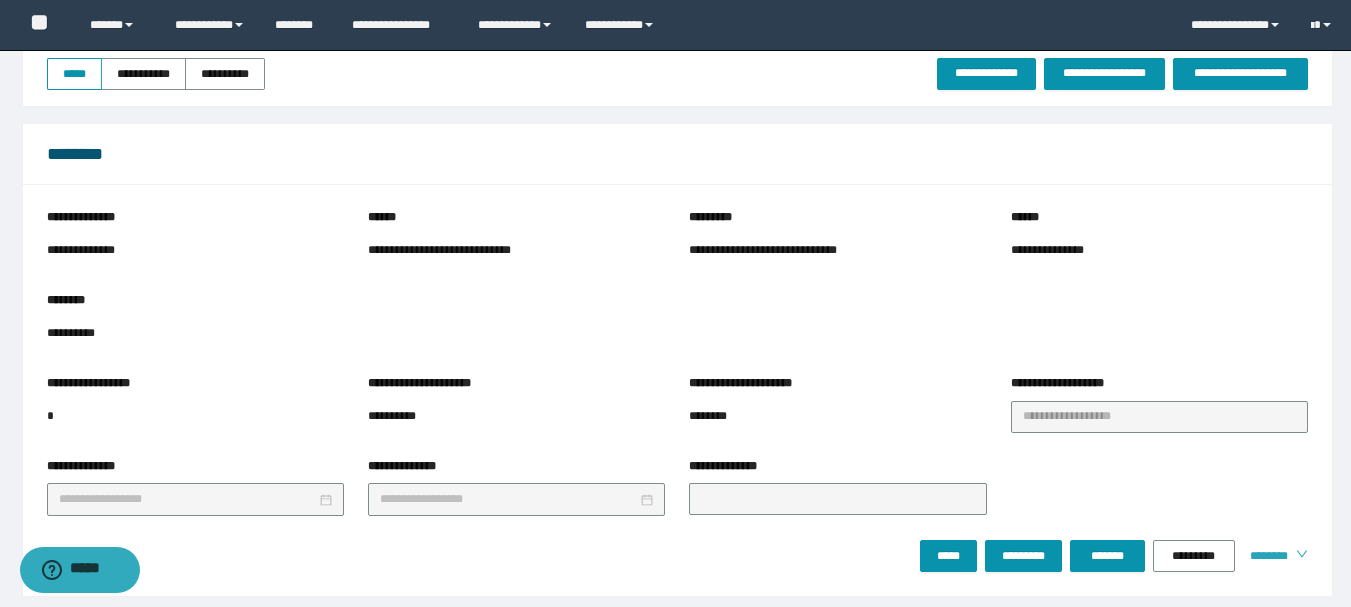 click on "********" at bounding box center [1265, 556] 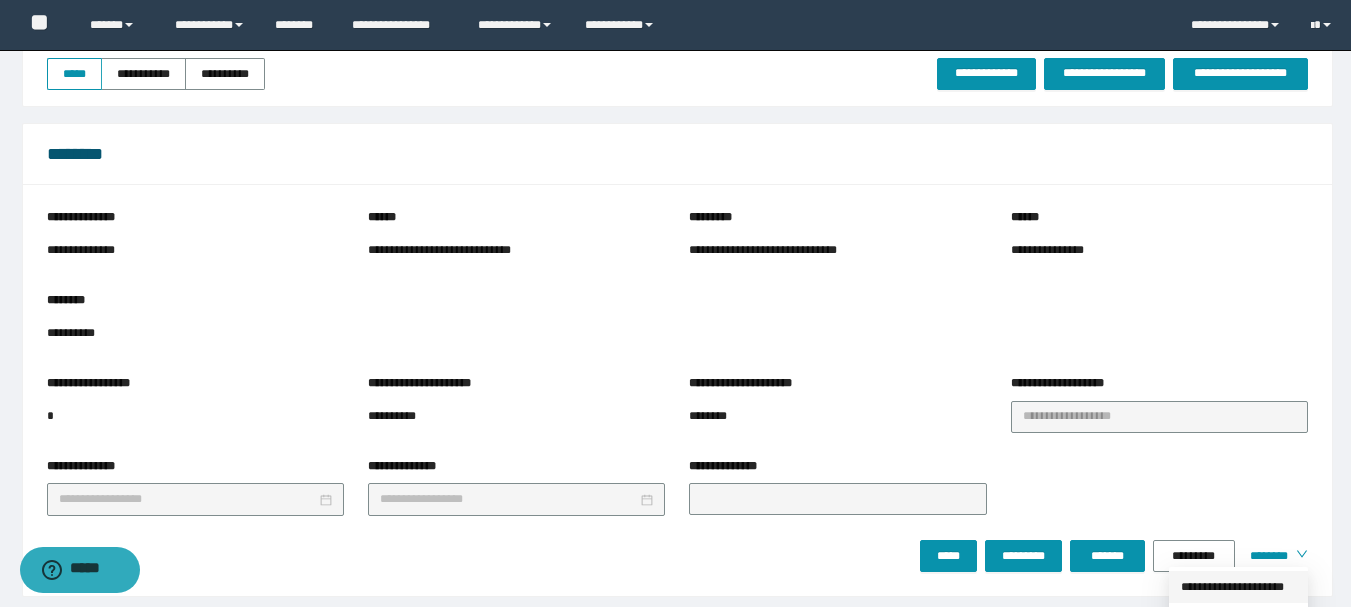 click on "**********" at bounding box center [1238, 587] 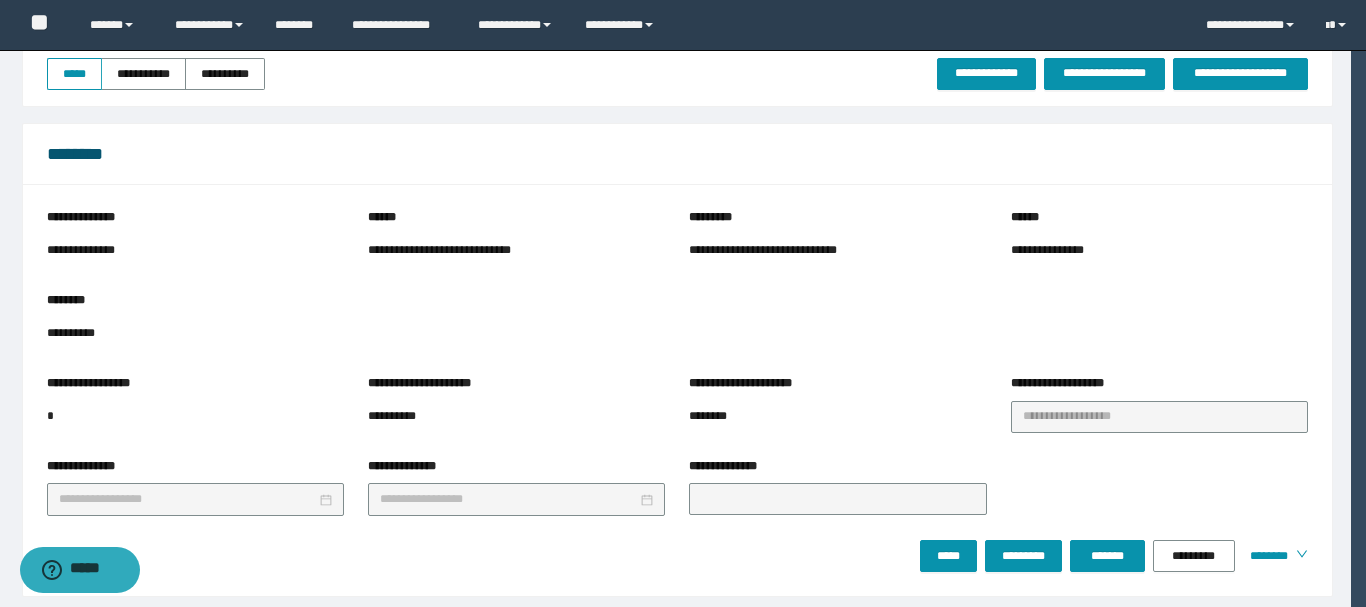click on "**********" at bounding box center [677, 390] 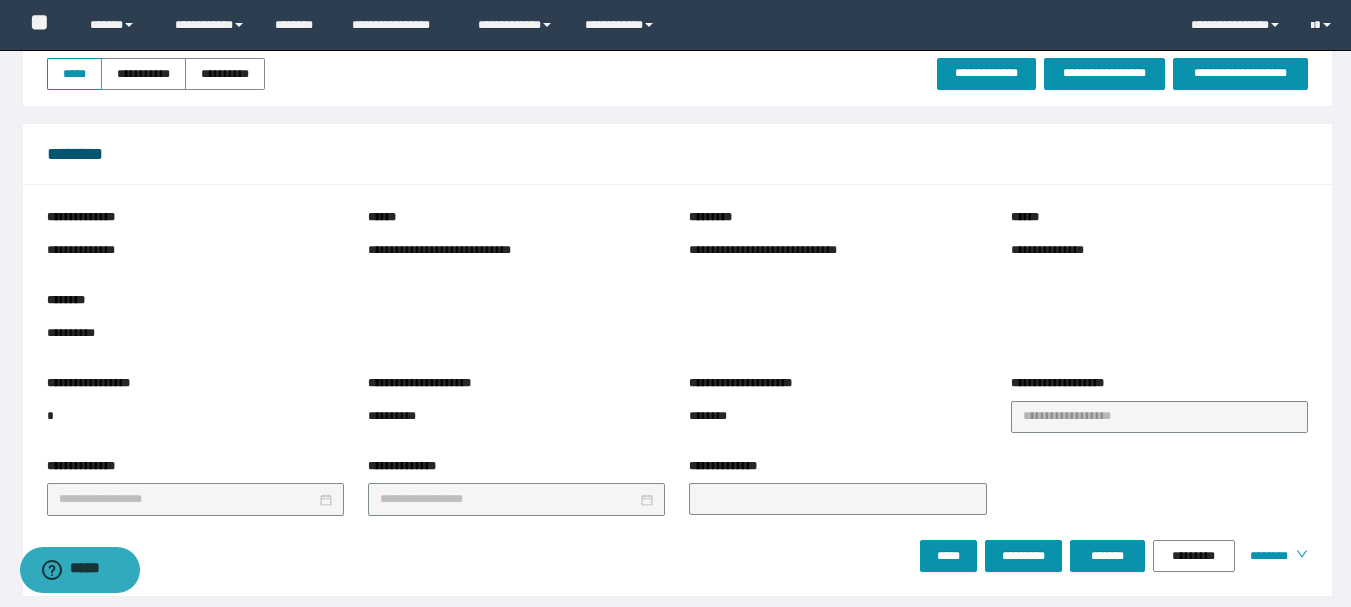 drag, startPoint x: 0, startPoint y: 353, endPoint x: 59, endPoint y: 347, distance: 59.3043 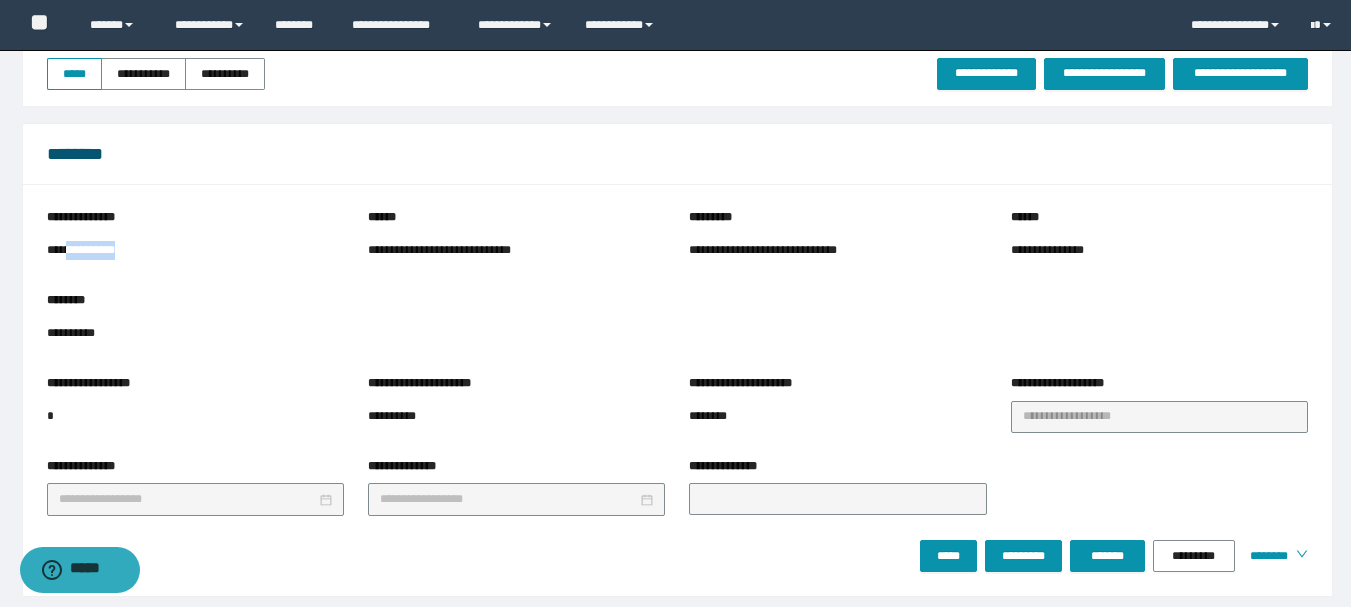 click on "**********" at bounding box center [93, 250] 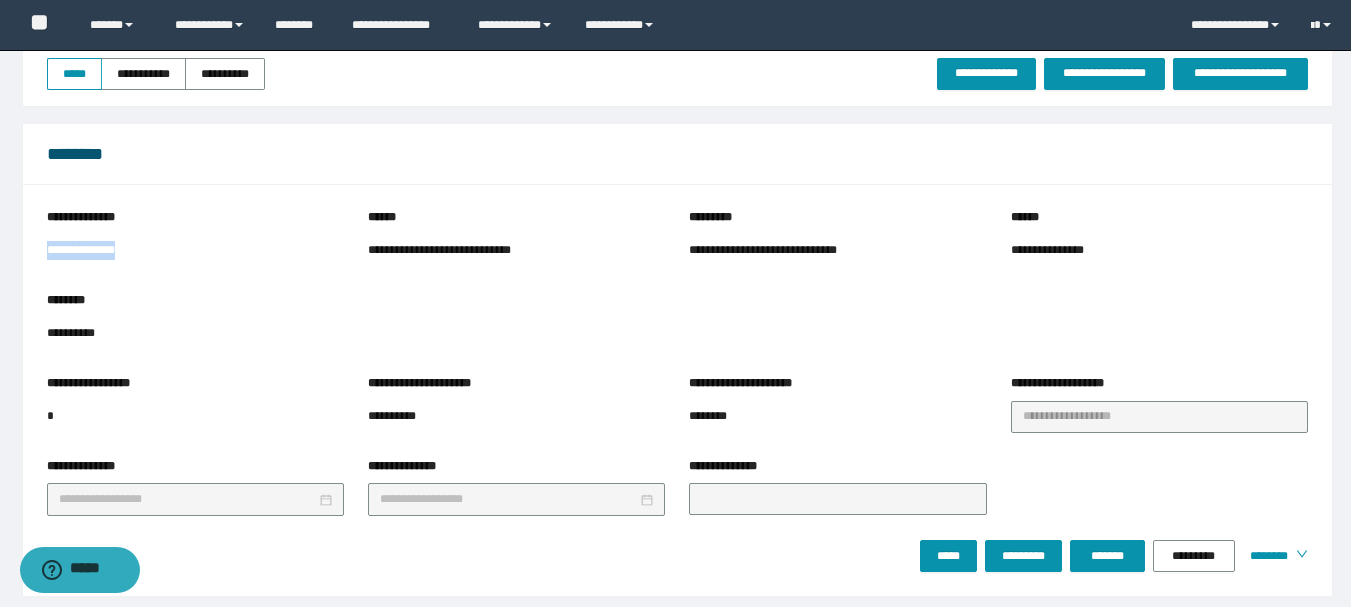 click on "**********" at bounding box center (93, 250) 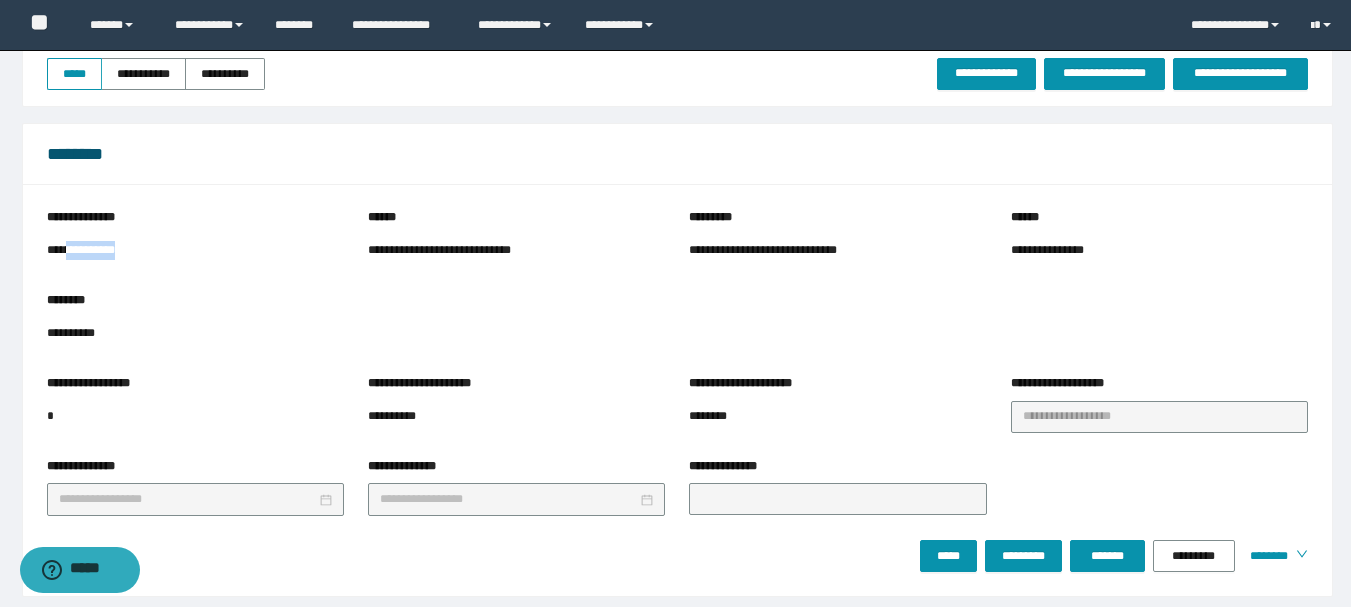 click on "**********" at bounding box center [93, 250] 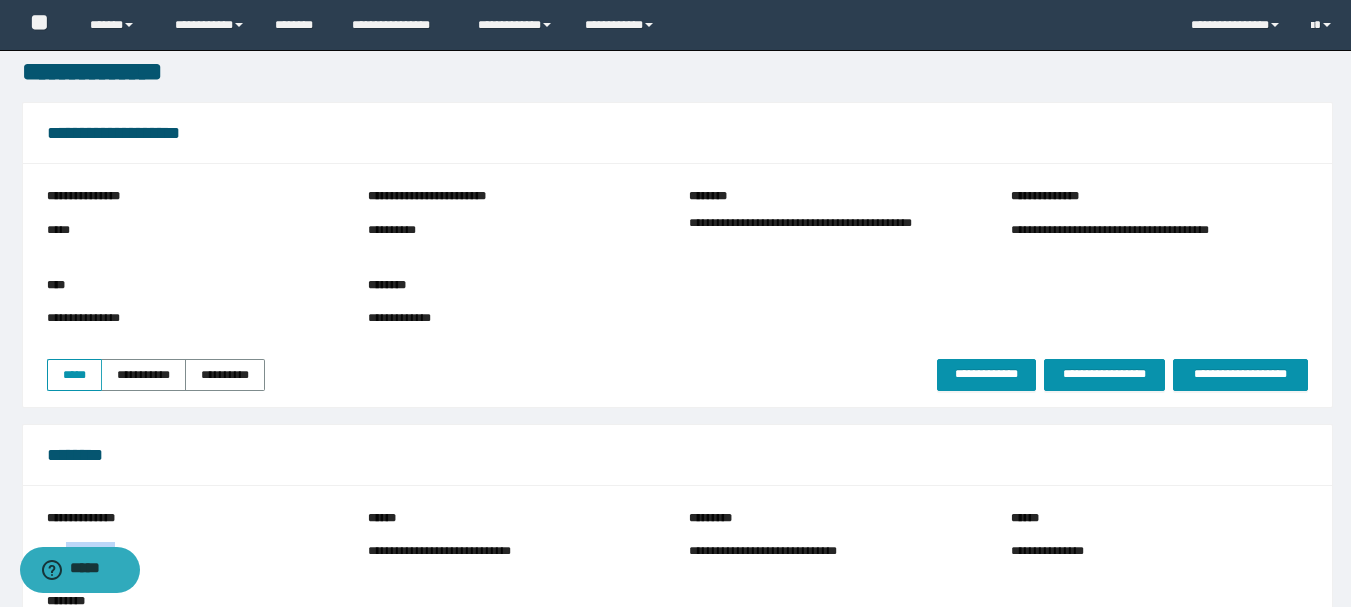 scroll, scrollTop: 0, scrollLeft: 0, axis: both 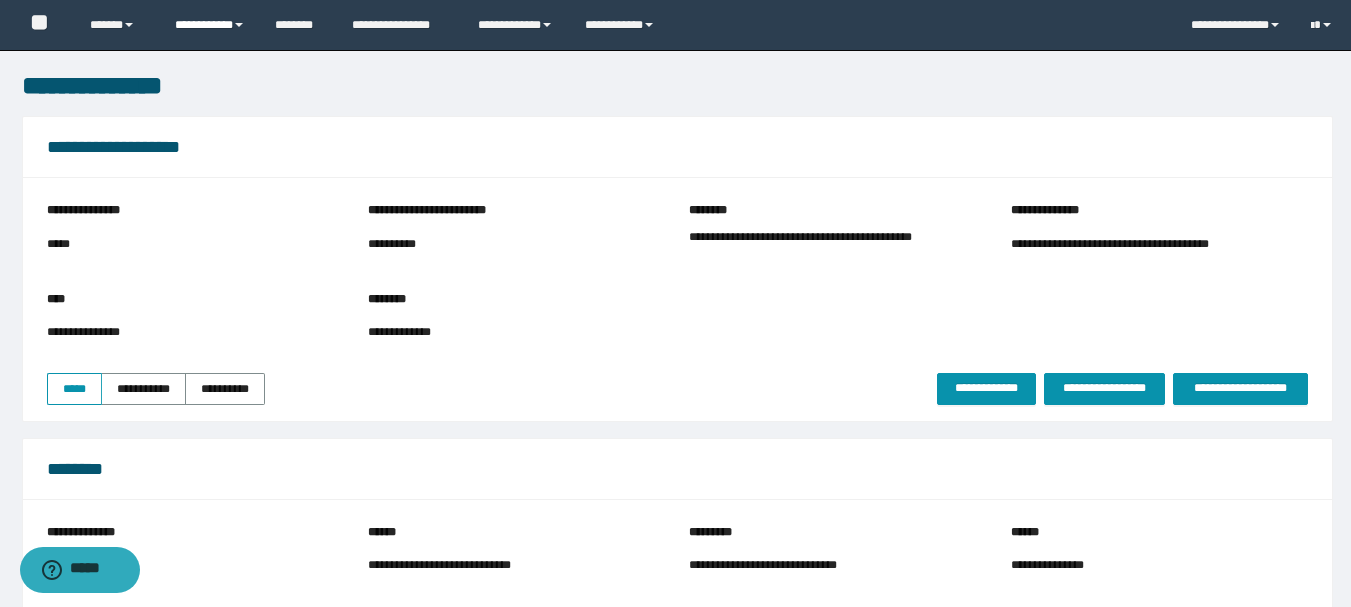 click on "**********" at bounding box center (210, 25) 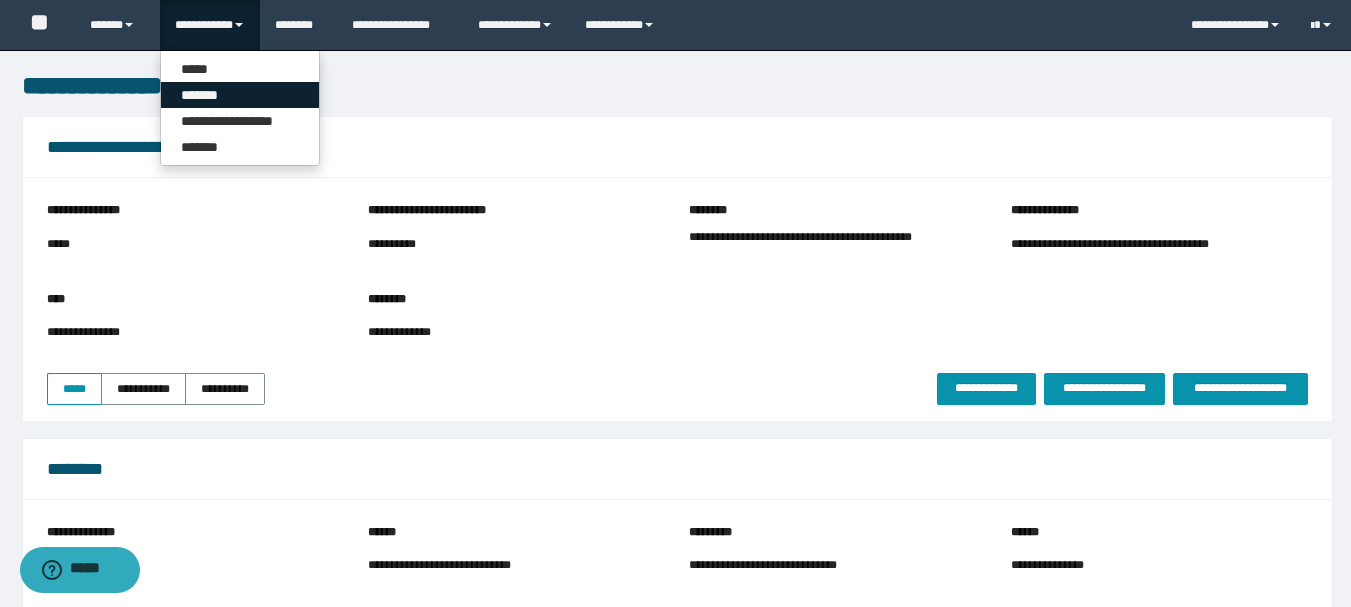 click on "*******" at bounding box center [240, 95] 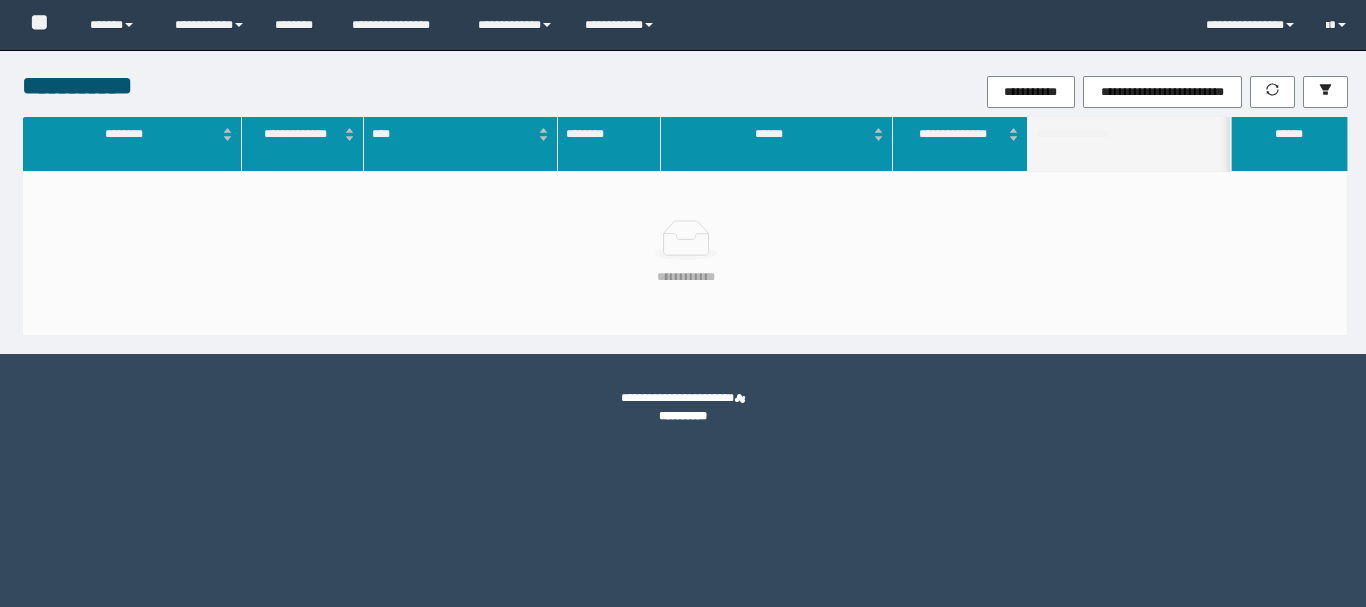 scroll, scrollTop: 0, scrollLeft: 0, axis: both 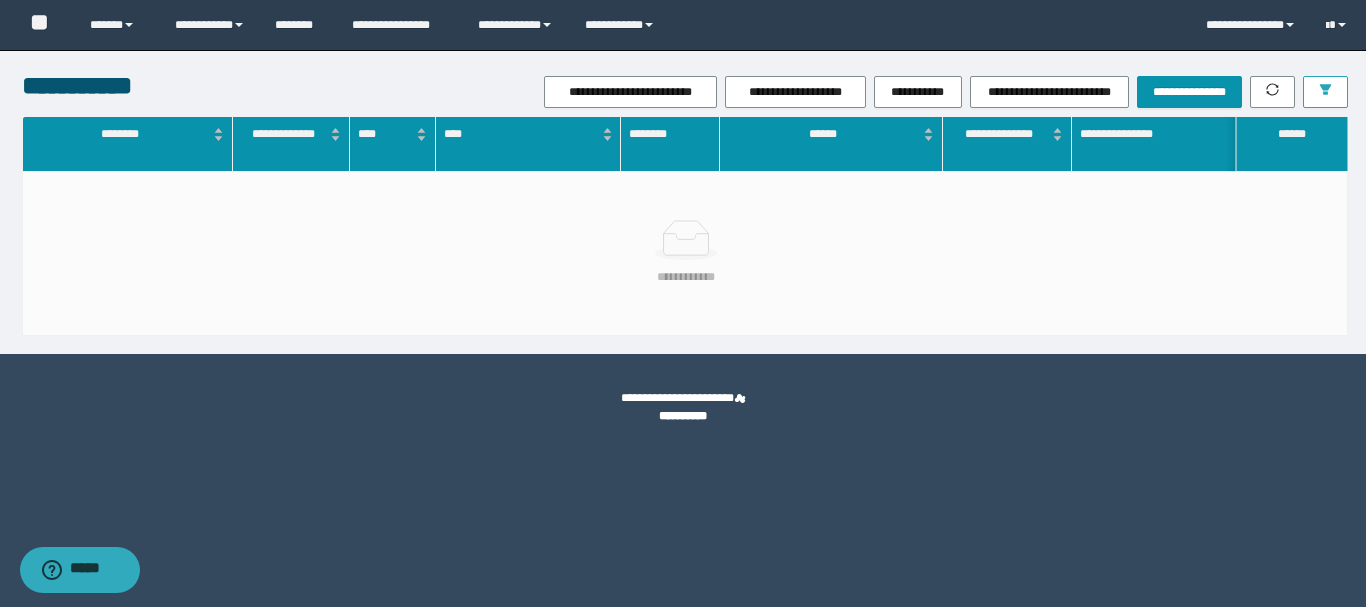 click at bounding box center [1325, 92] 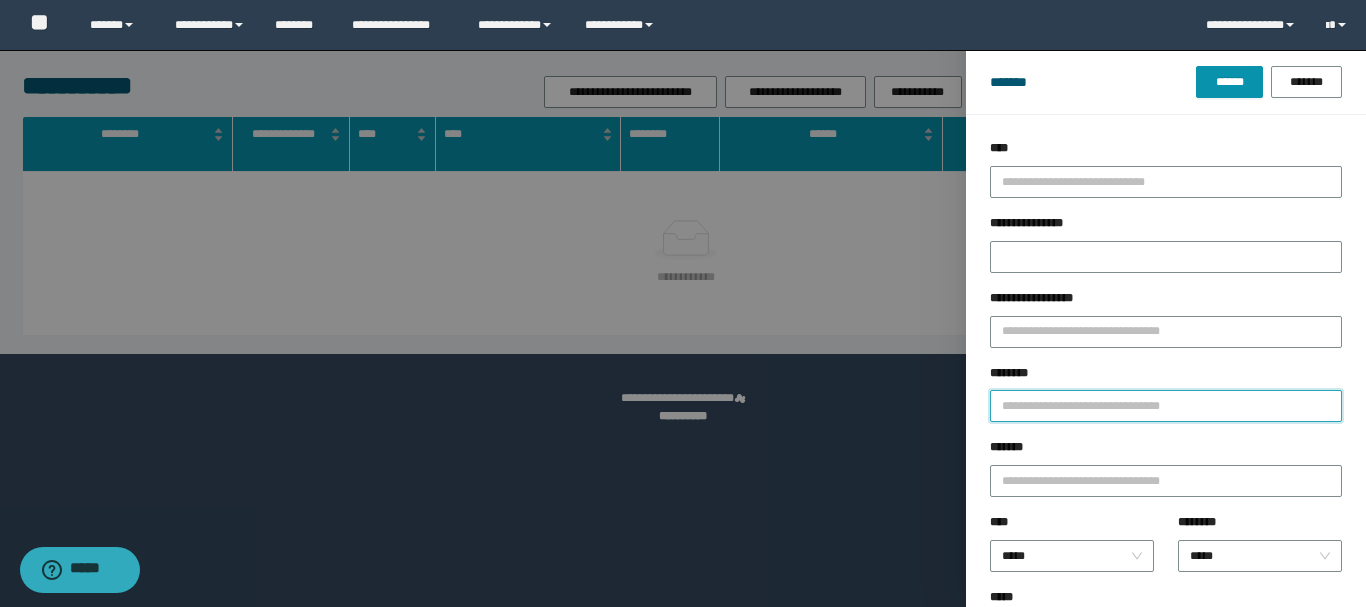 click on "********" at bounding box center (1166, 406) 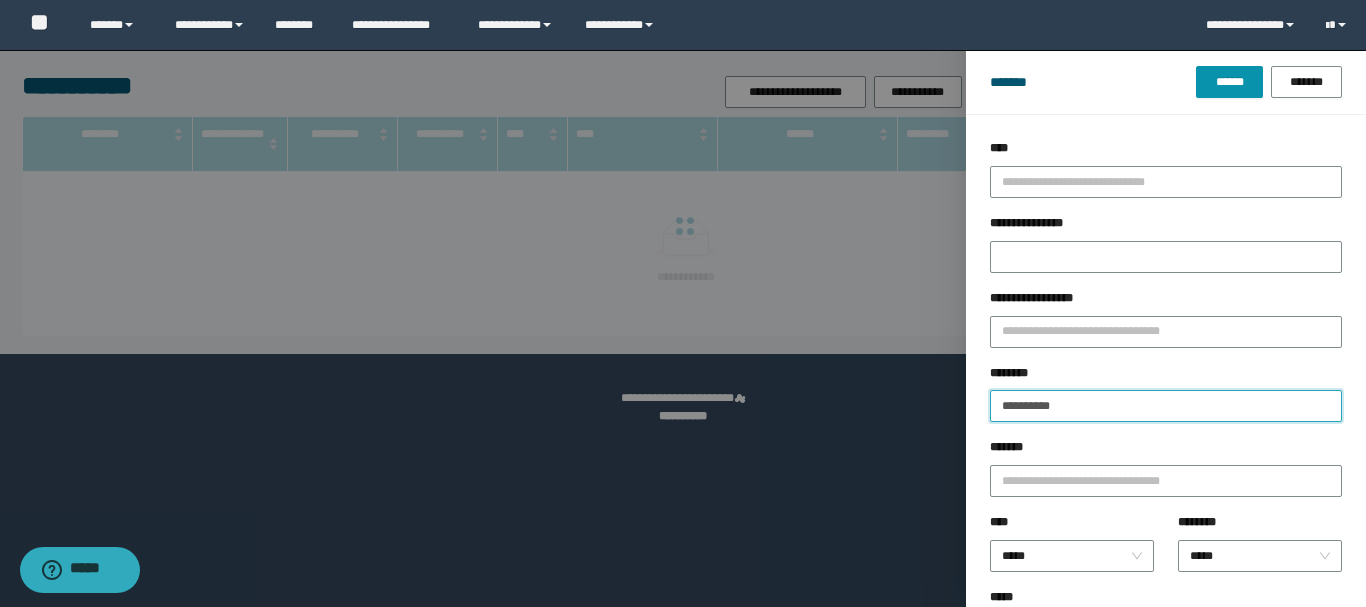 type on "**********" 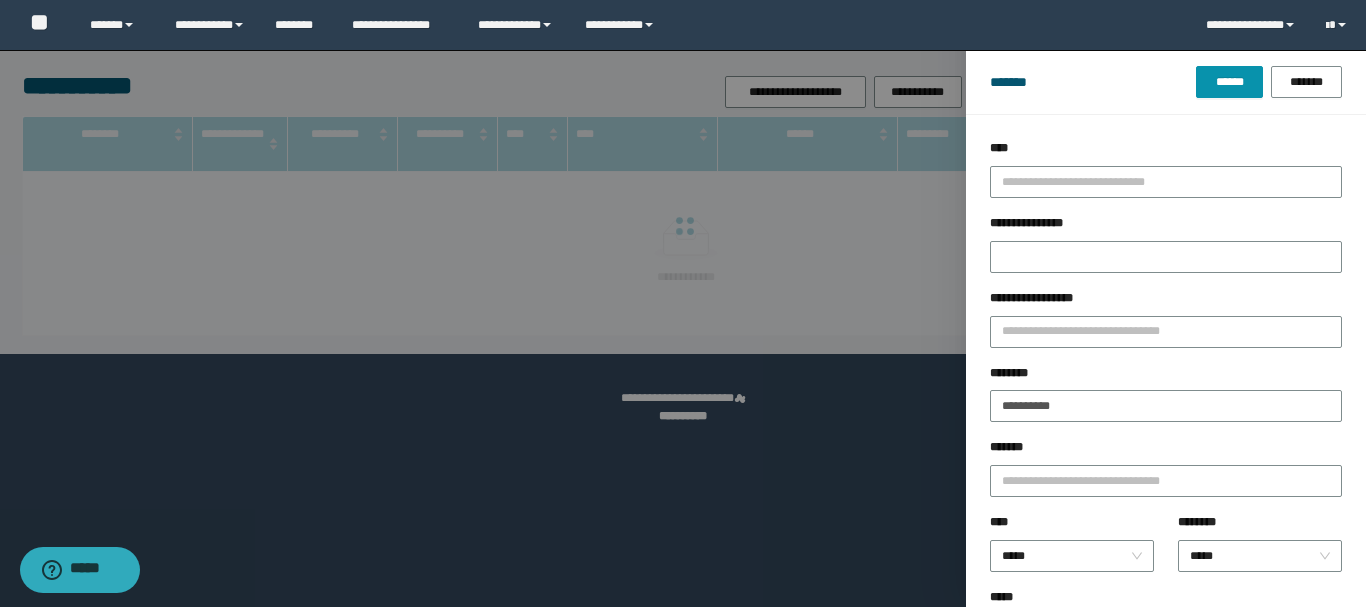 click on "******* ****** *******" at bounding box center [1166, 82] 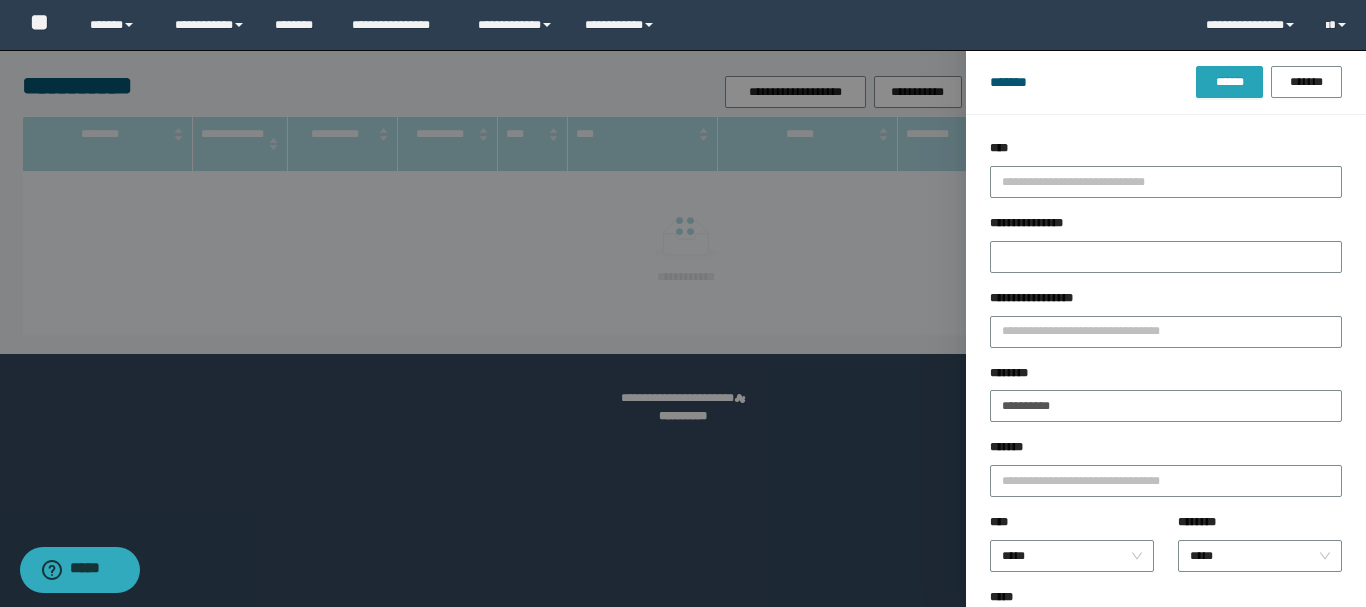 click on "******" at bounding box center (1229, 82) 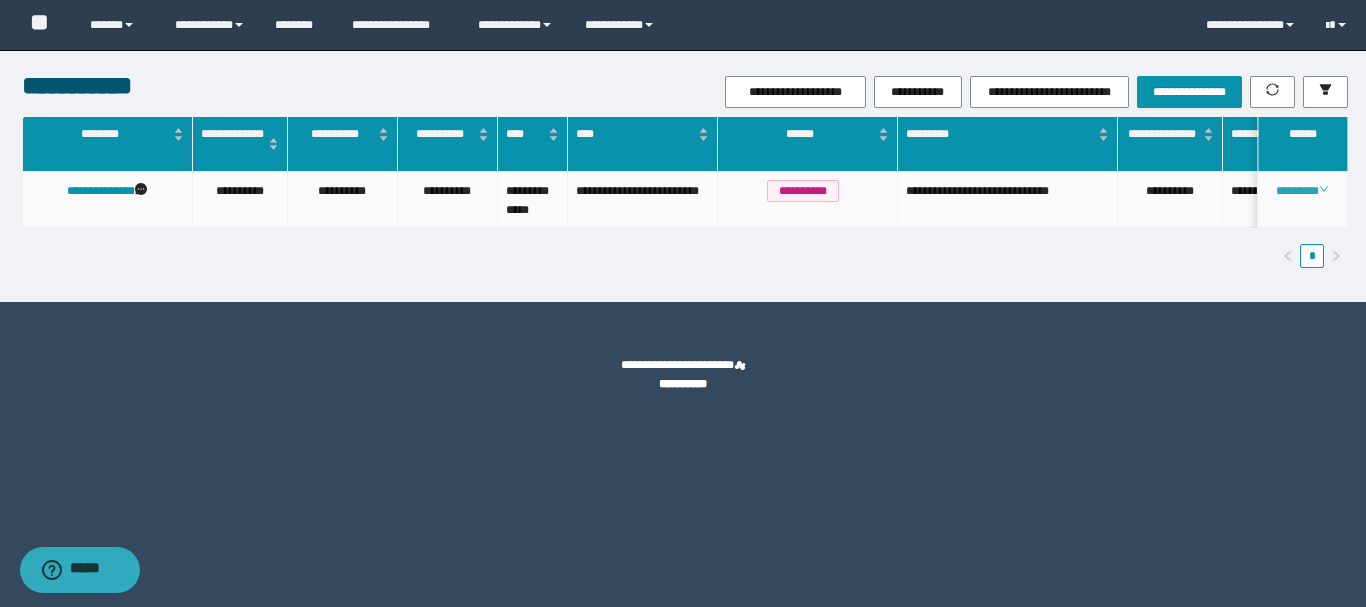 click on "********" at bounding box center (1302, 191) 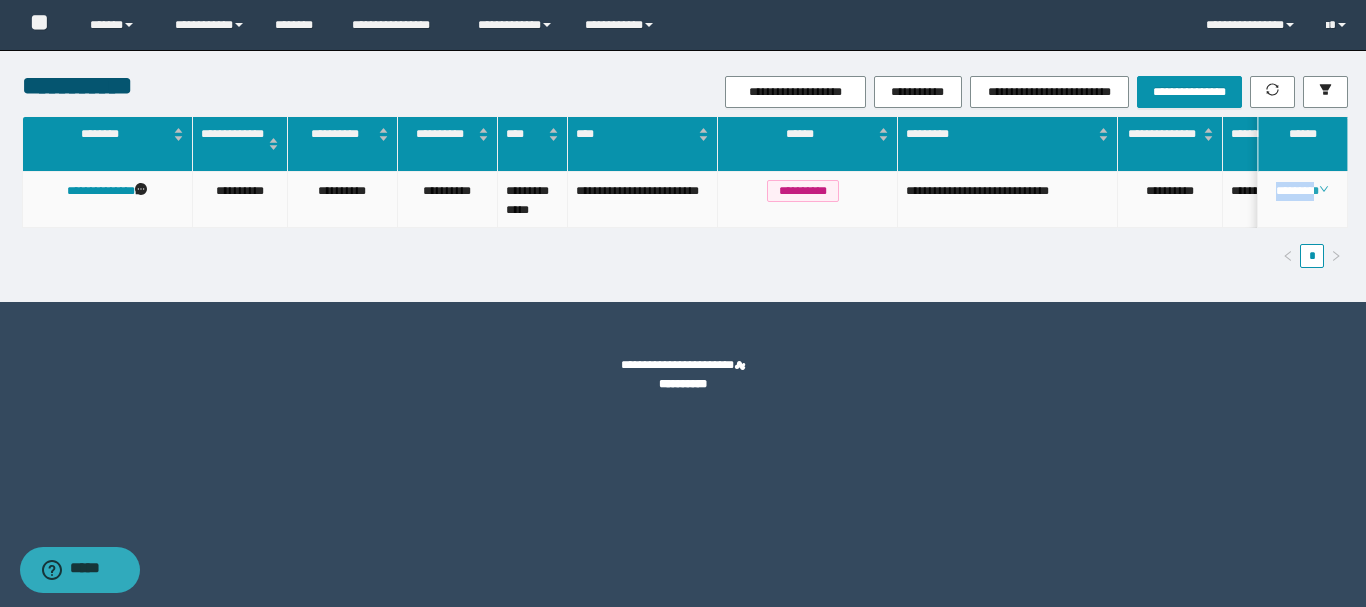 click on "********" at bounding box center (1302, 191) 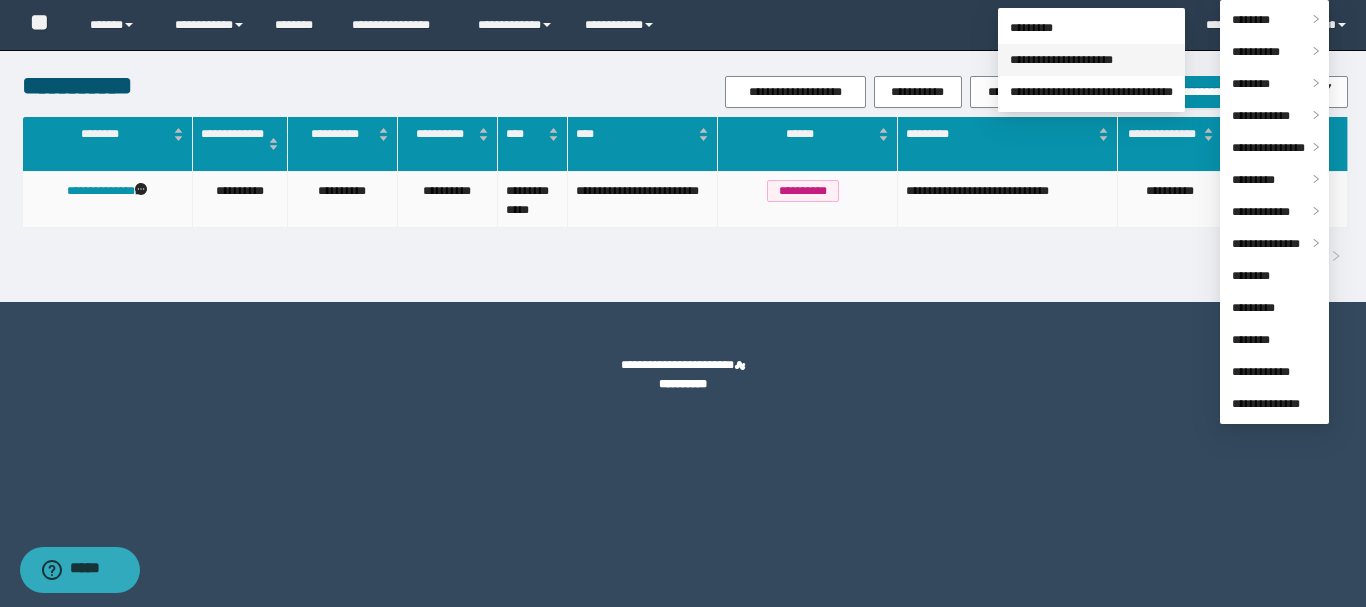 click on "**********" at bounding box center (1061, 60) 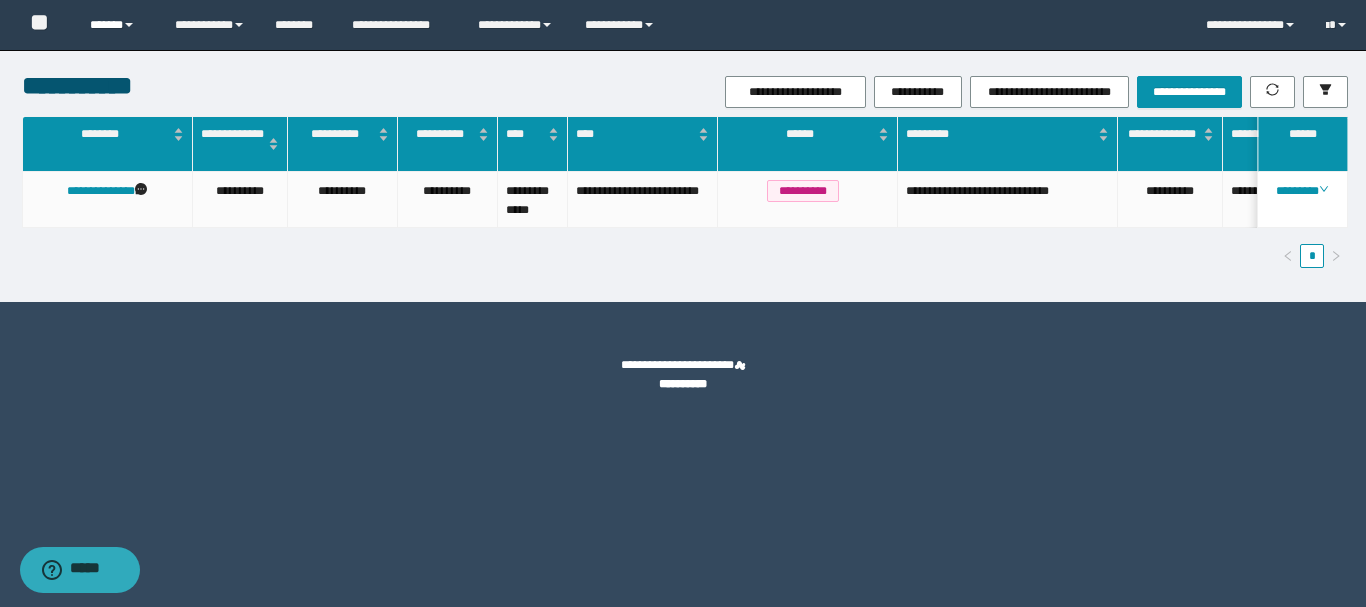 click on "******" at bounding box center (117, 25) 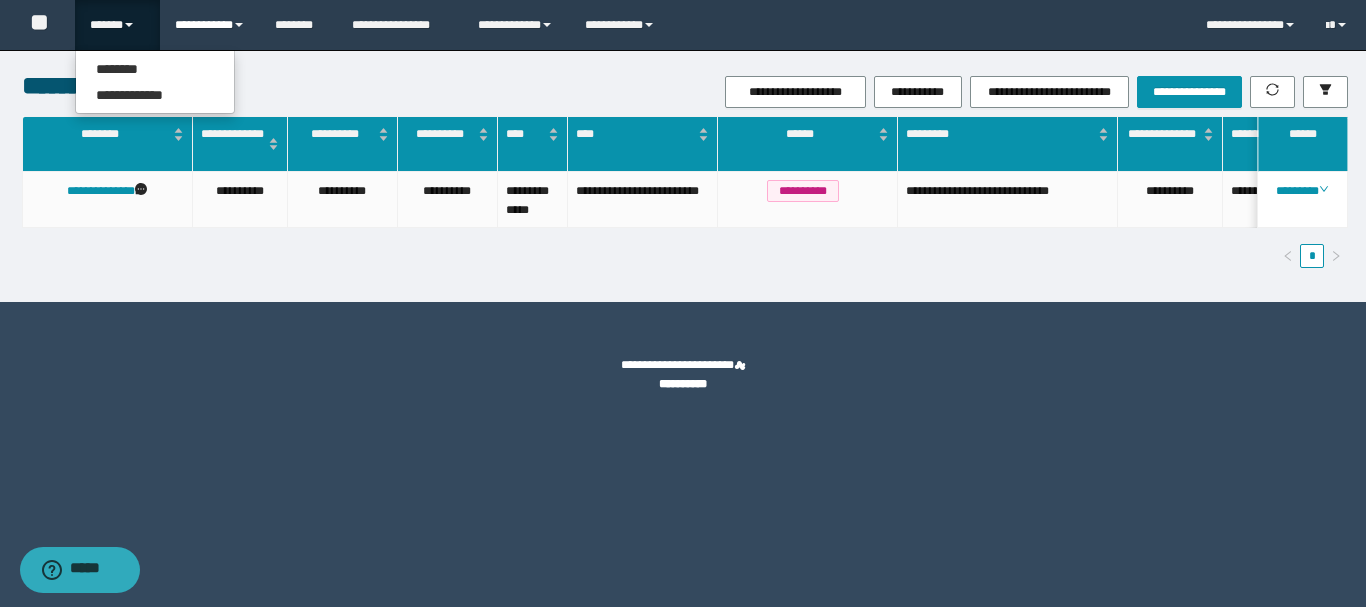 click at bounding box center [239, 25] 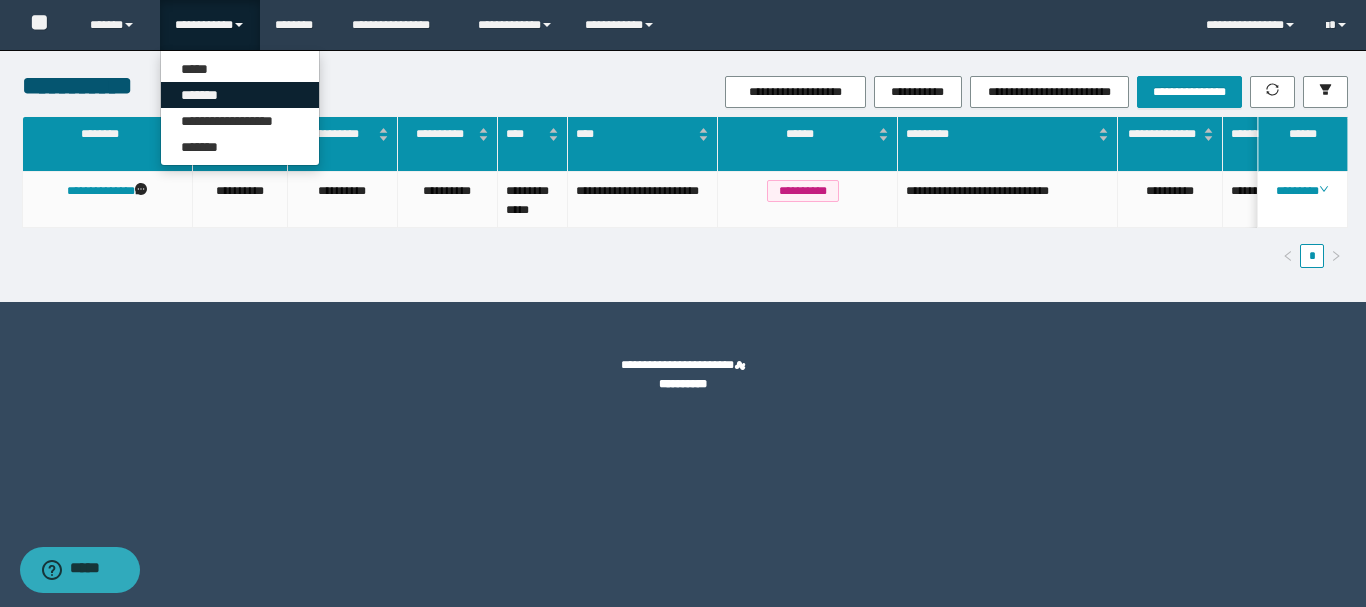 click on "*******" at bounding box center (240, 95) 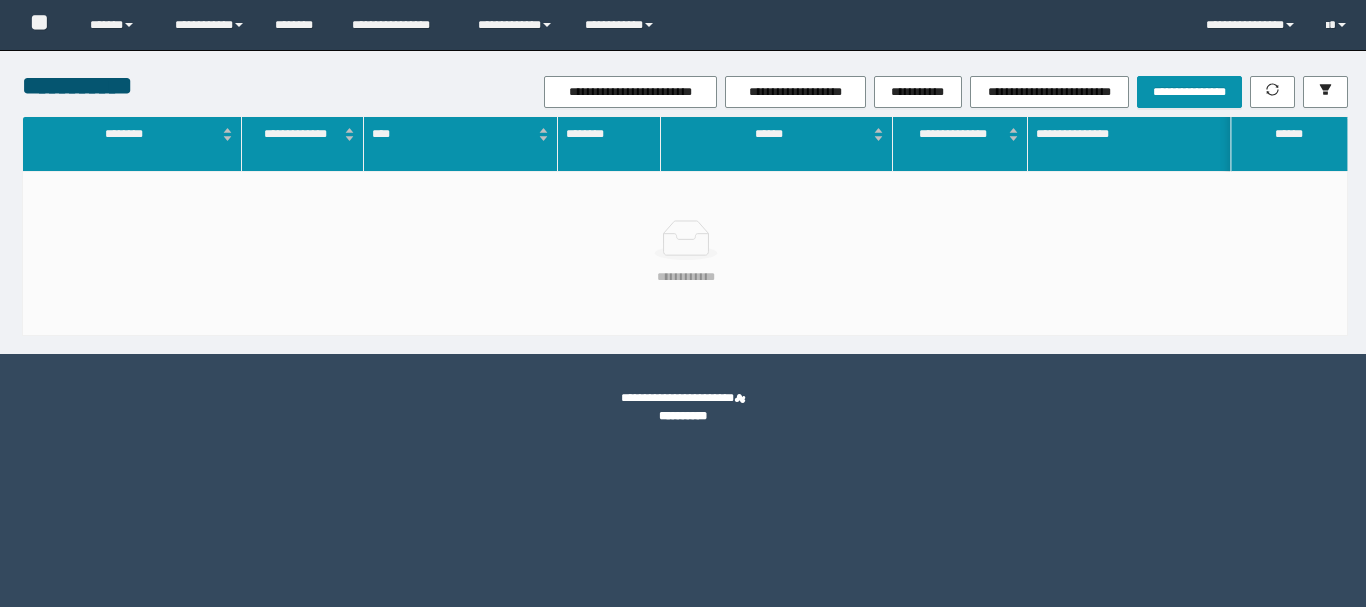 scroll, scrollTop: 0, scrollLeft: 0, axis: both 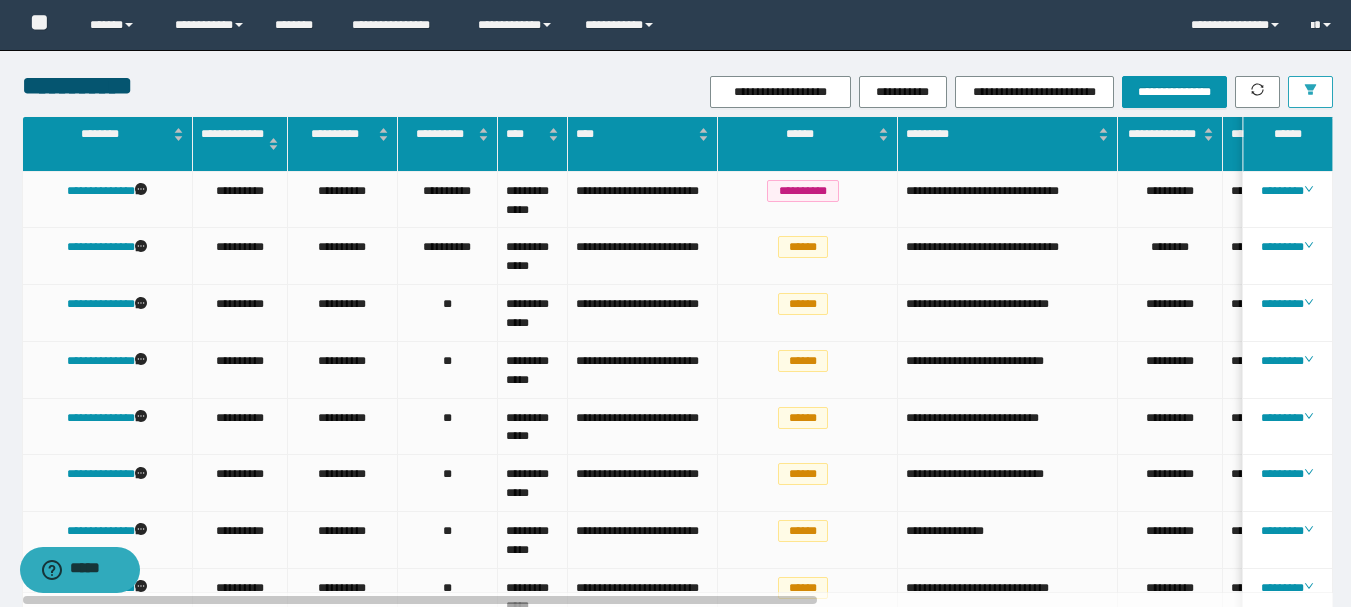 click at bounding box center [1310, 92] 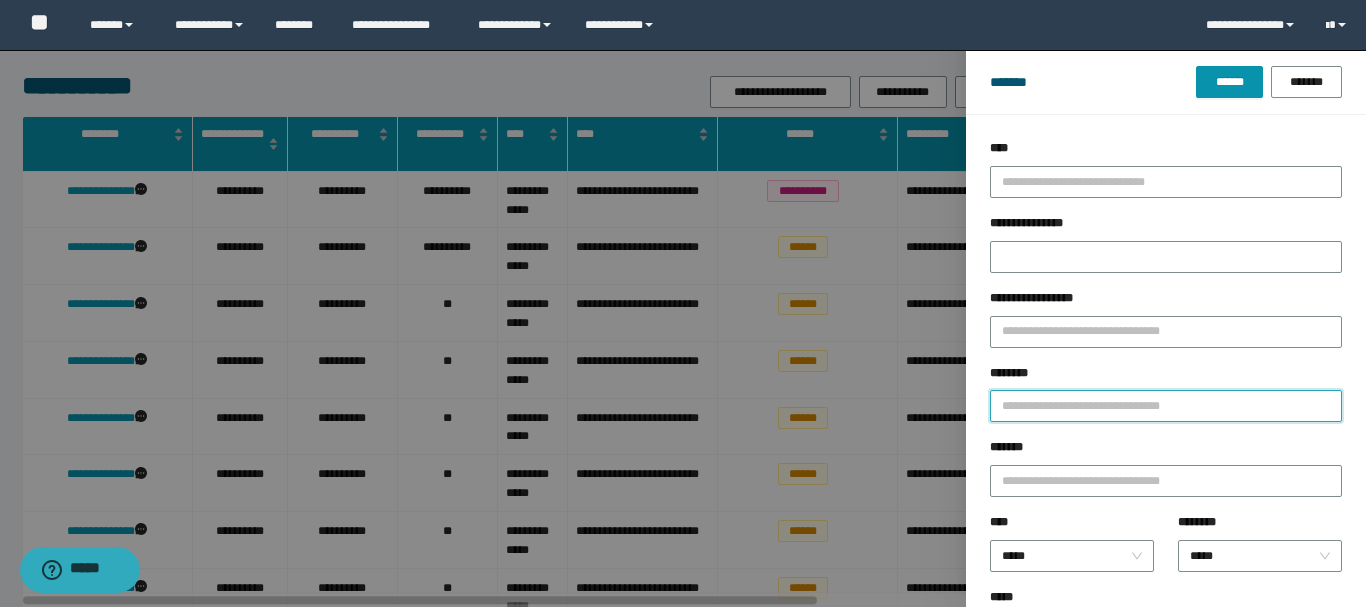 paste on "**********" 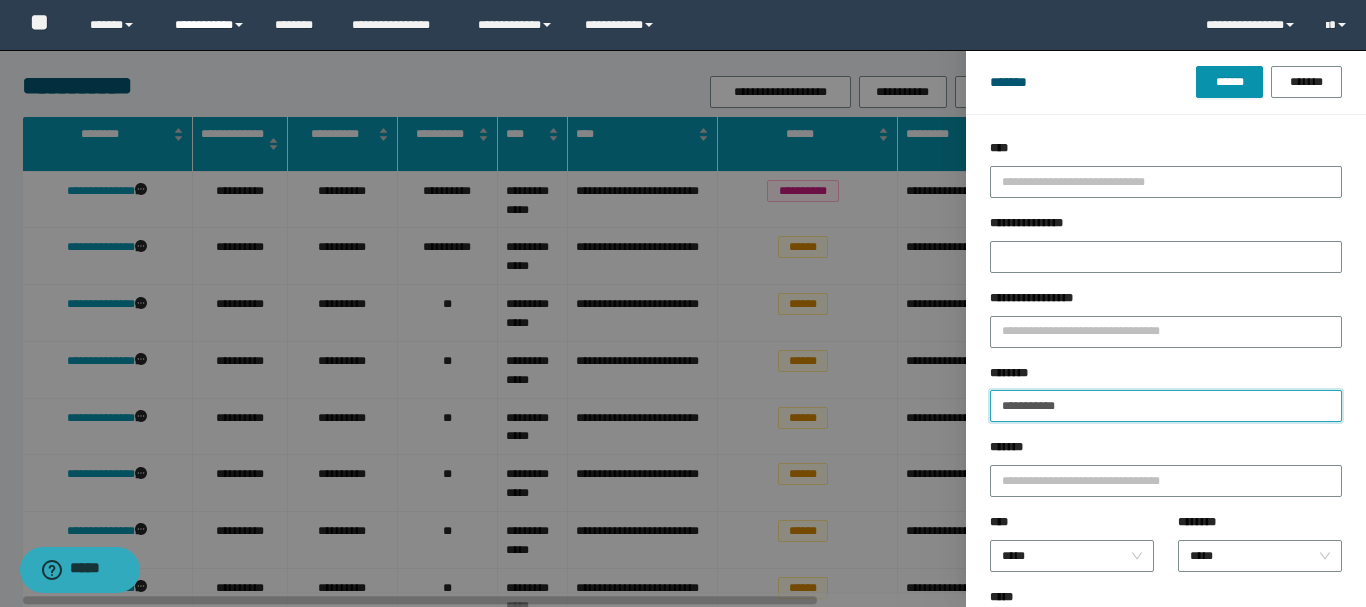 type on "**********" 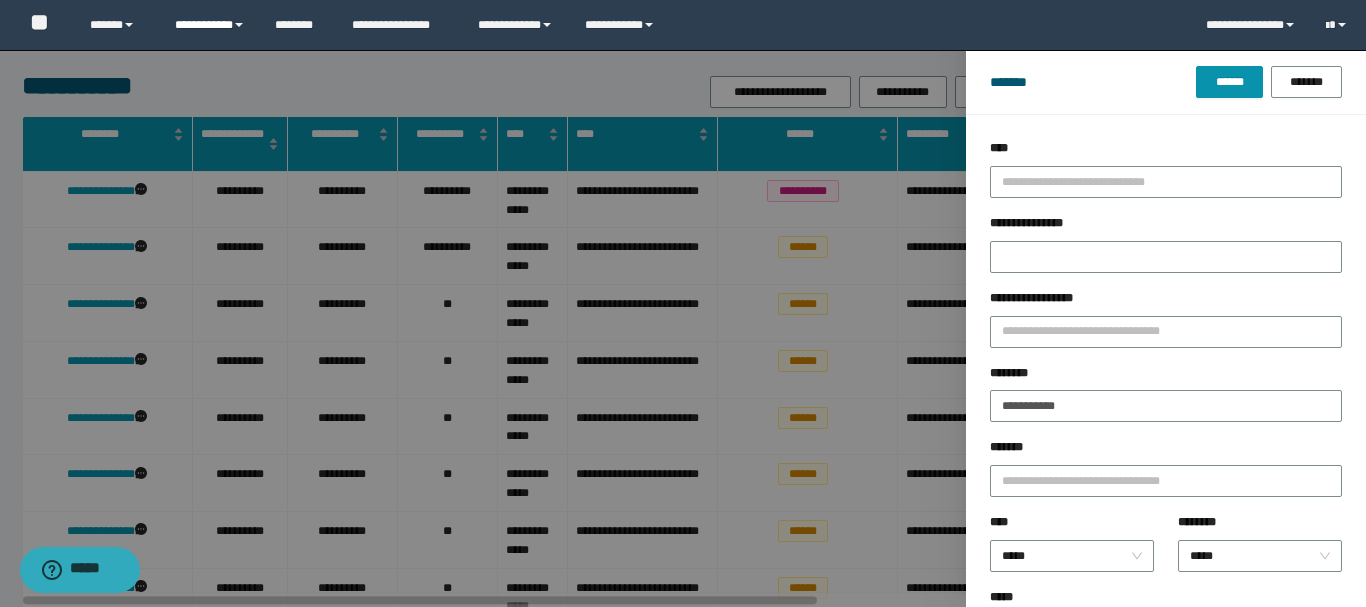 click at bounding box center (683, 303) 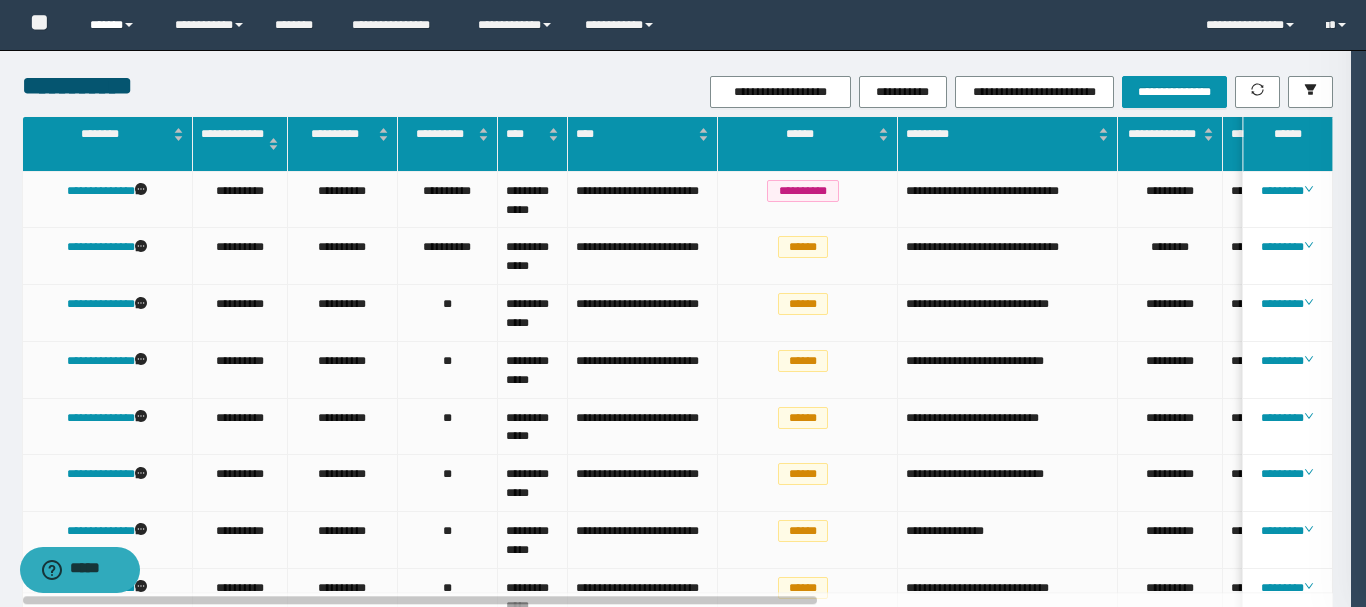 click on "******" at bounding box center (117, 25) 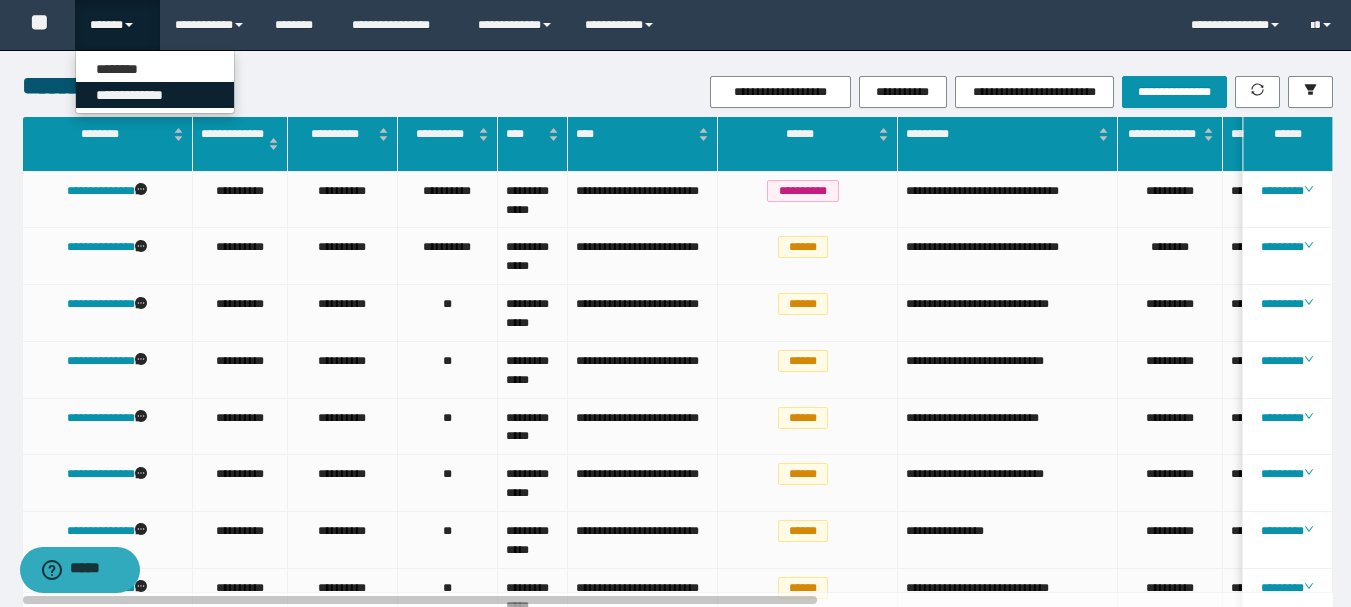 click on "**********" at bounding box center [155, 95] 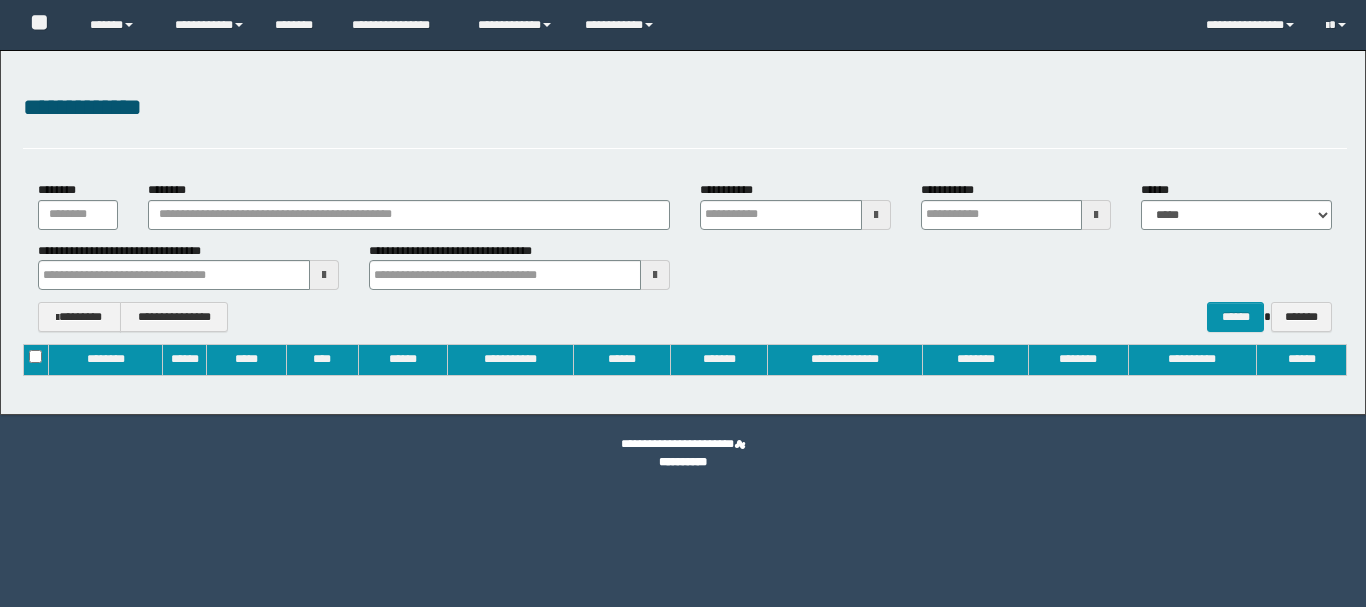type on "**********" 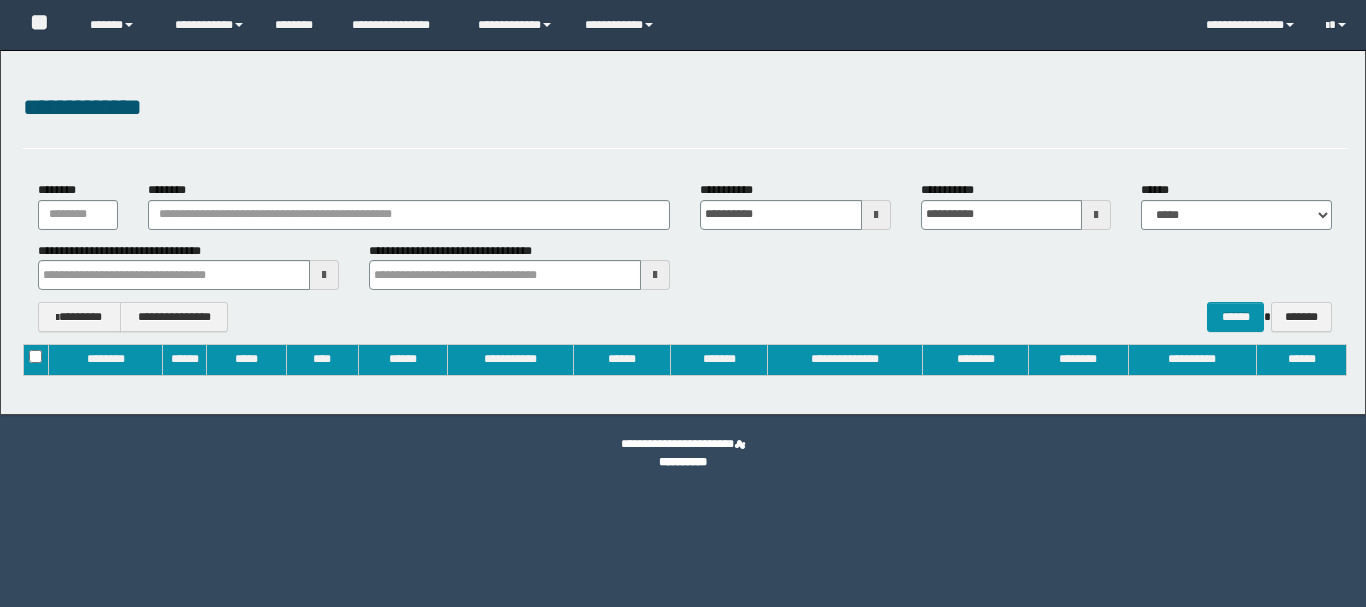 scroll, scrollTop: 0, scrollLeft: 0, axis: both 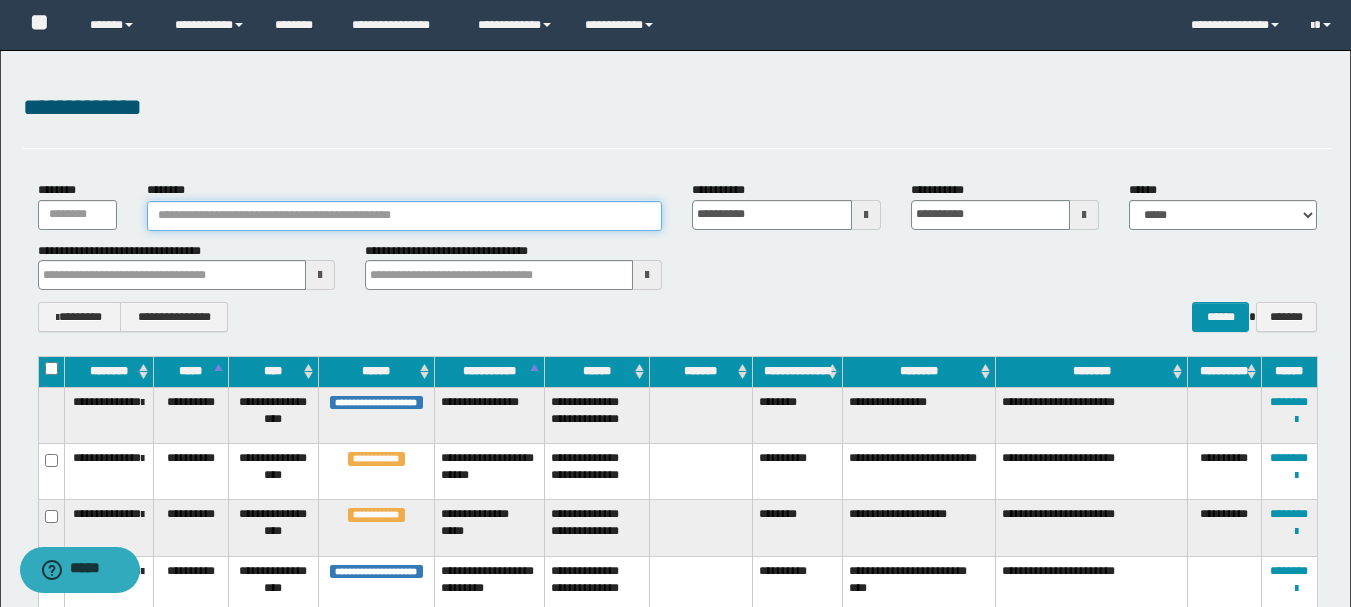 paste on "**********" 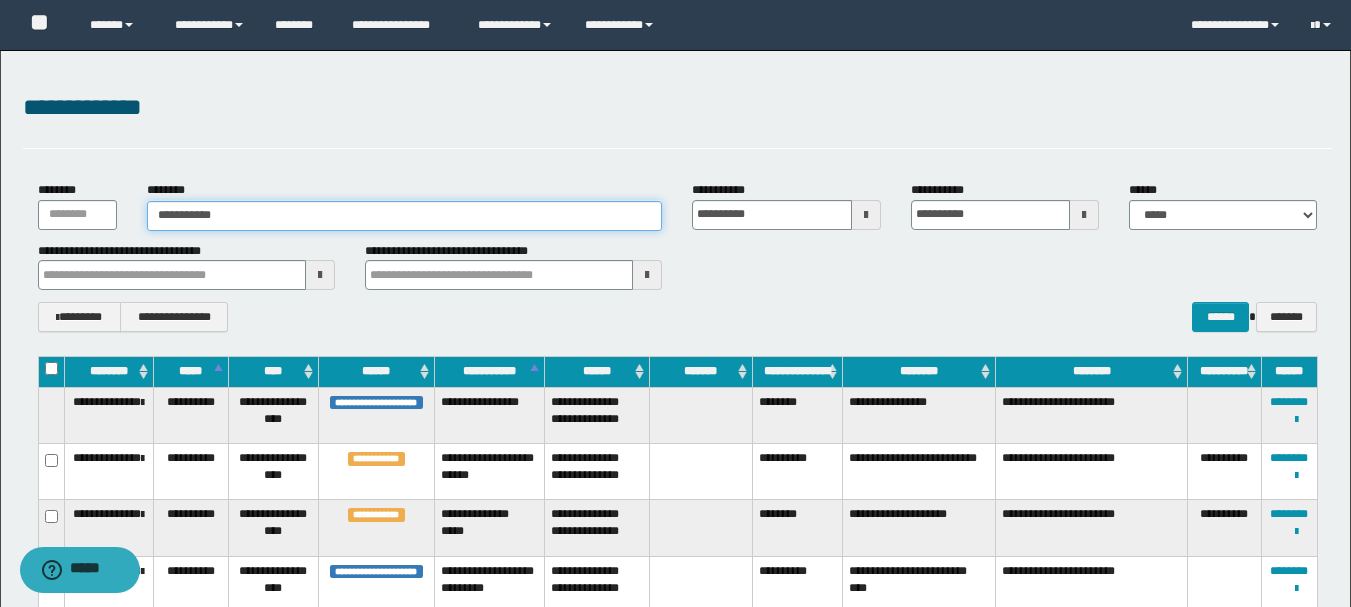 type on "**********" 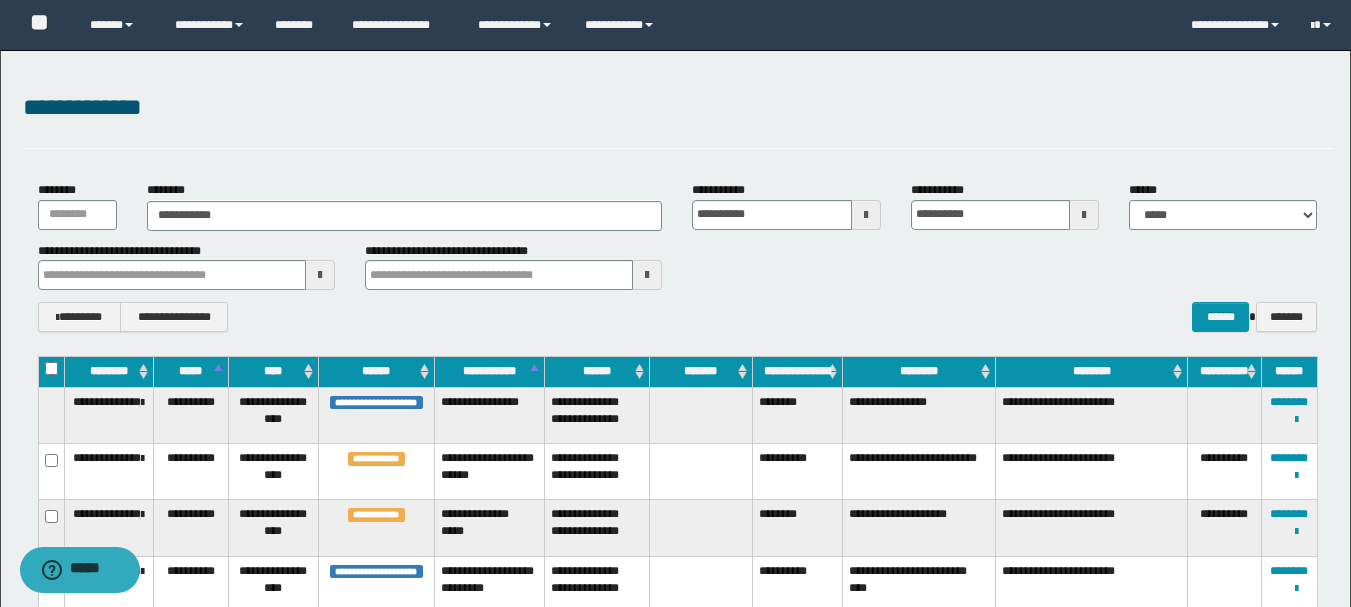 click on "****" at bounding box center (273, 372) 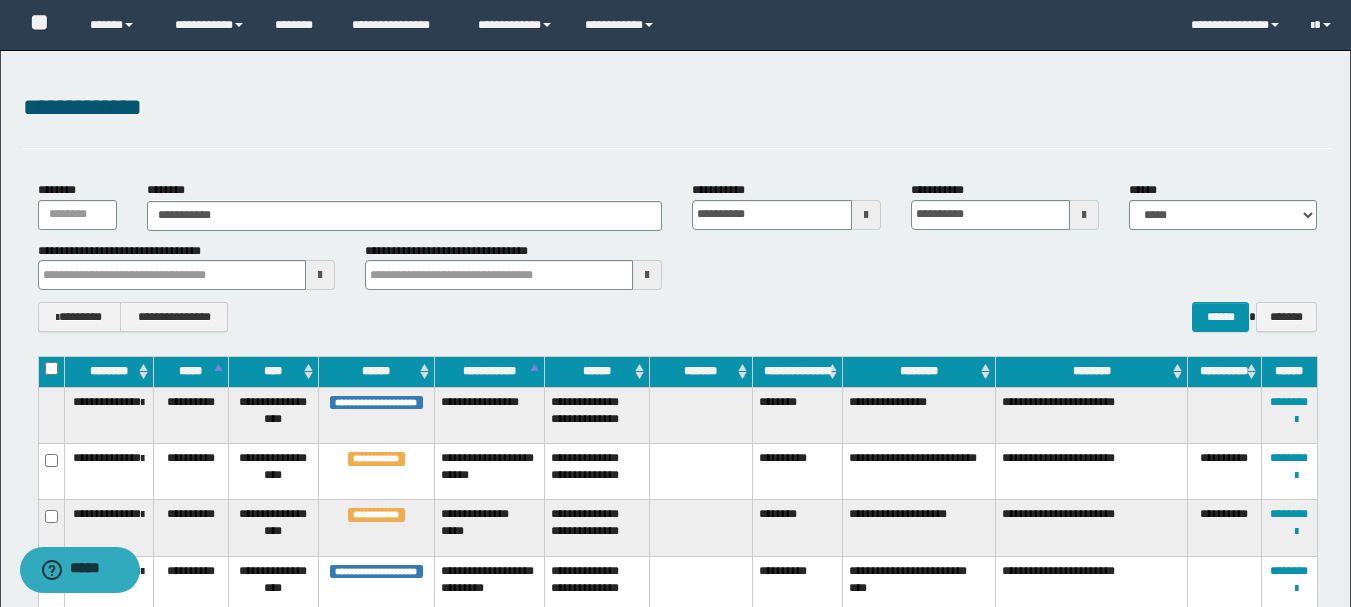 type 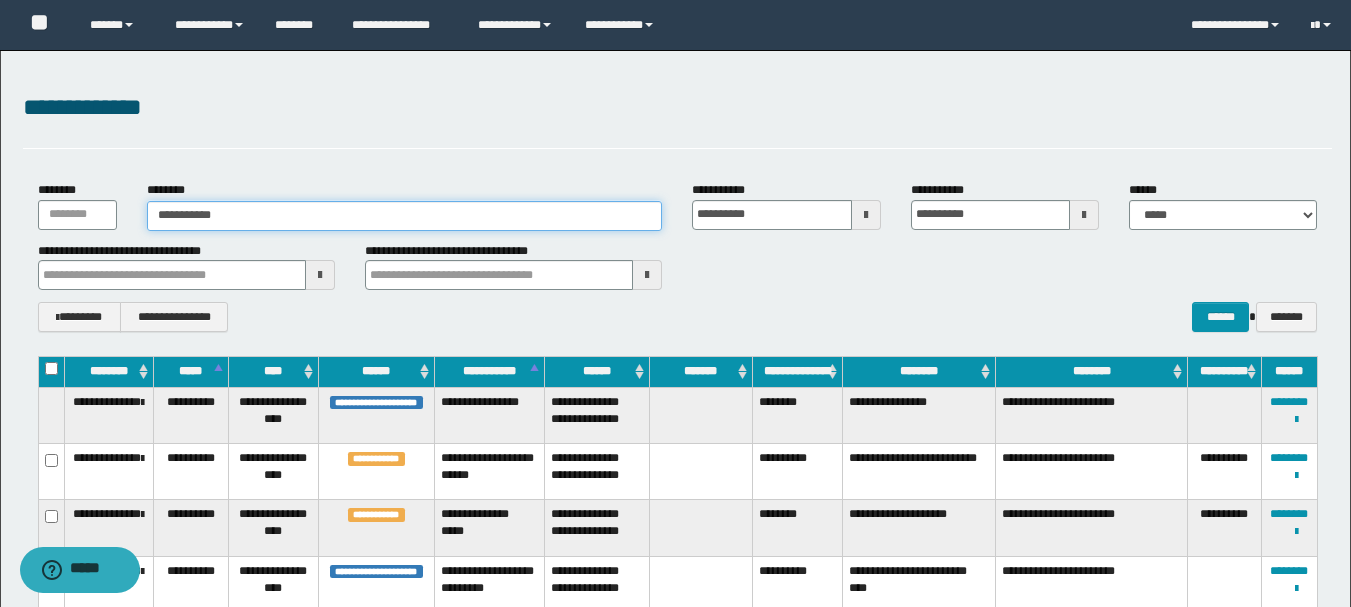 click on "**********" at bounding box center [405, 216] 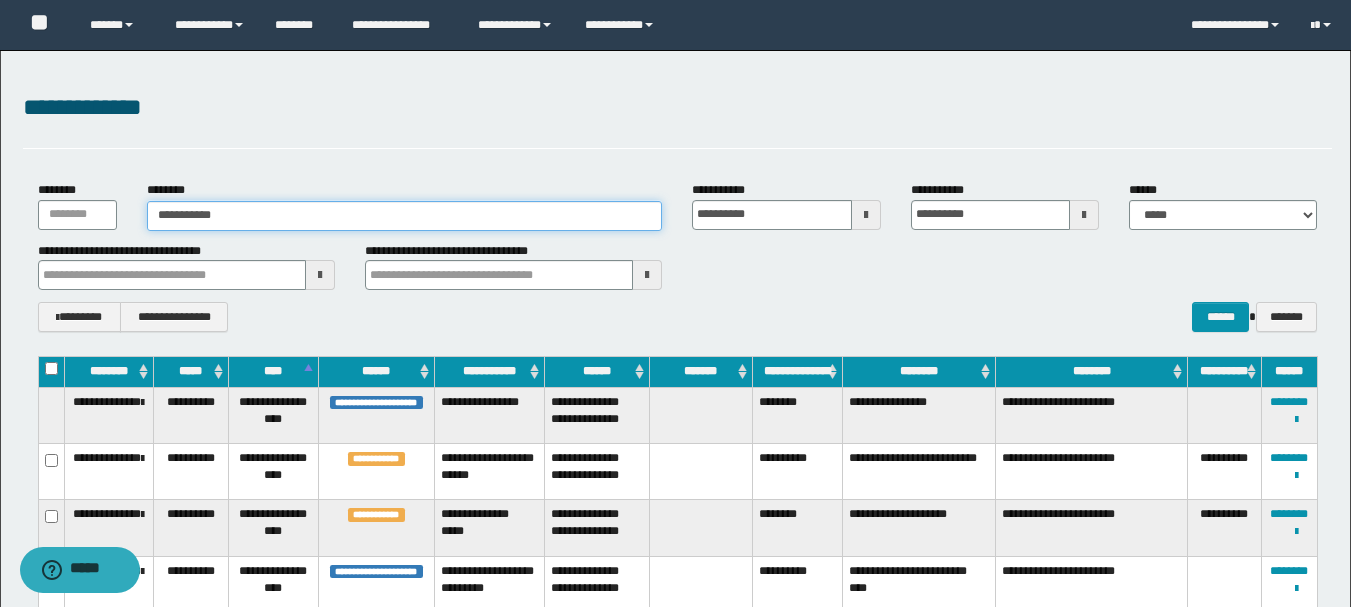 type on "**********" 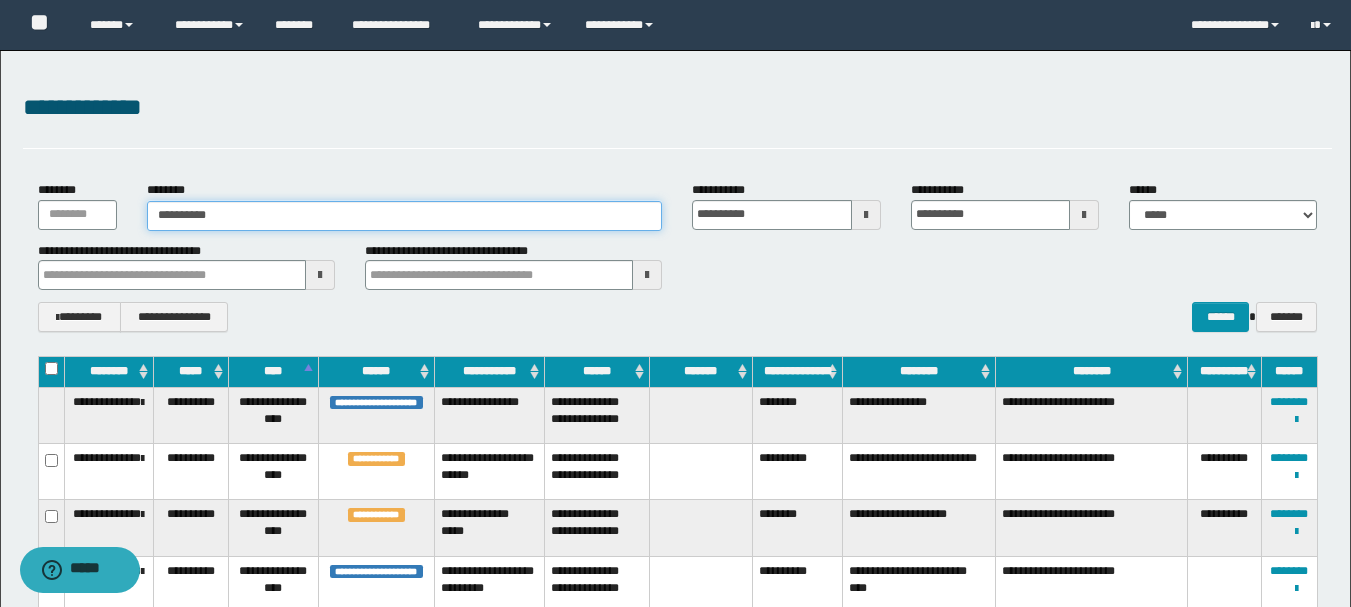 type on "**********" 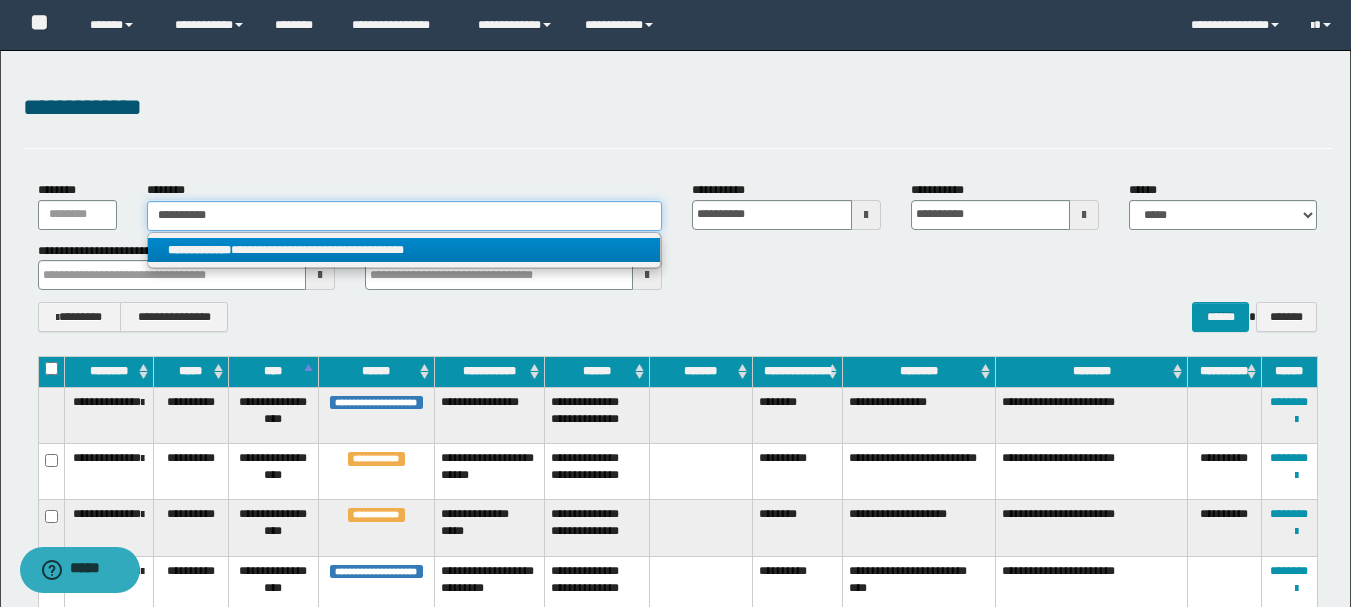 type on "**********" 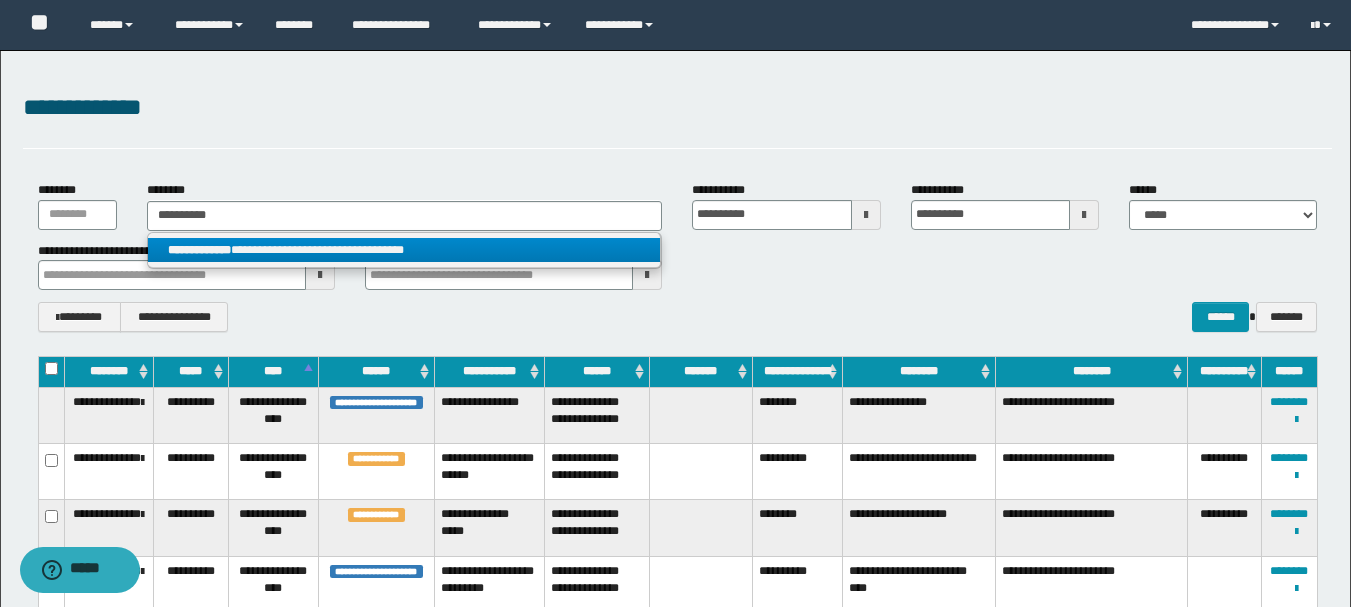 click on "**********" at bounding box center [404, 250] 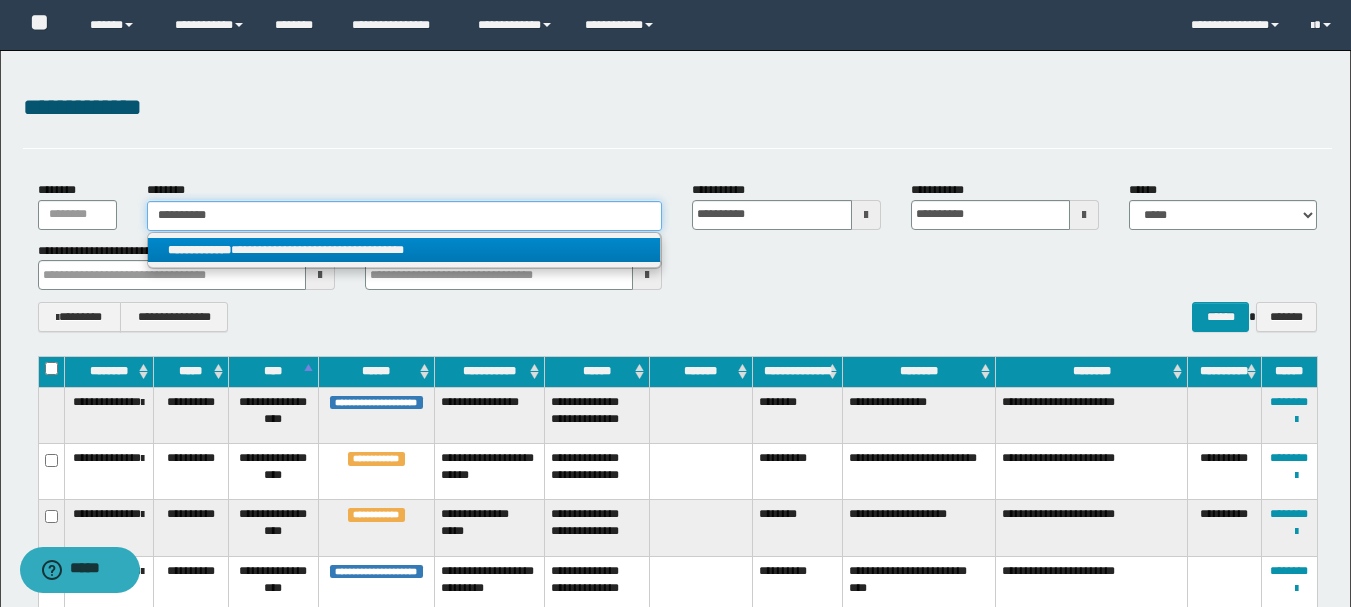 type 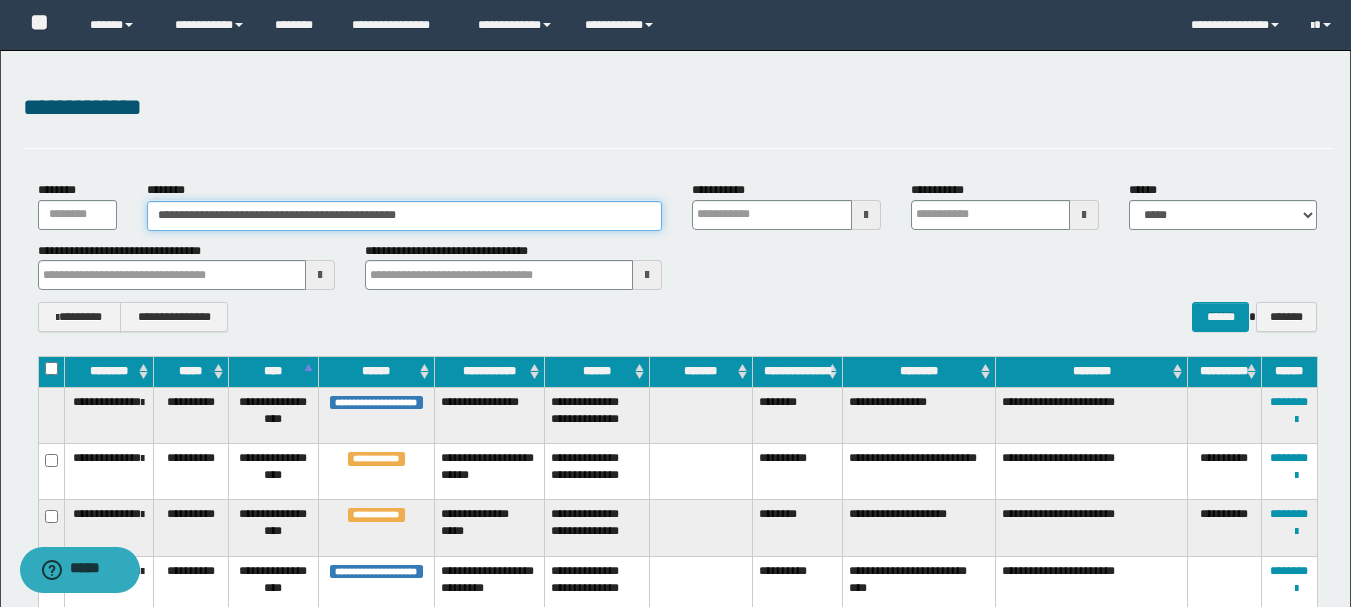 type 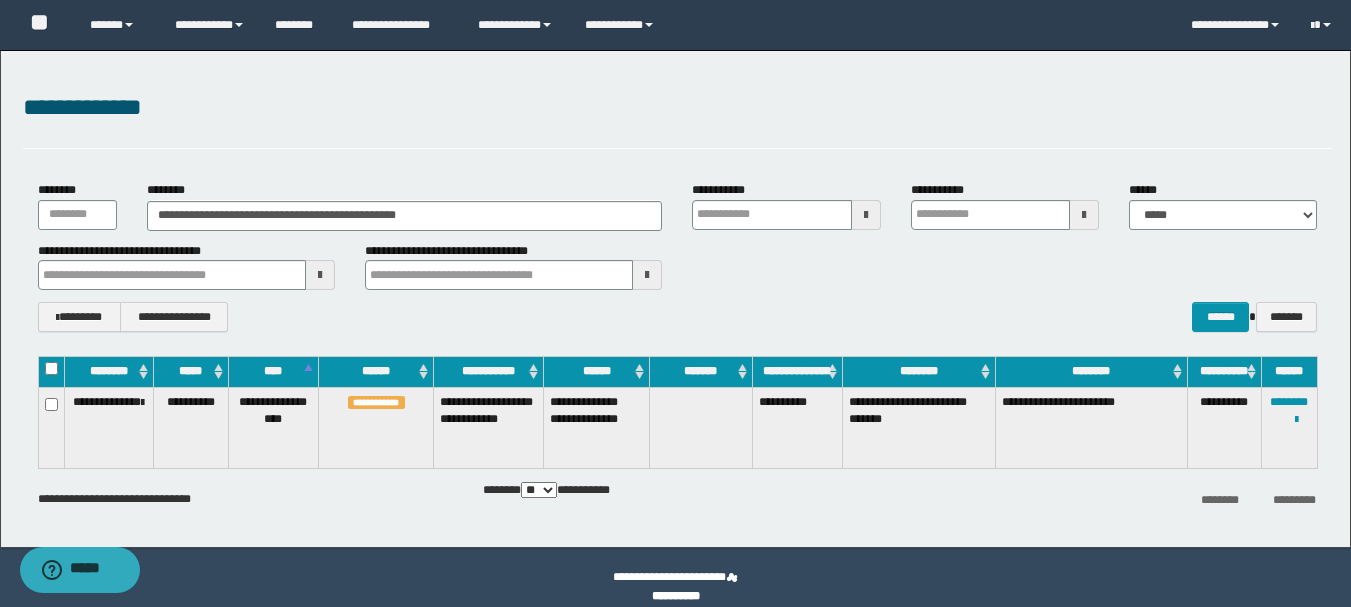 click on "**********" at bounding box center (677, 108) 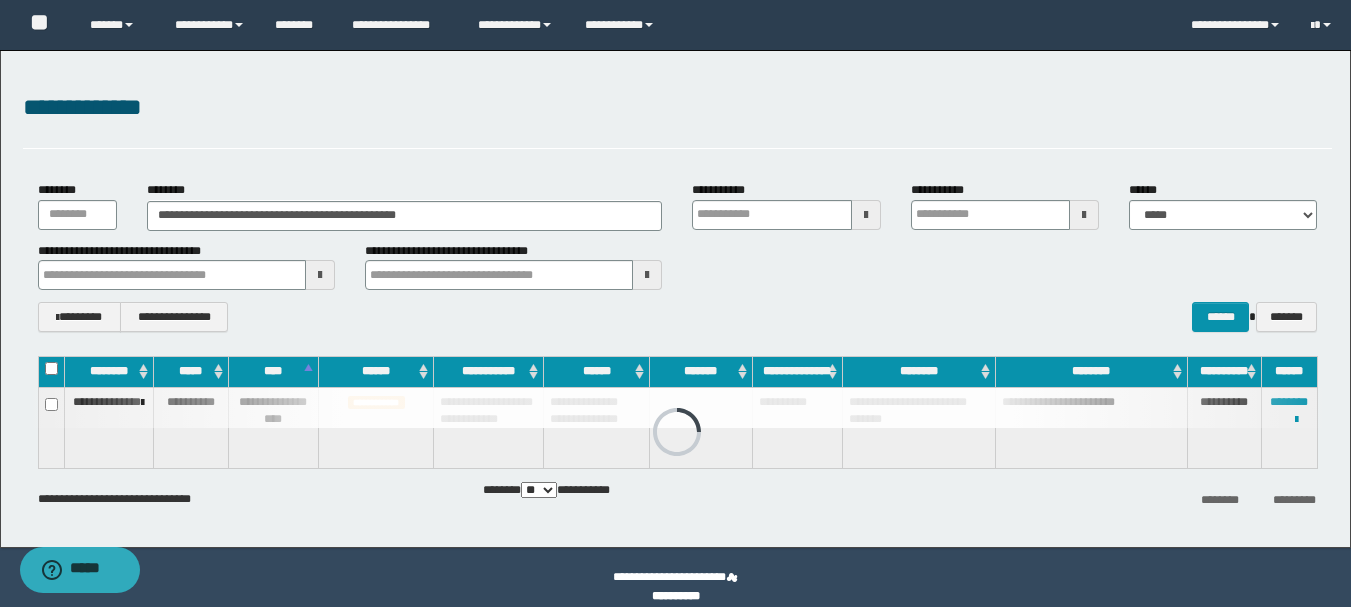 type 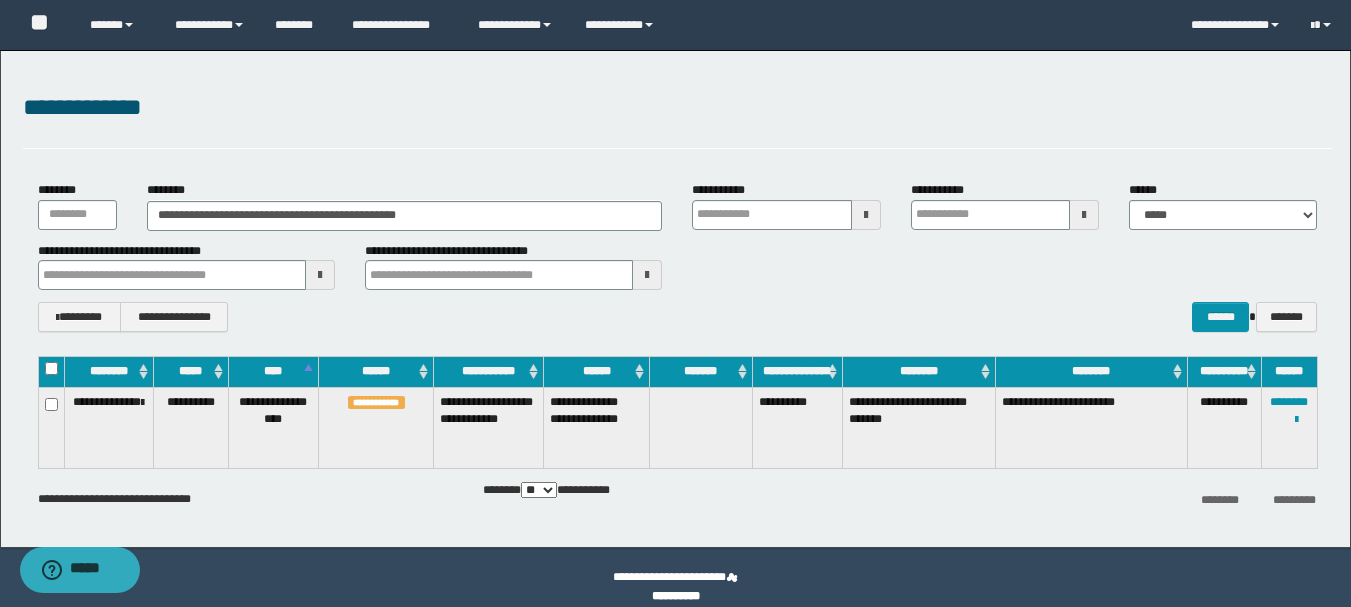 click on "**********" at bounding box center [1289, 428] 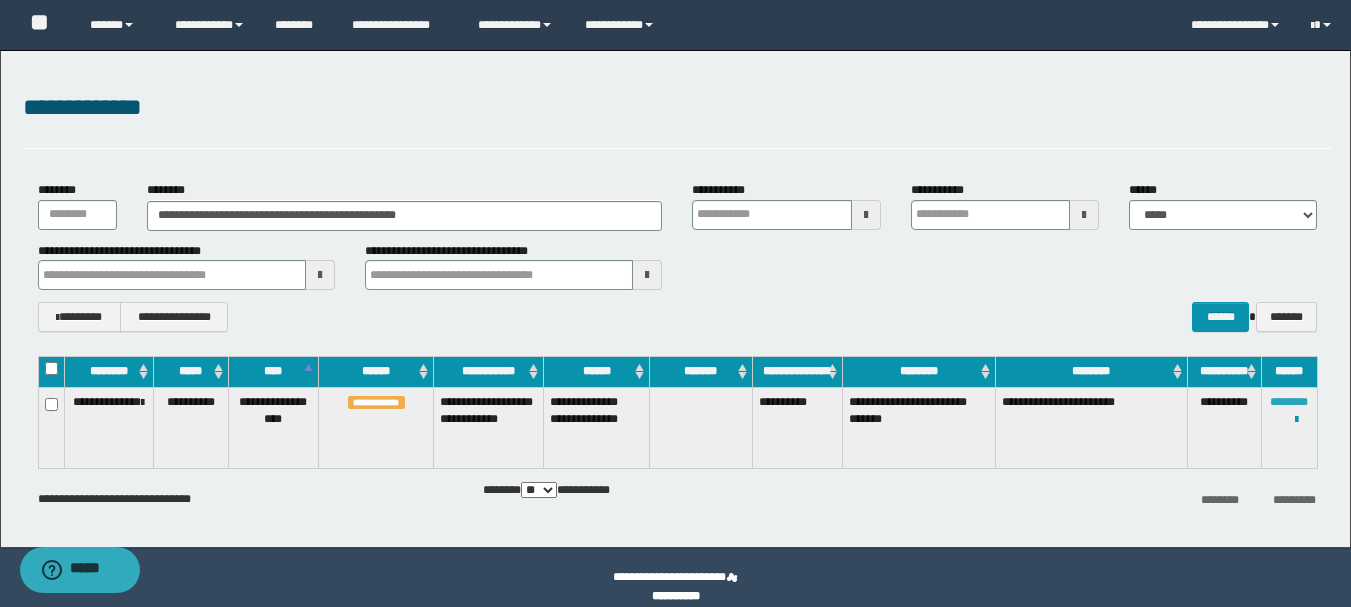 click on "********" at bounding box center (1289, 402) 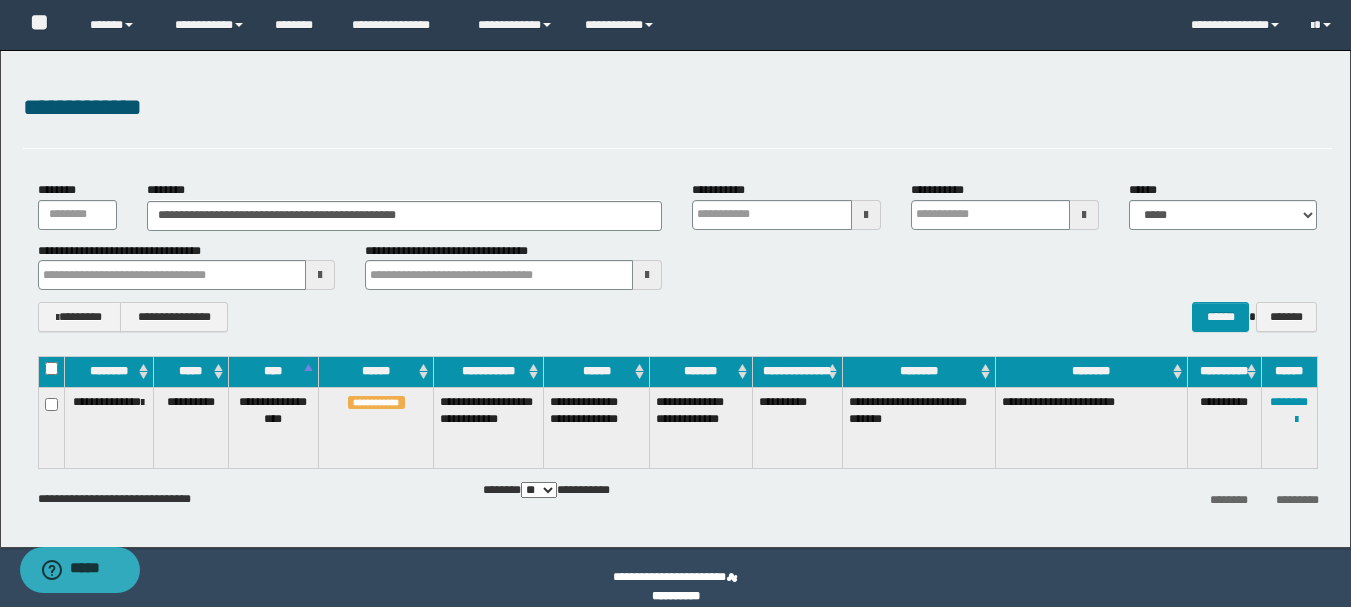 type 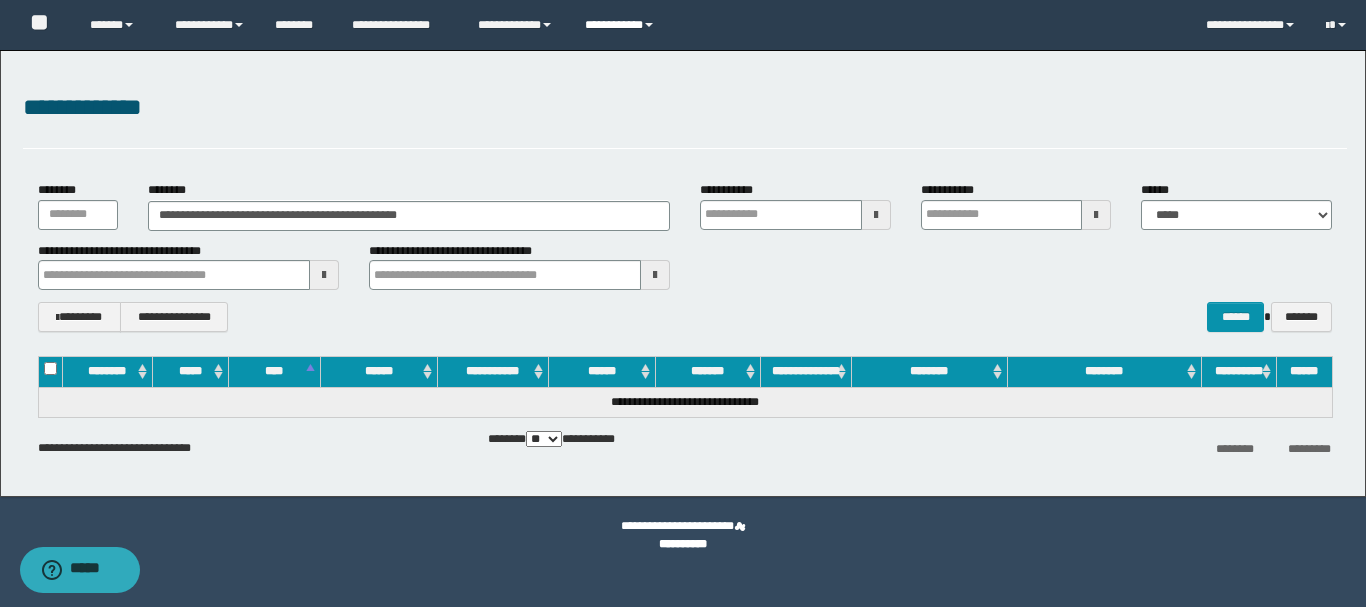 type 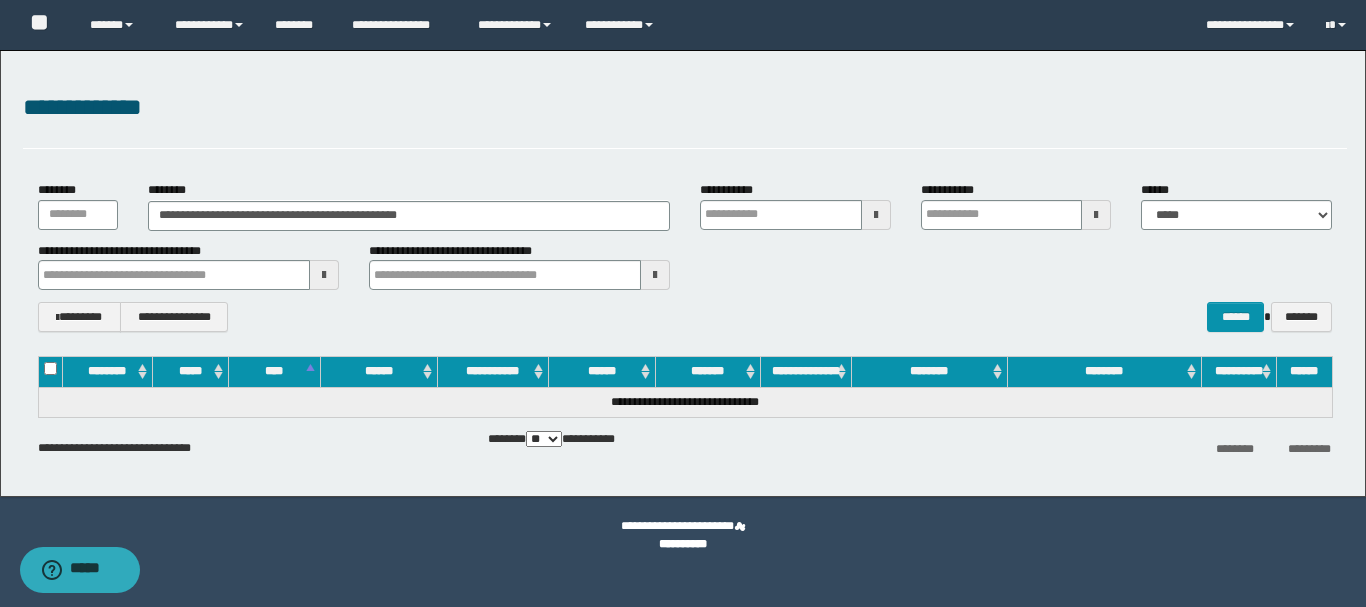 type 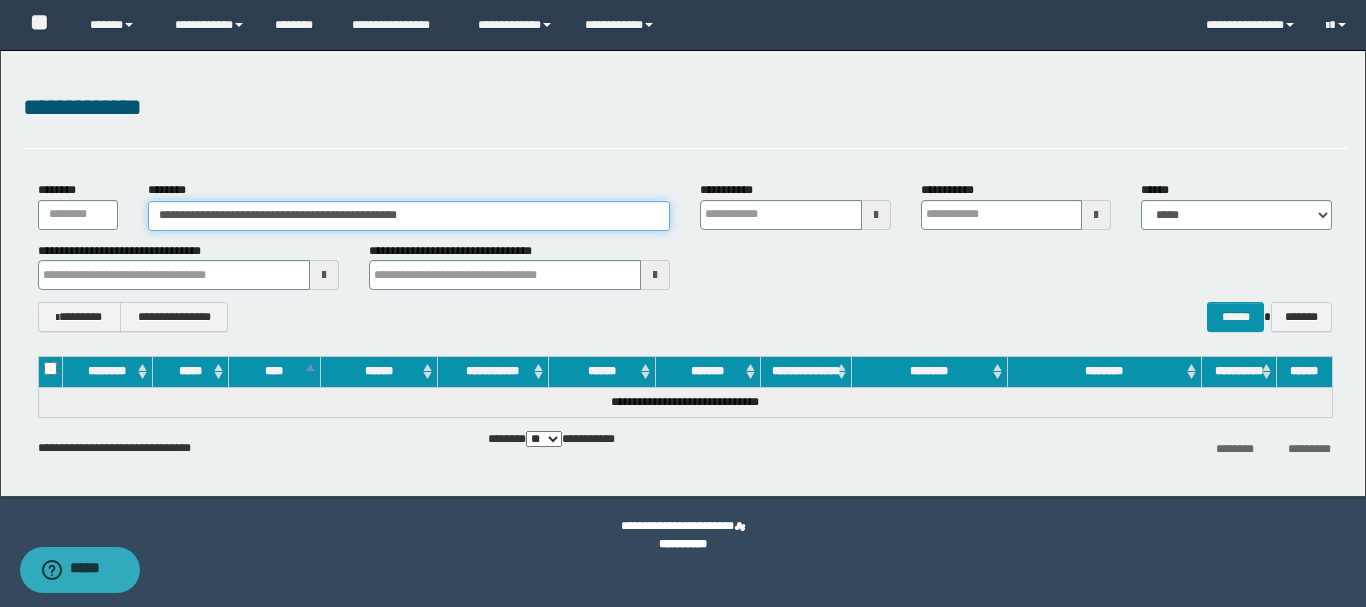click on "**********" at bounding box center (409, 216) 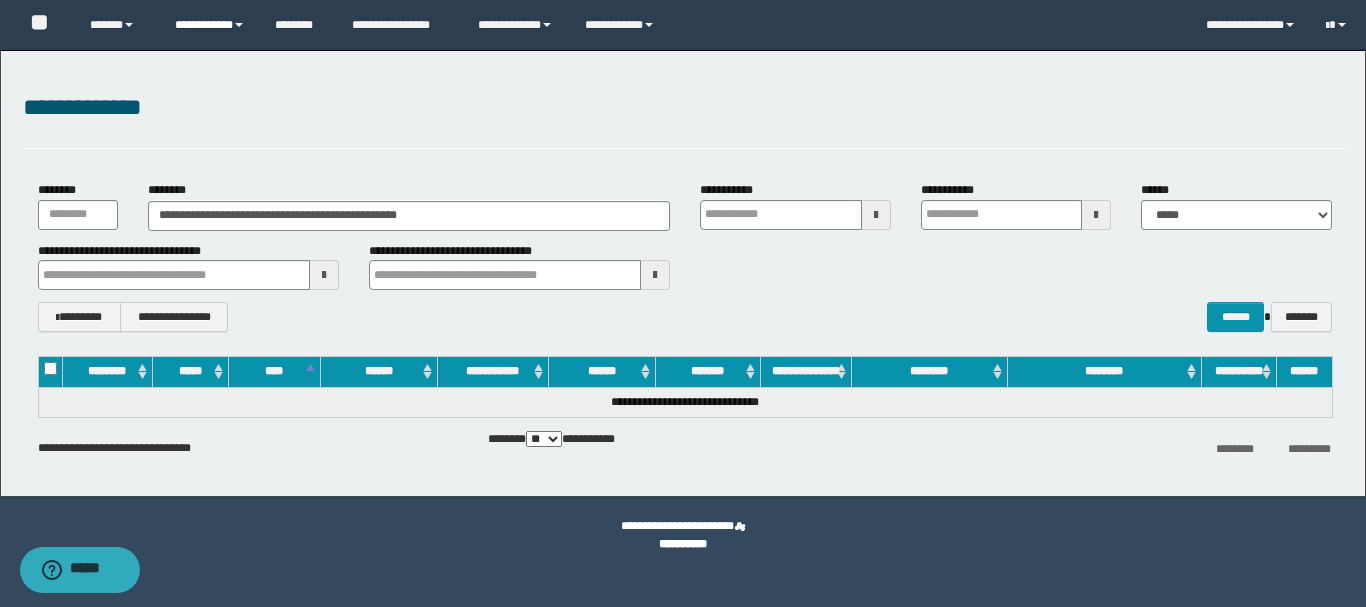 click on "**********" at bounding box center [210, 25] 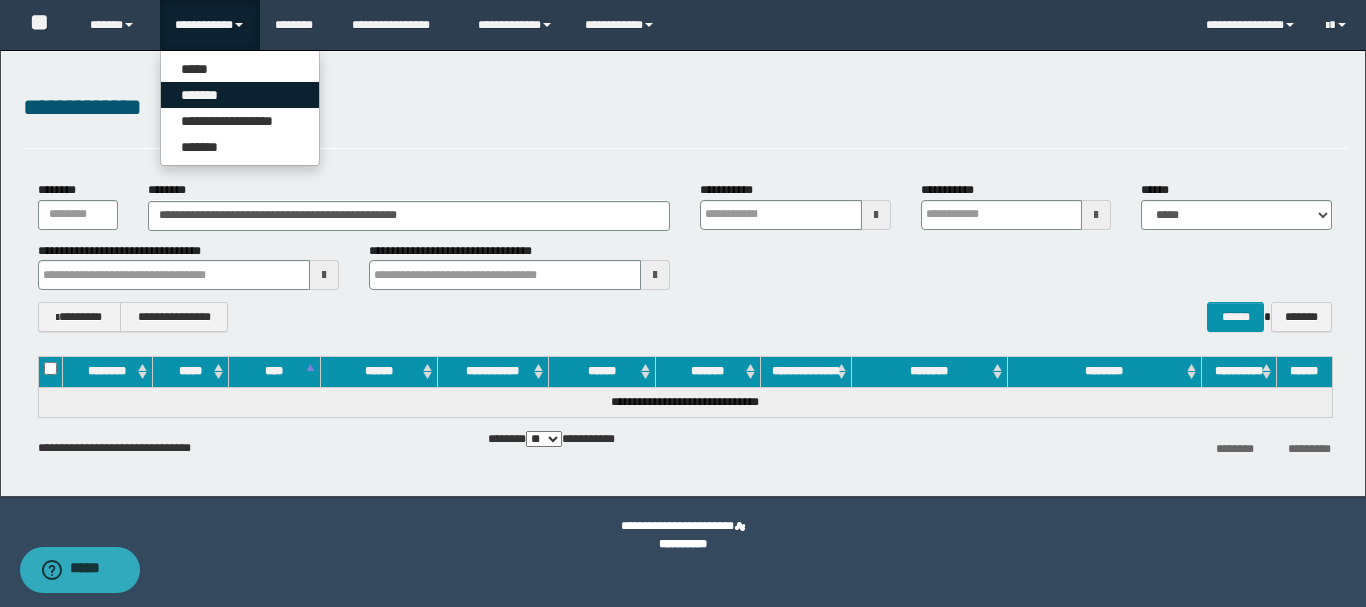 click on "*******" at bounding box center (240, 95) 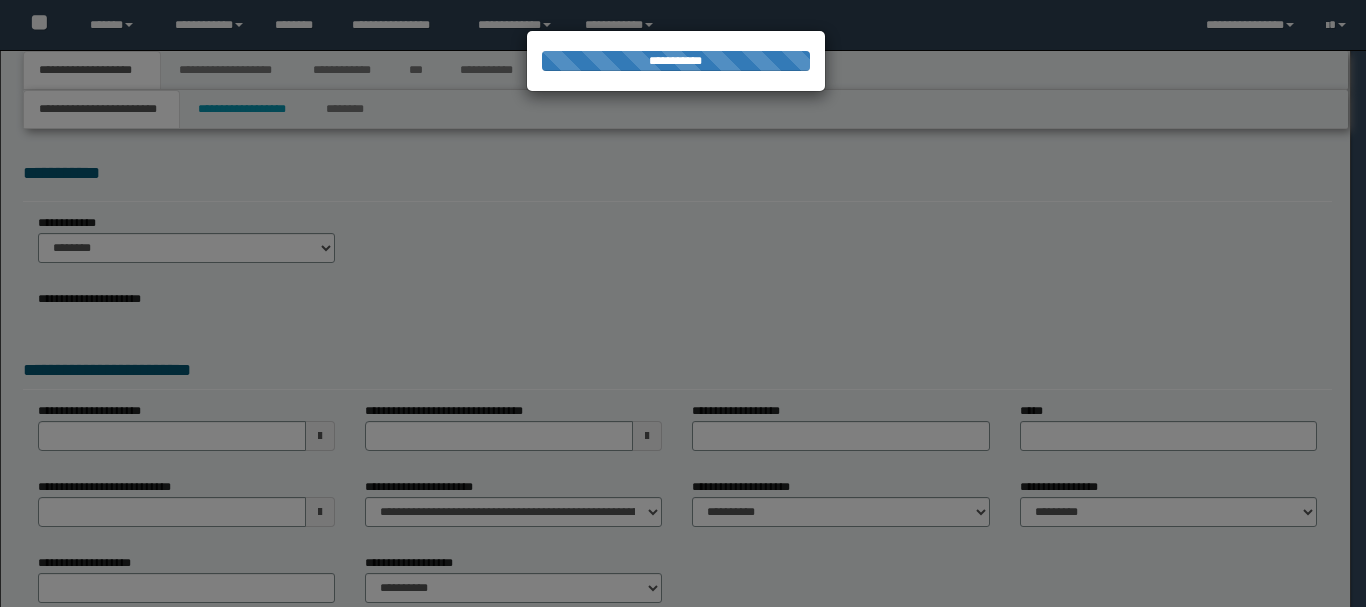 scroll, scrollTop: 0, scrollLeft: 0, axis: both 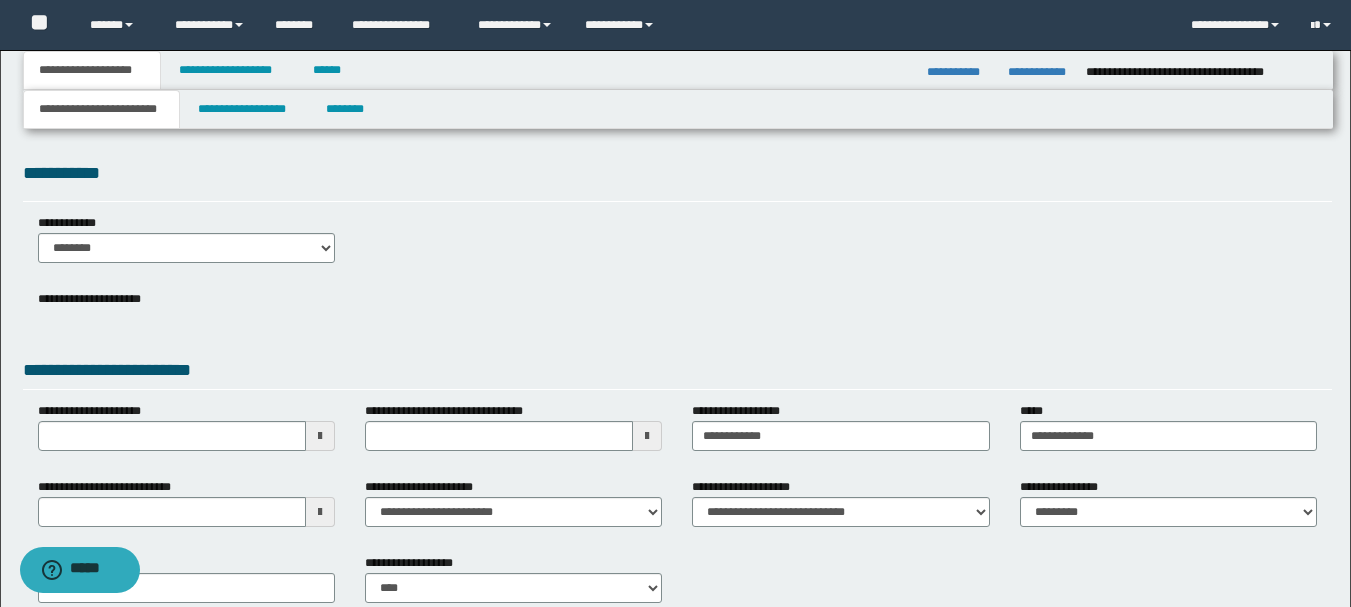 click on "**********" at bounding box center [675, 349] 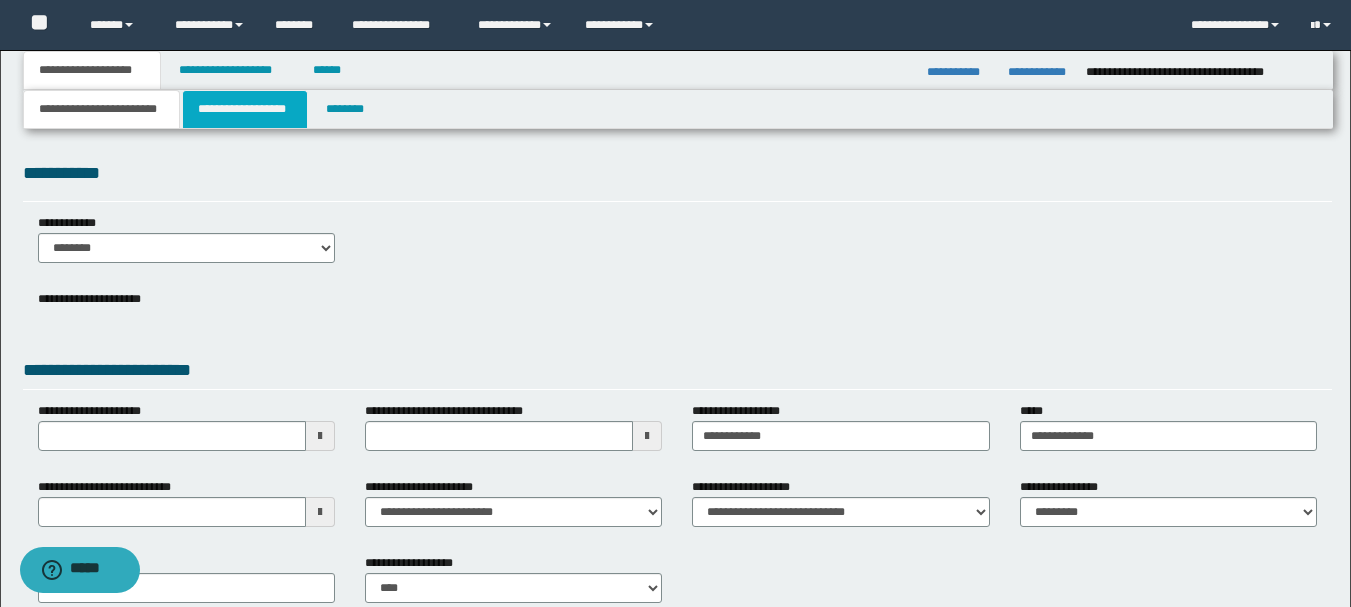 click on "**********" at bounding box center (245, 109) 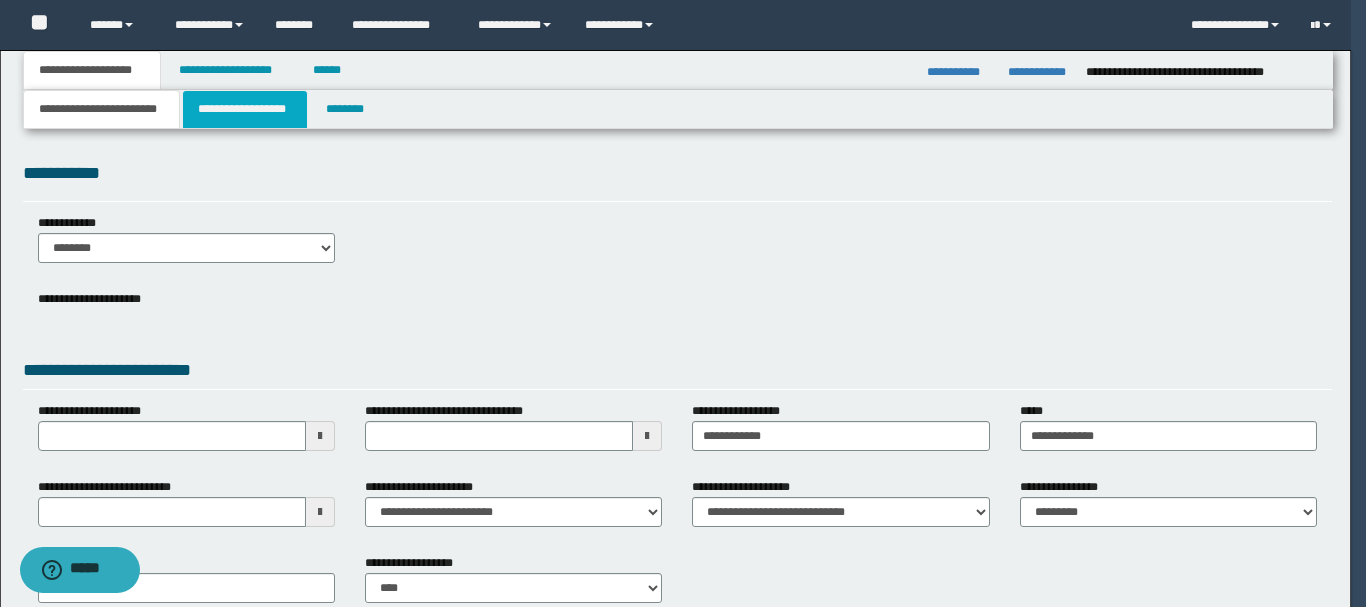 click on "**********" at bounding box center [245, 109] 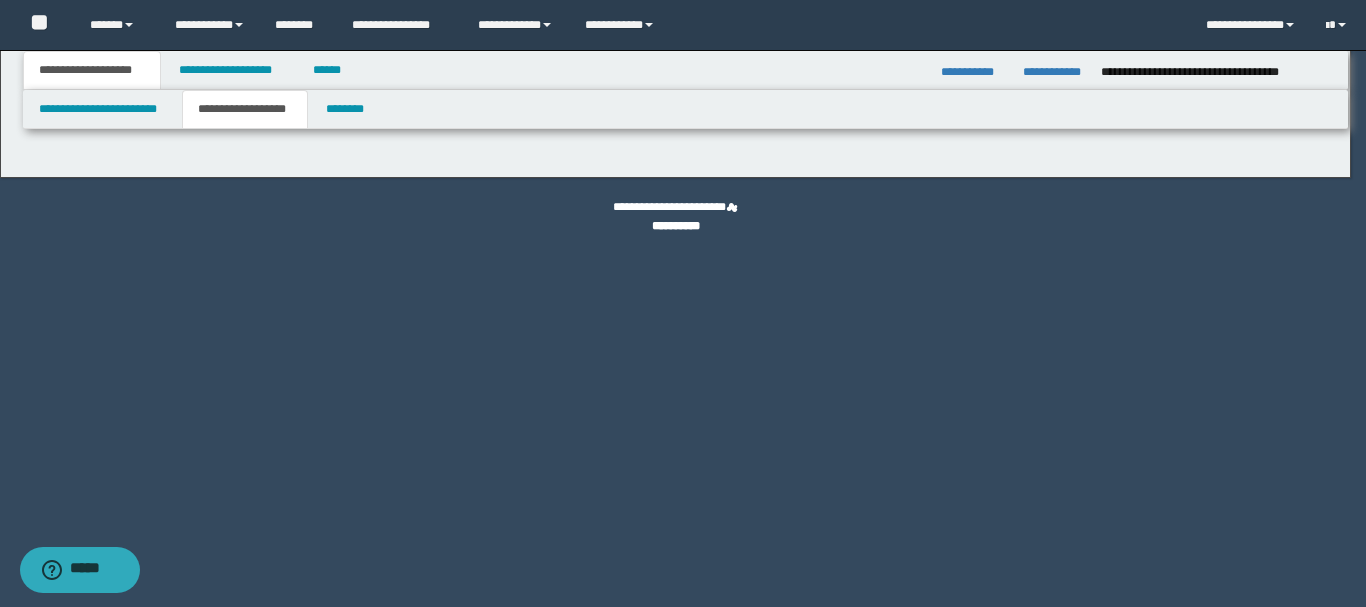 type on "**********" 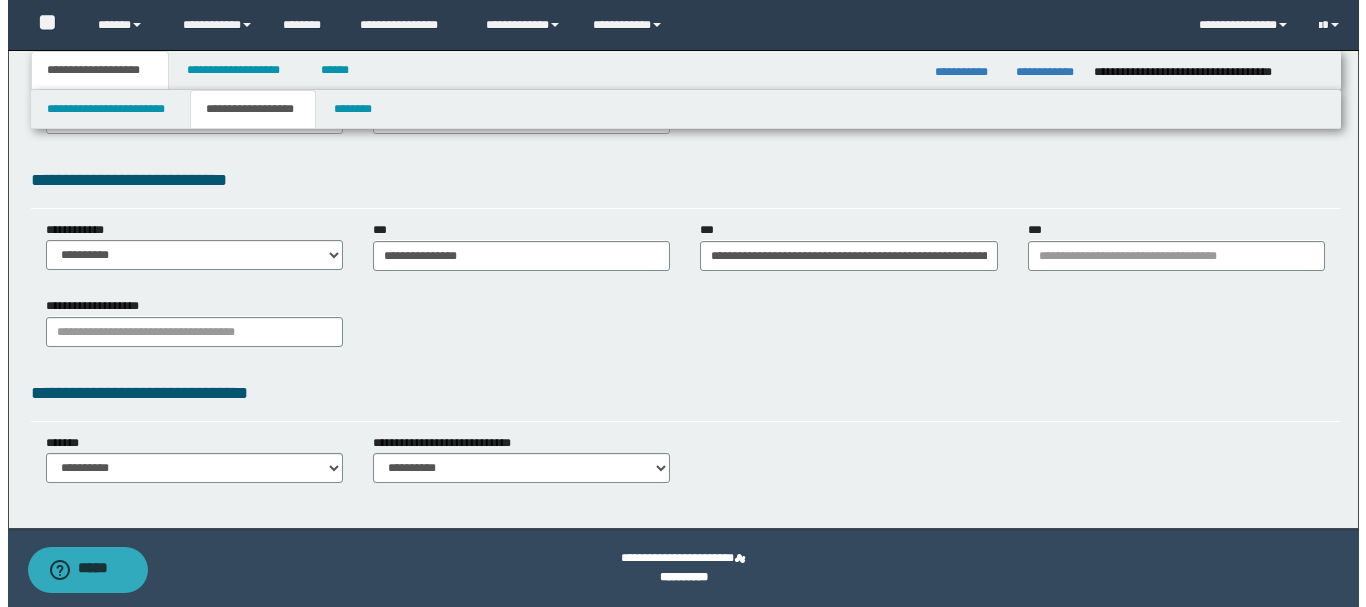 scroll, scrollTop: 0, scrollLeft: 0, axis: both 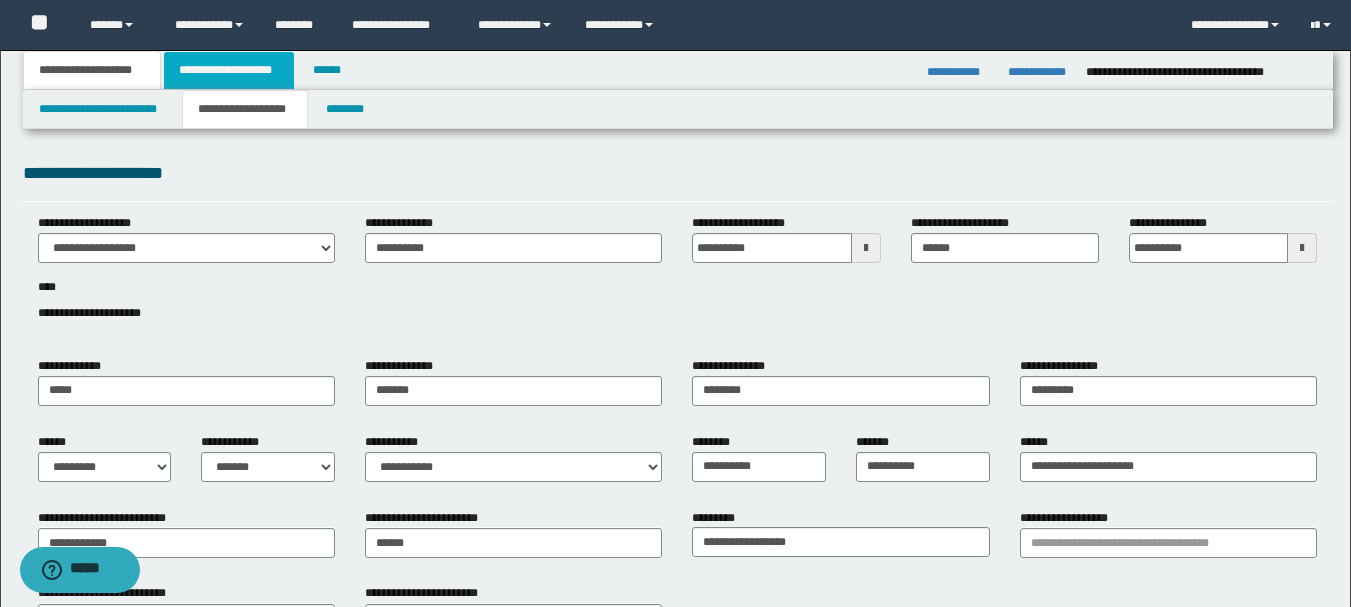 click on "**********" at bounding box center (229, 70) 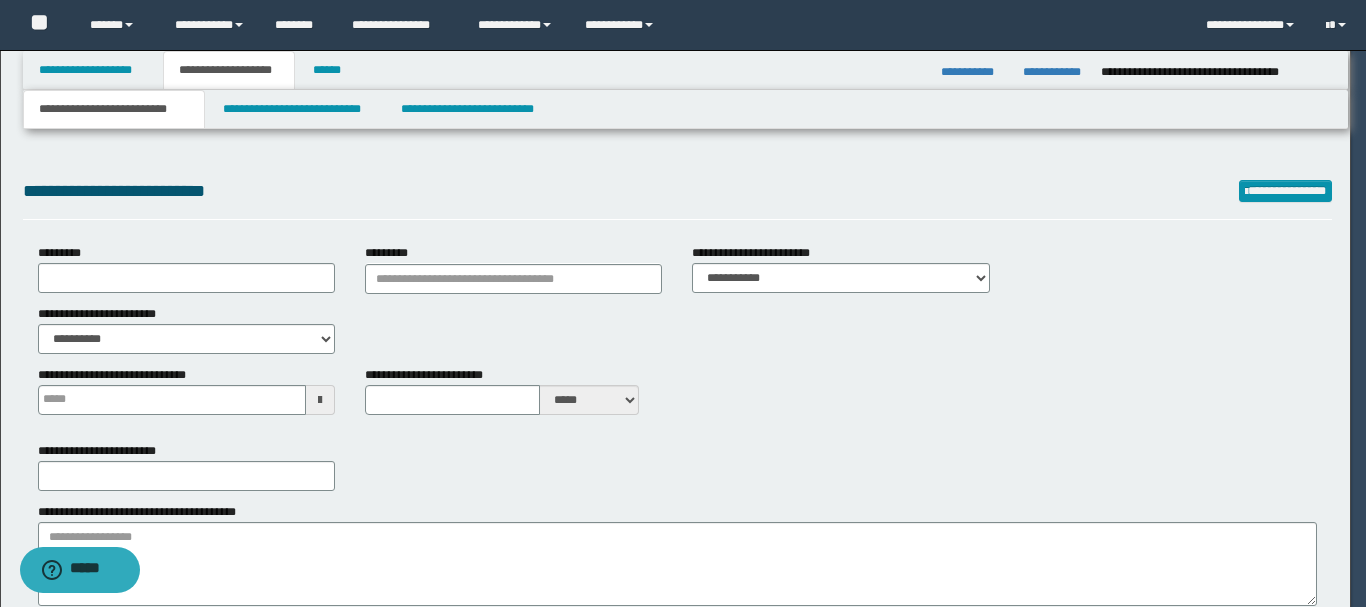 type on "**********" 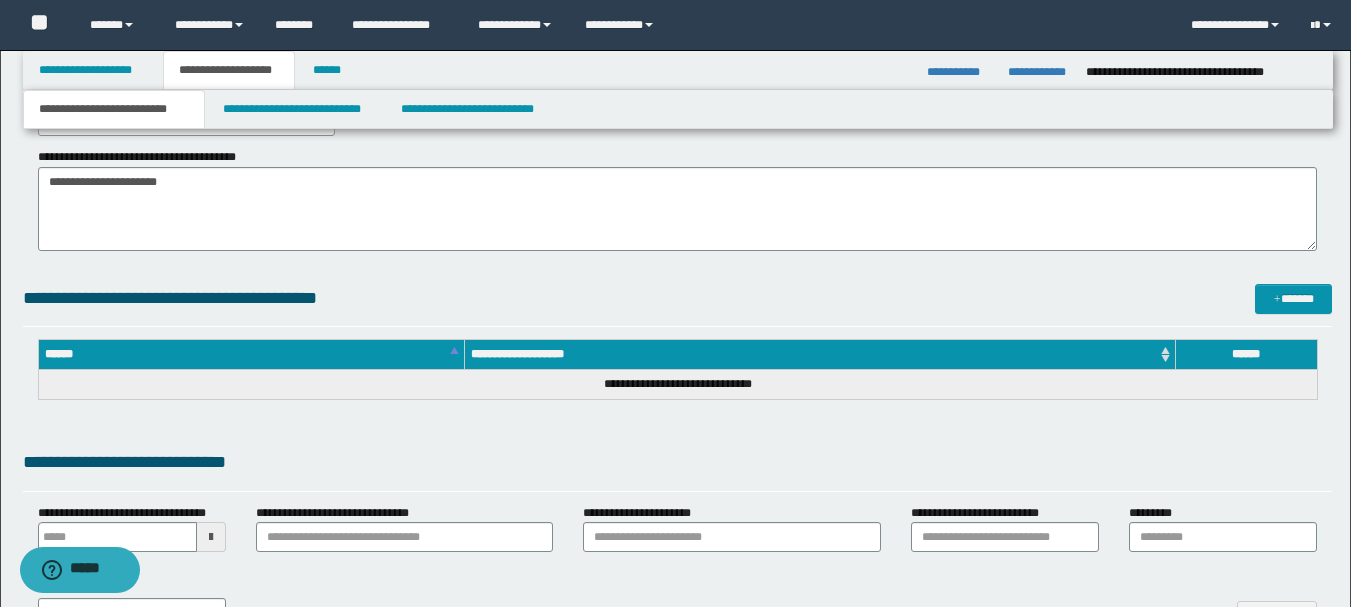 scroll, scrollTop: 1373, scrollLeft: 0, axis: vertical 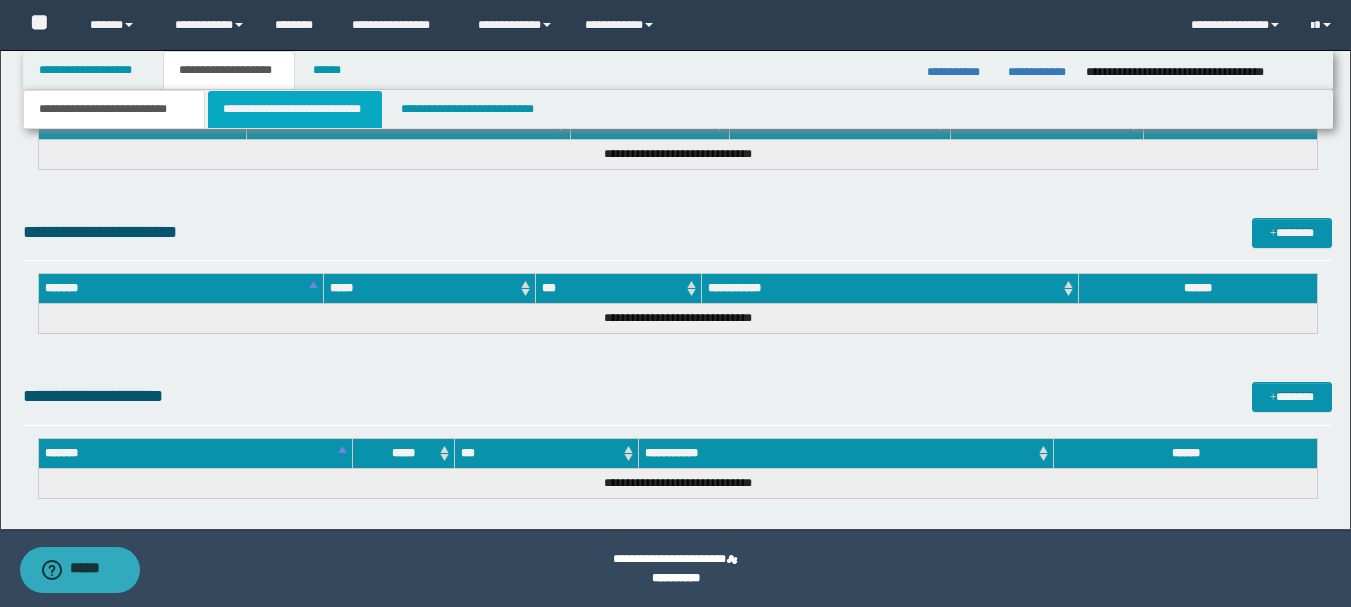 click on "**********" at bounding box center [295, 109] 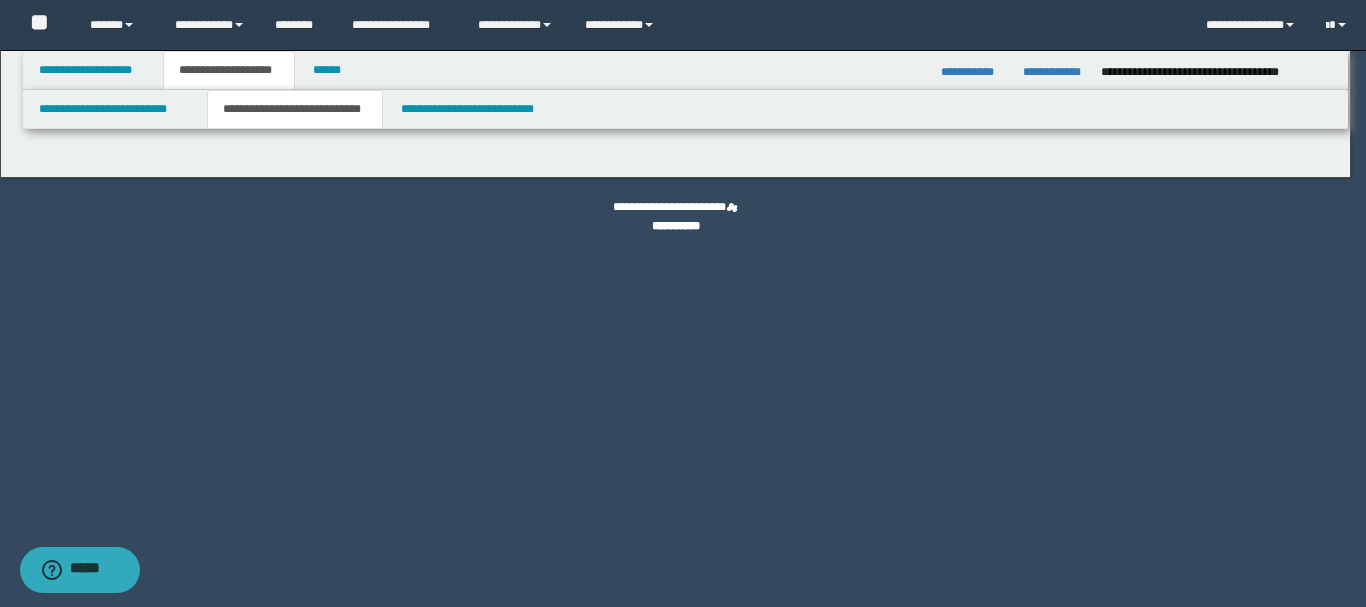 select on "*" 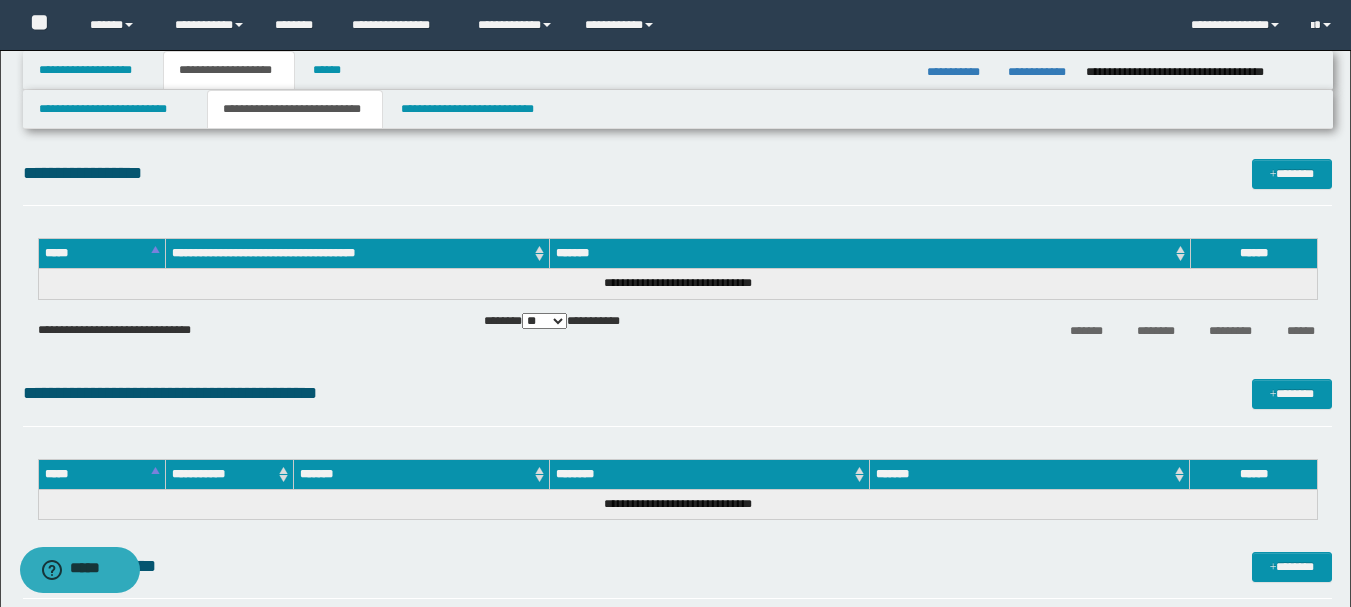 scroll, scrollTop: 531, scrollLeft: 0, axis: vertical 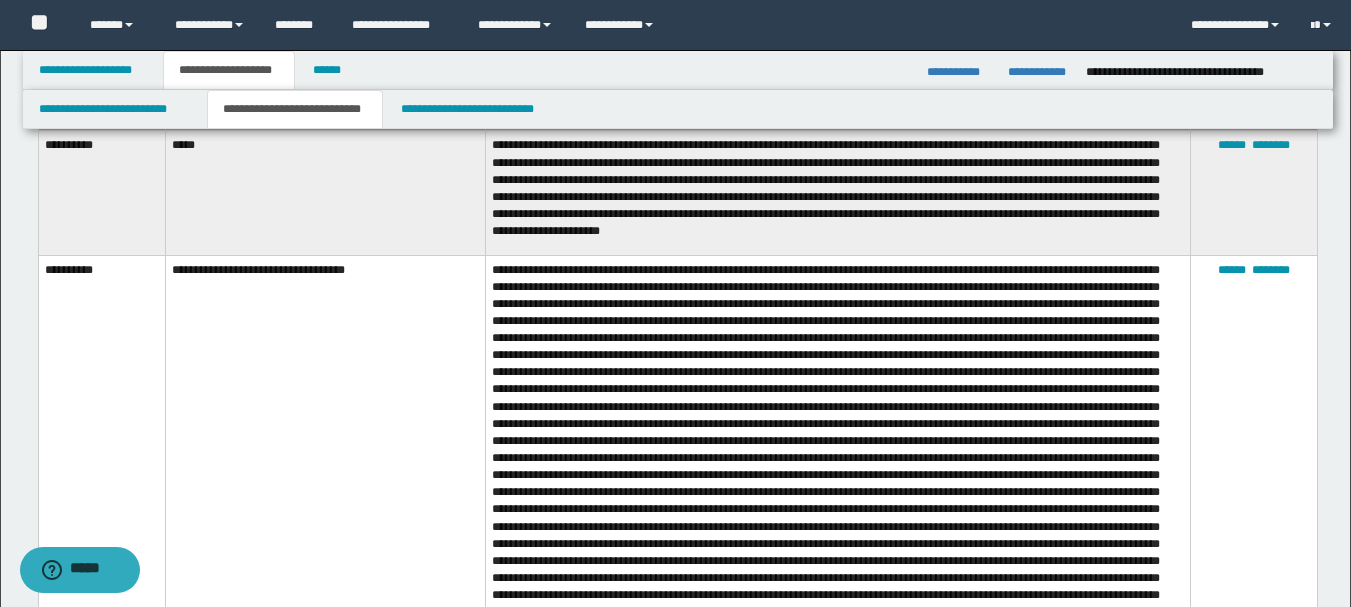 click on "*****" at bounding box center (325, 193) 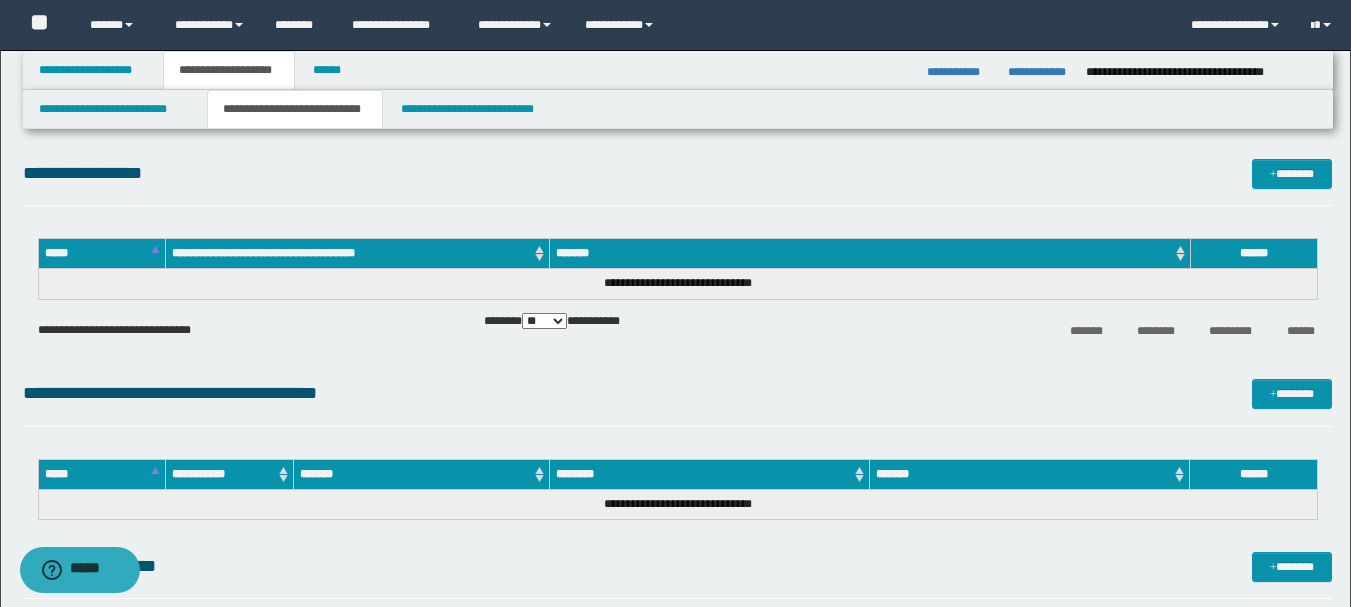 scroll, scrollTop: 531, scrollLeft: 0, axis: vertical 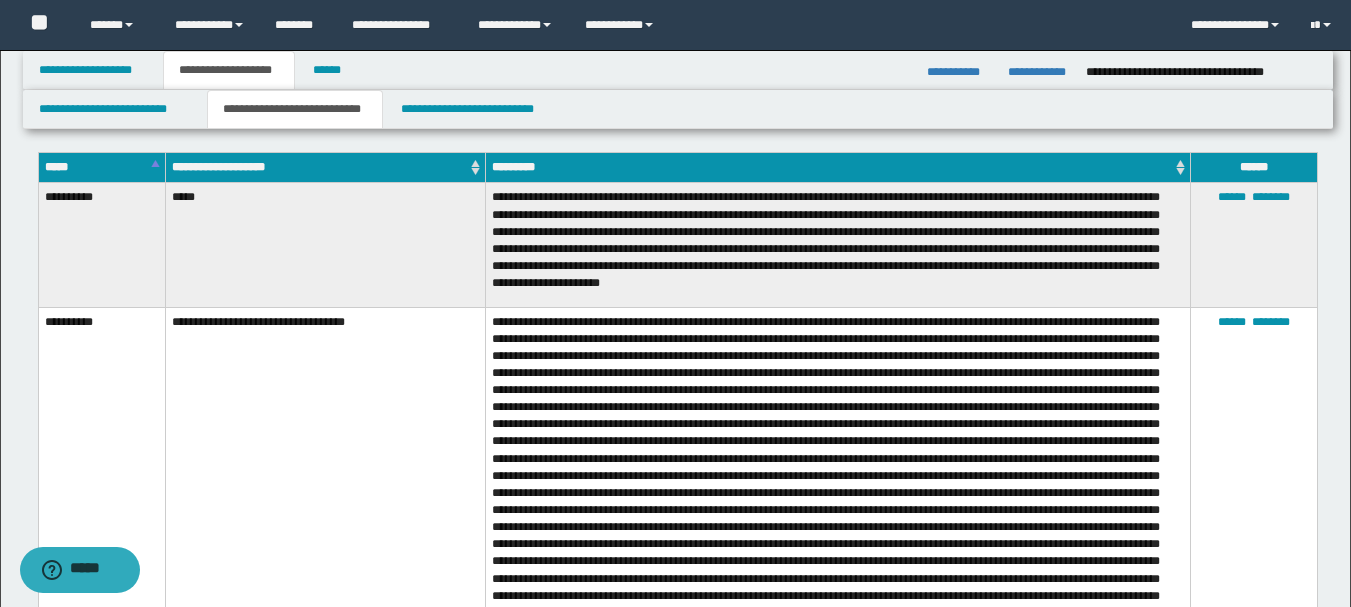 click on "**********" at bounding box center [325, 552] 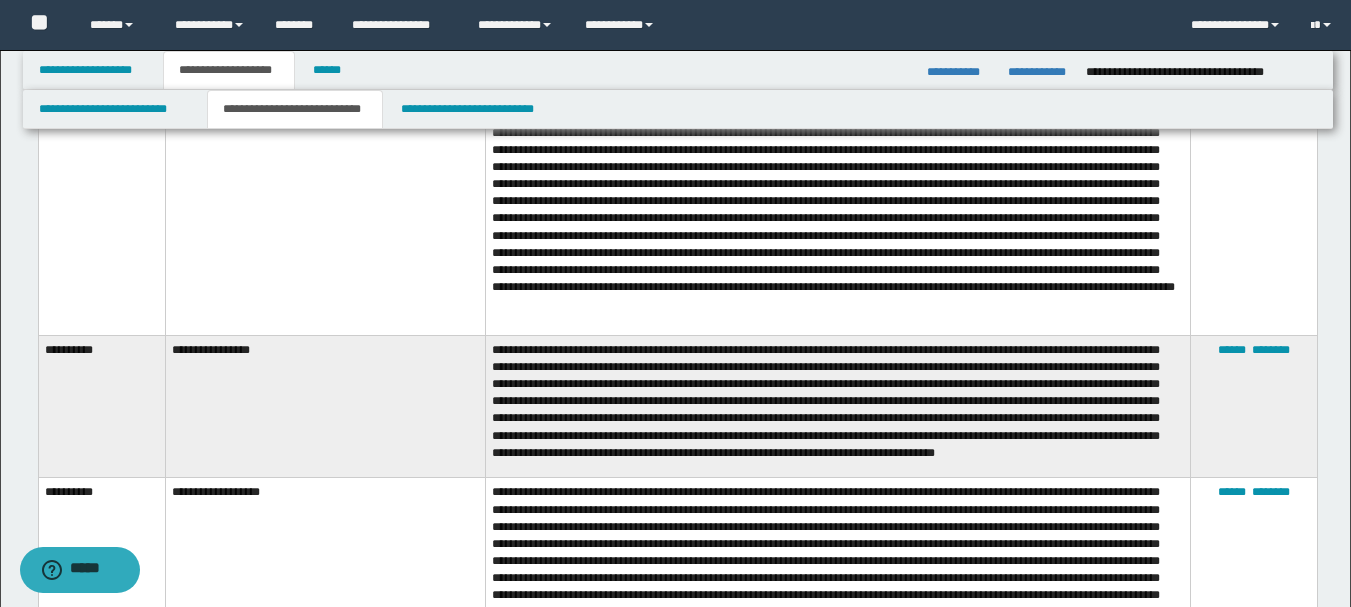 scroll, scrollTop: 950, scrollLeft: 0, axis: vertical 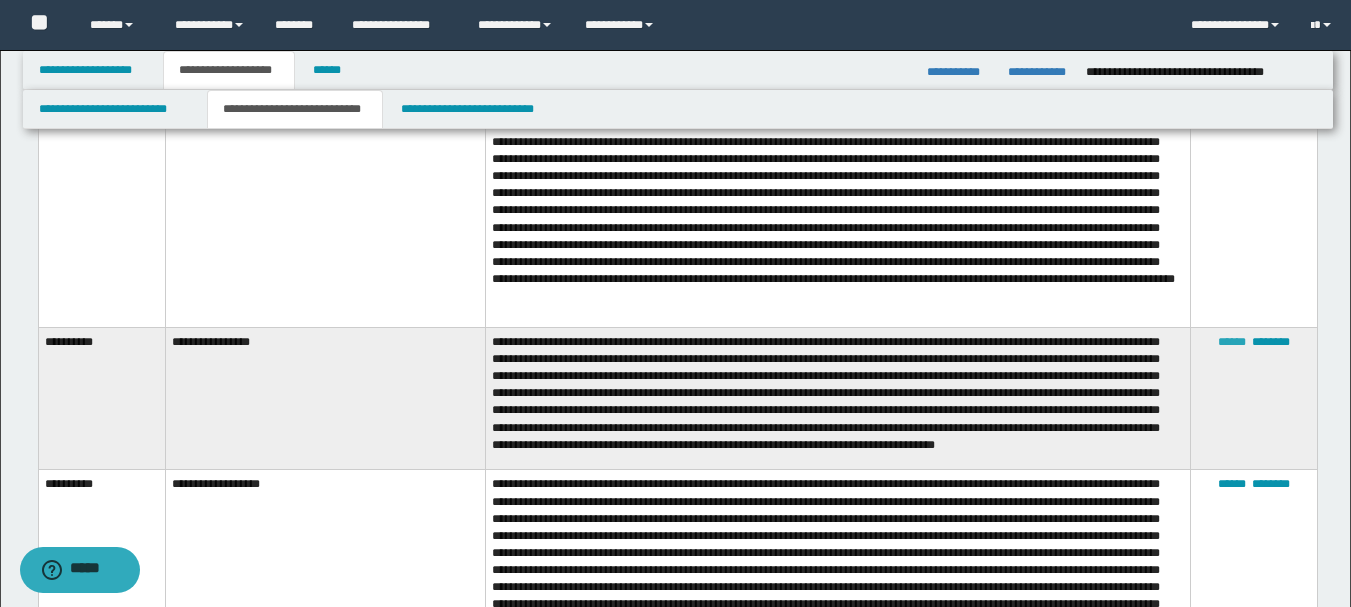 click on "******" at bounding box center [1232, 342] 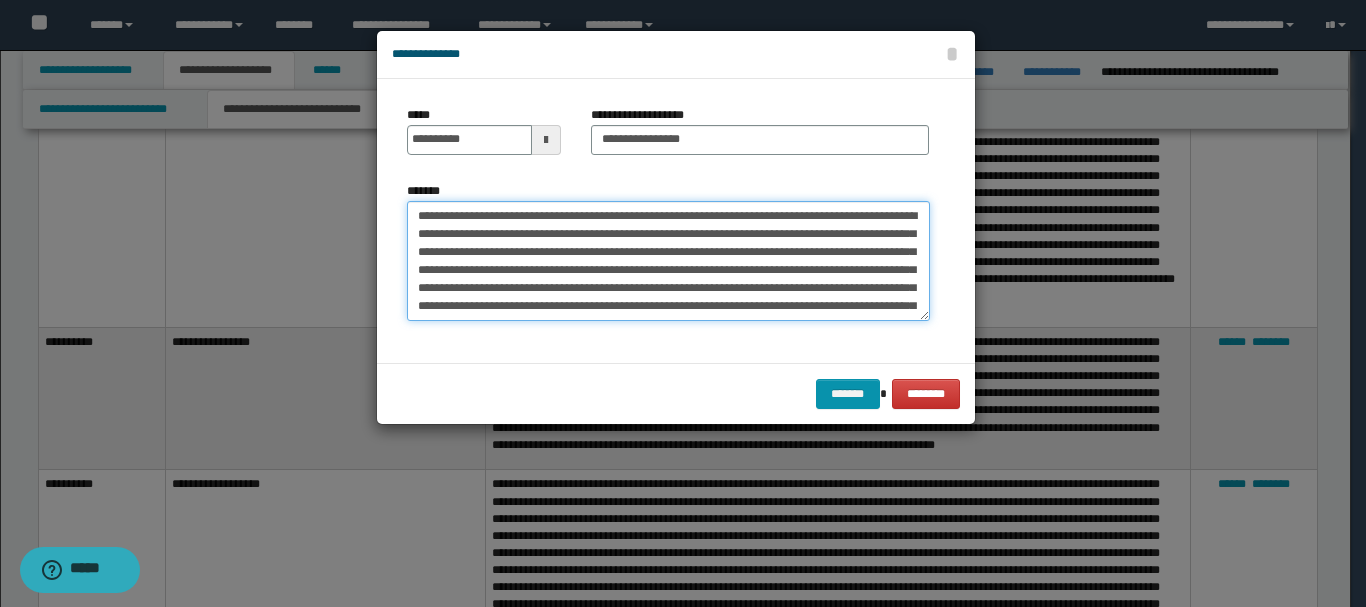 drag, startPoint x: 635, startPoint y: 218, endPoint x: 571, endPoint y: 208, distance: 64.77654 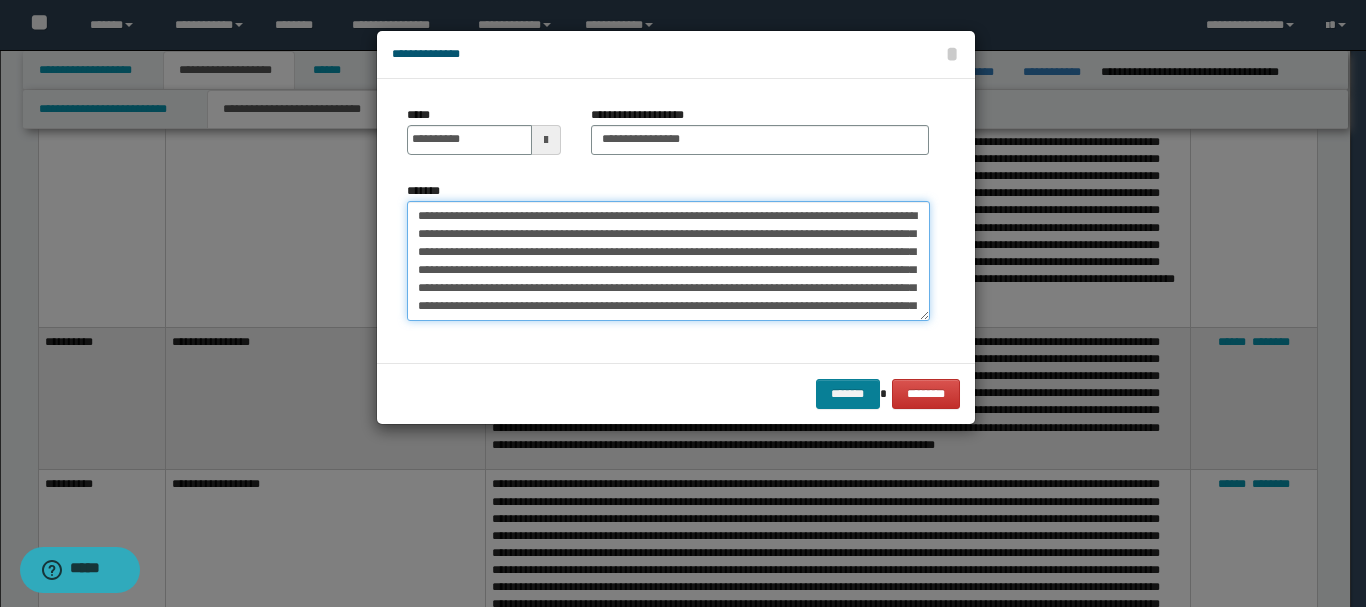 type on "**********" 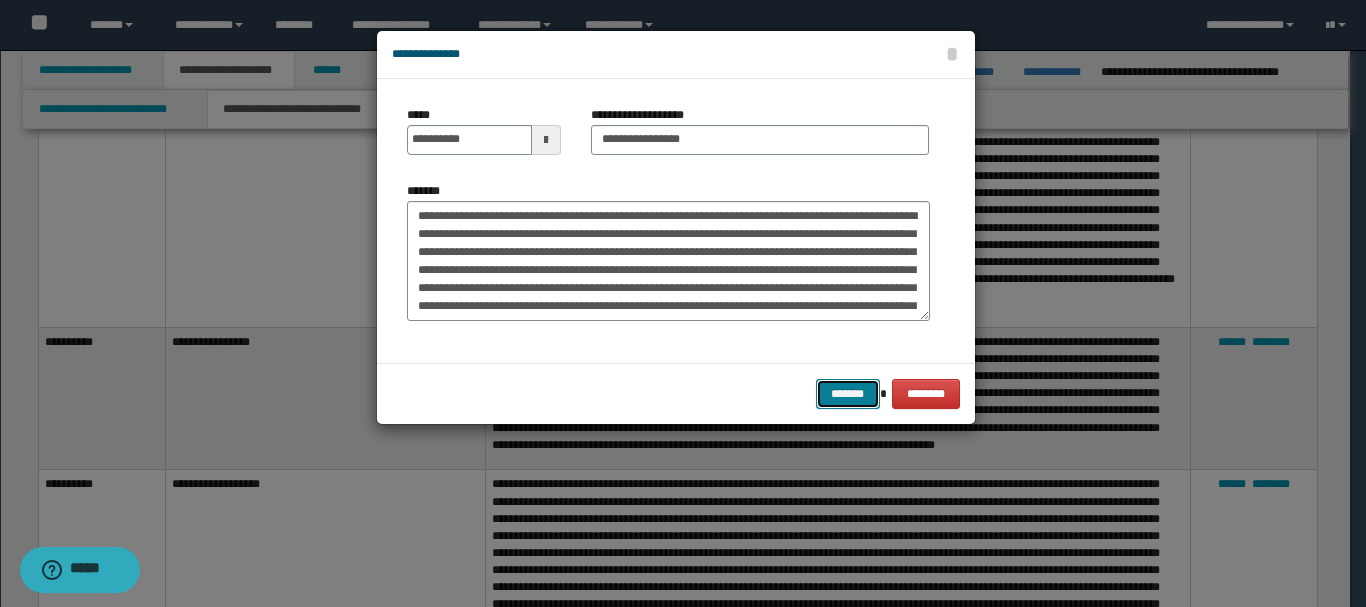 click on "*******" at bounding box center [848, 394] 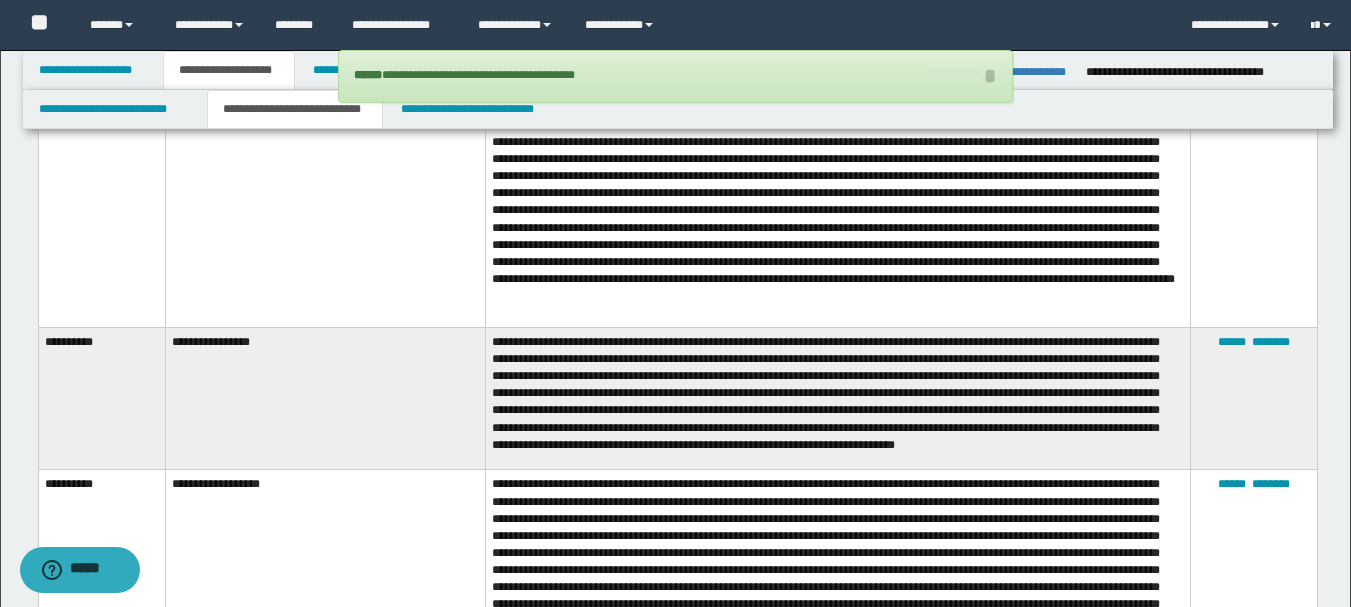 scroll, scrollTop: 1481, scrollLeft: 0, axis: vertical 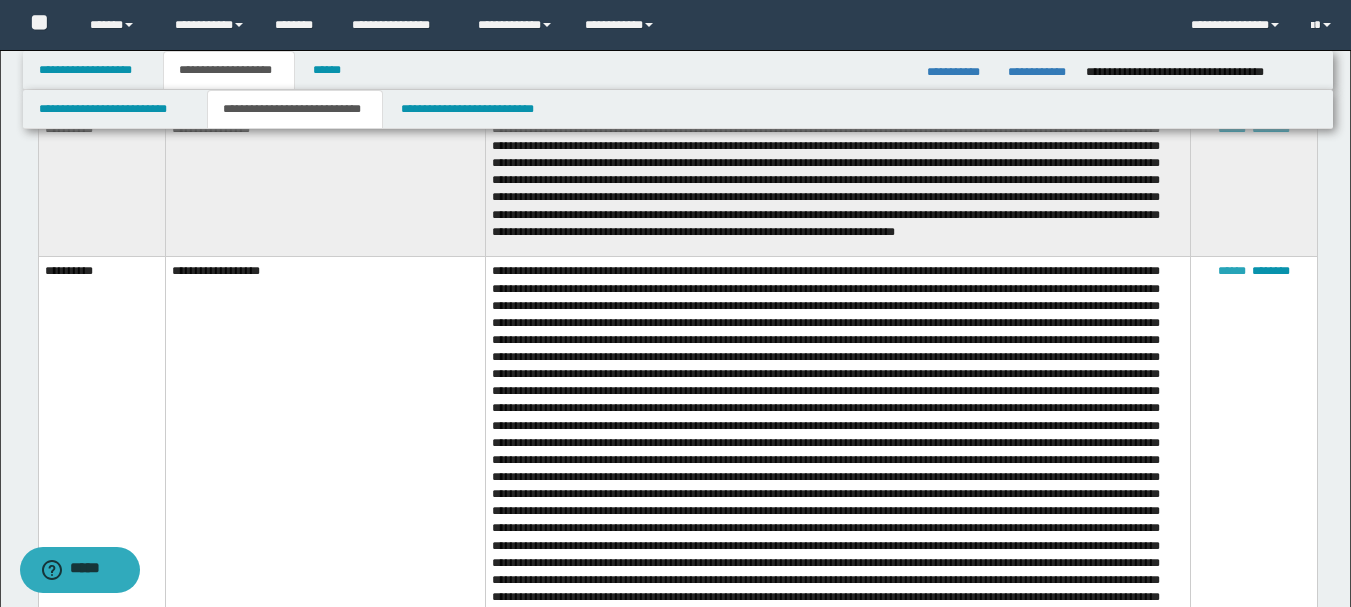 click on "******" at bounding box center [1232, 271] 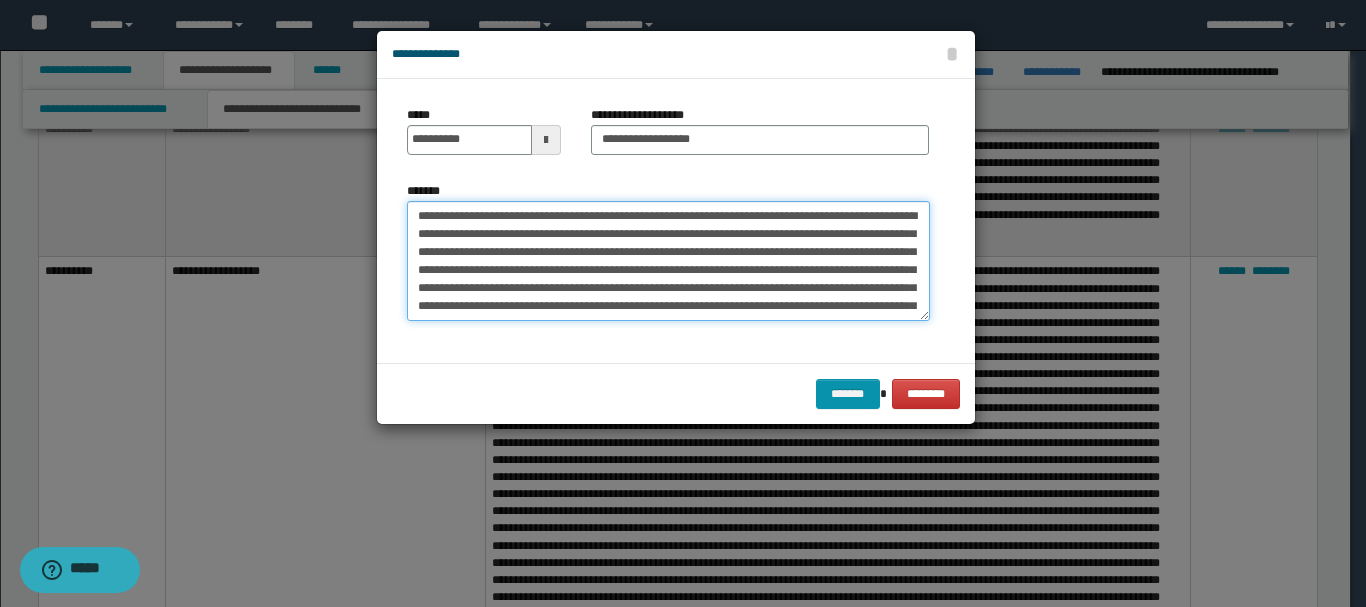 click on "*******" at bounding box center [668, 261] 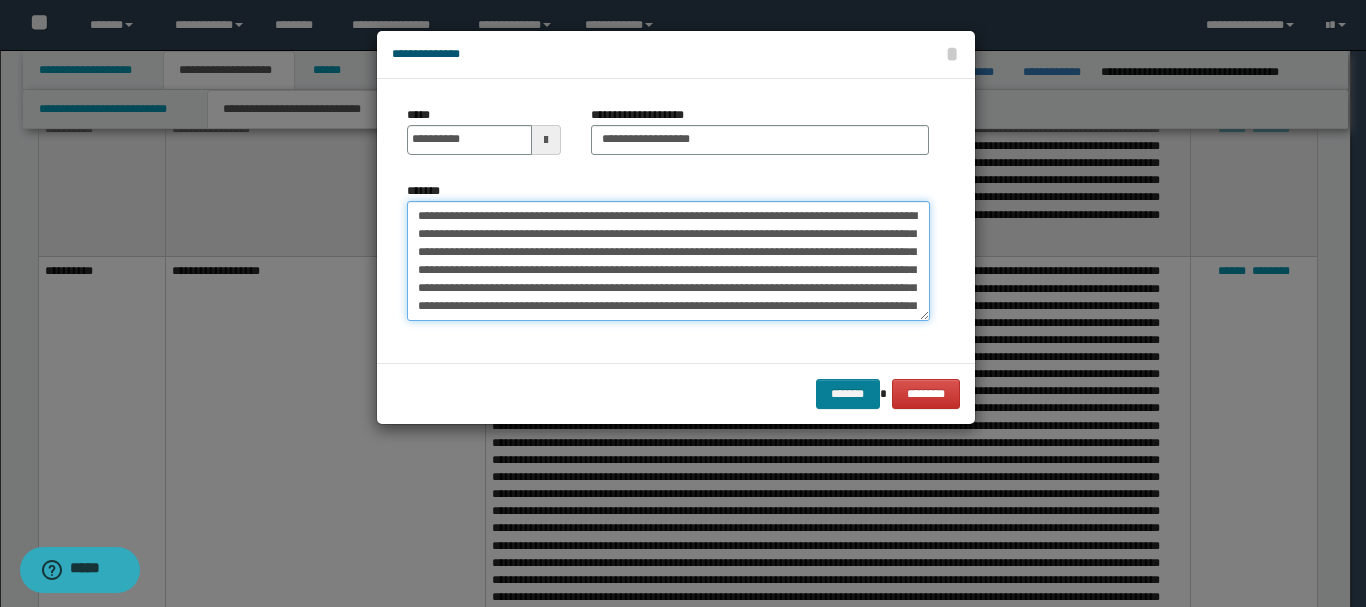 type on "**********" 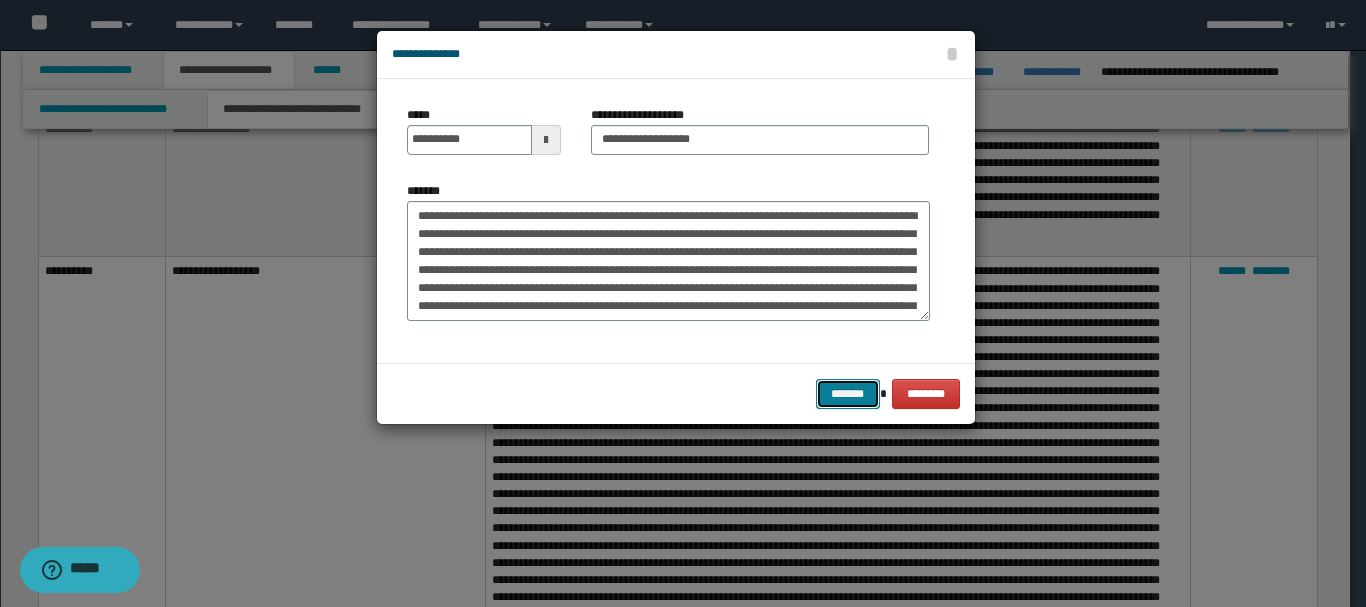 click on "*******" at bounding box center (848, 394) 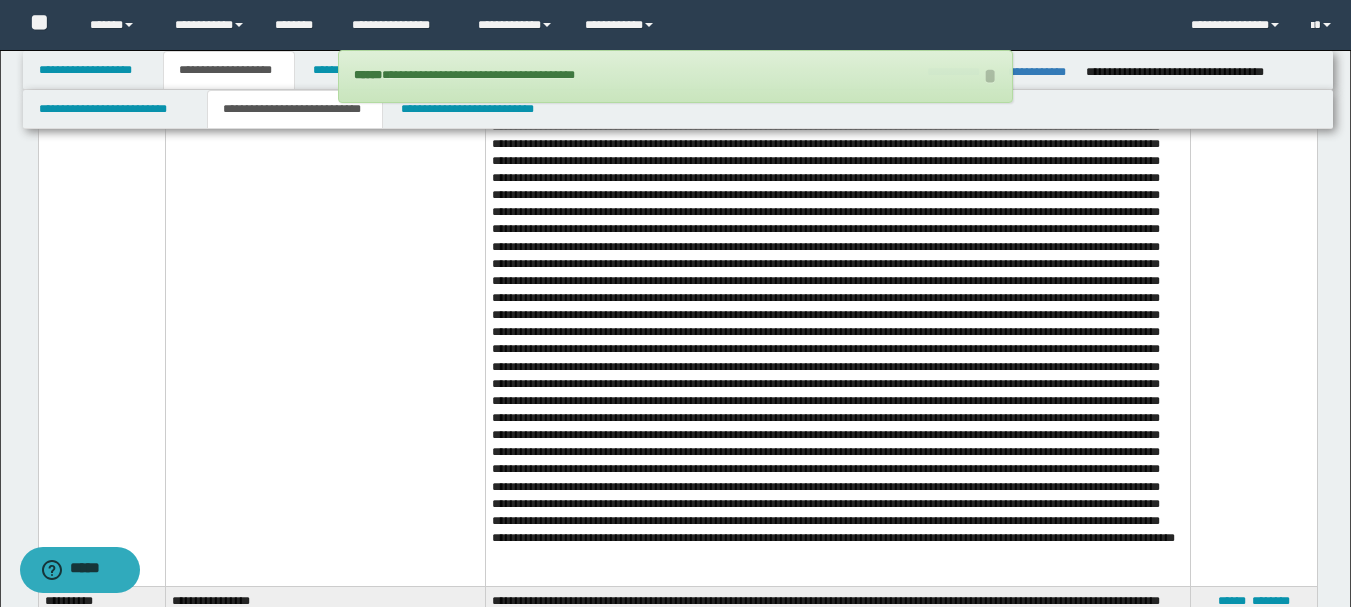 scroll, scrollTop: 293, scrollLeft: 0, axis: vertical 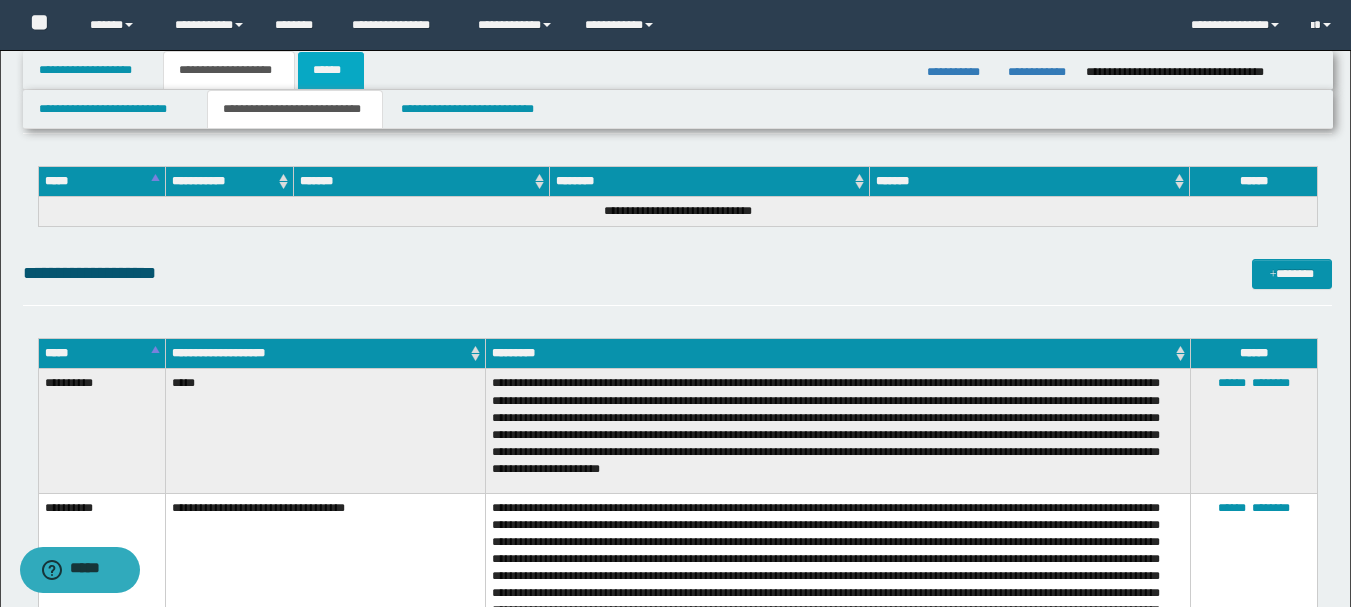 click on "******" at bounding box center (331, 70) 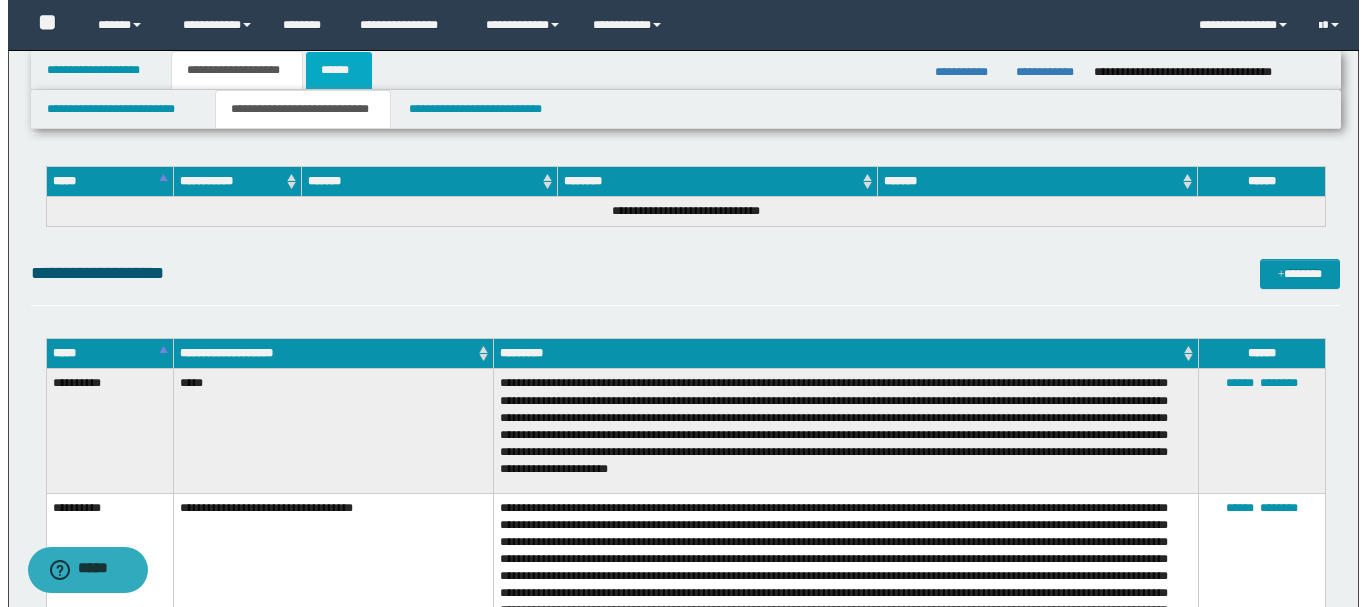 scroll, scrollTop: 0, scrollLeft: 0, axis: both 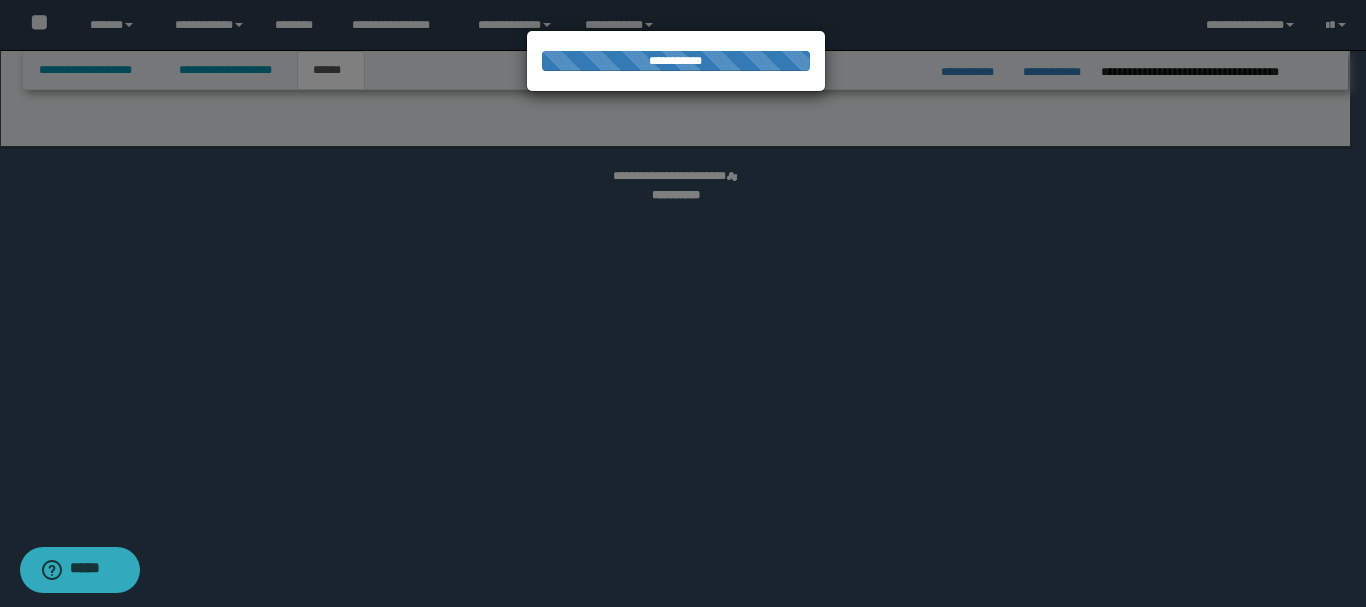 select on "*" 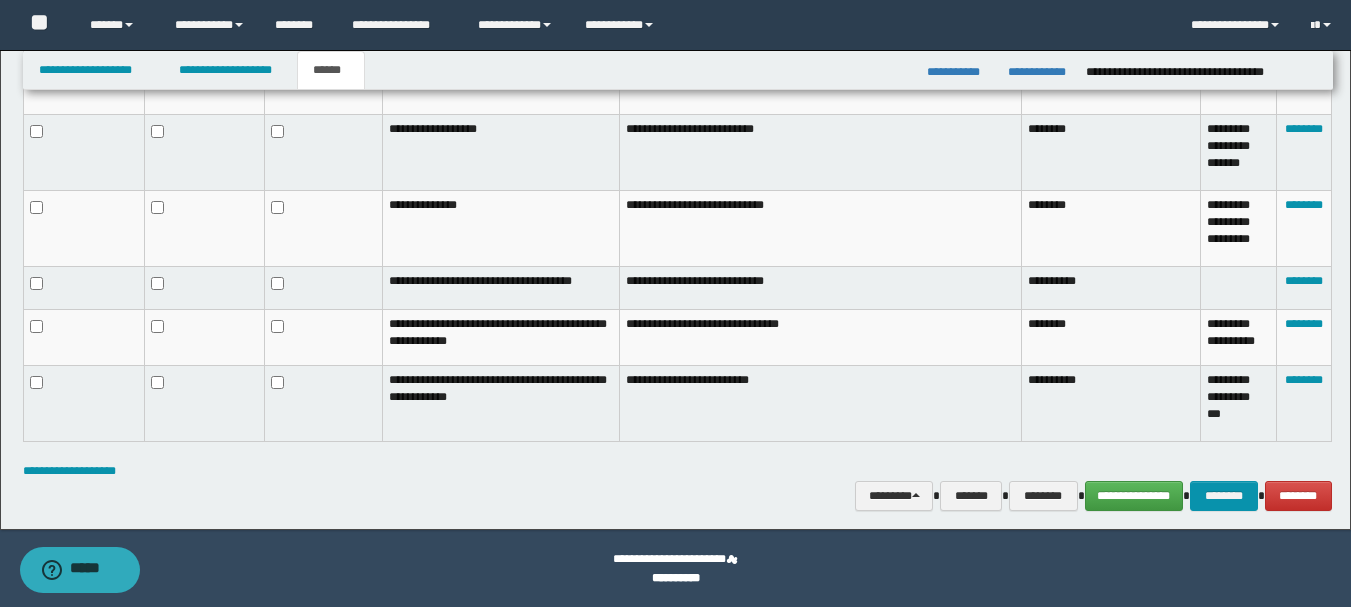 scroll, scrollTop: 492, scrollLeft: 0, axis: vertical 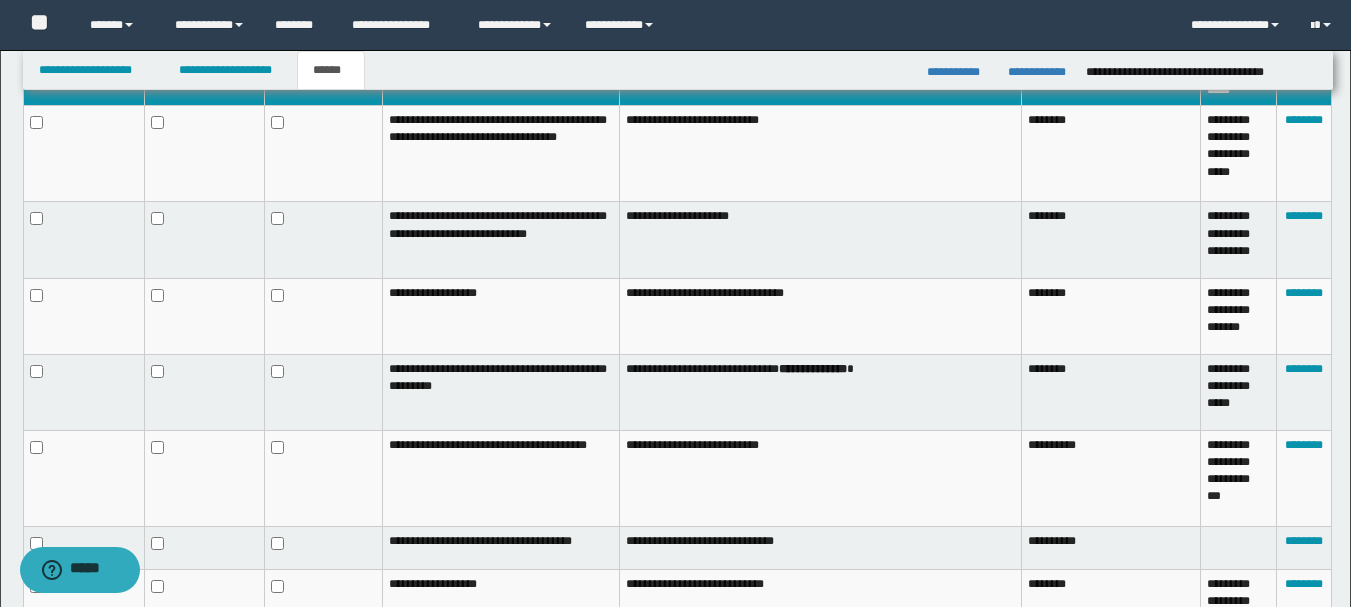 click at bounding box center [323, 548] 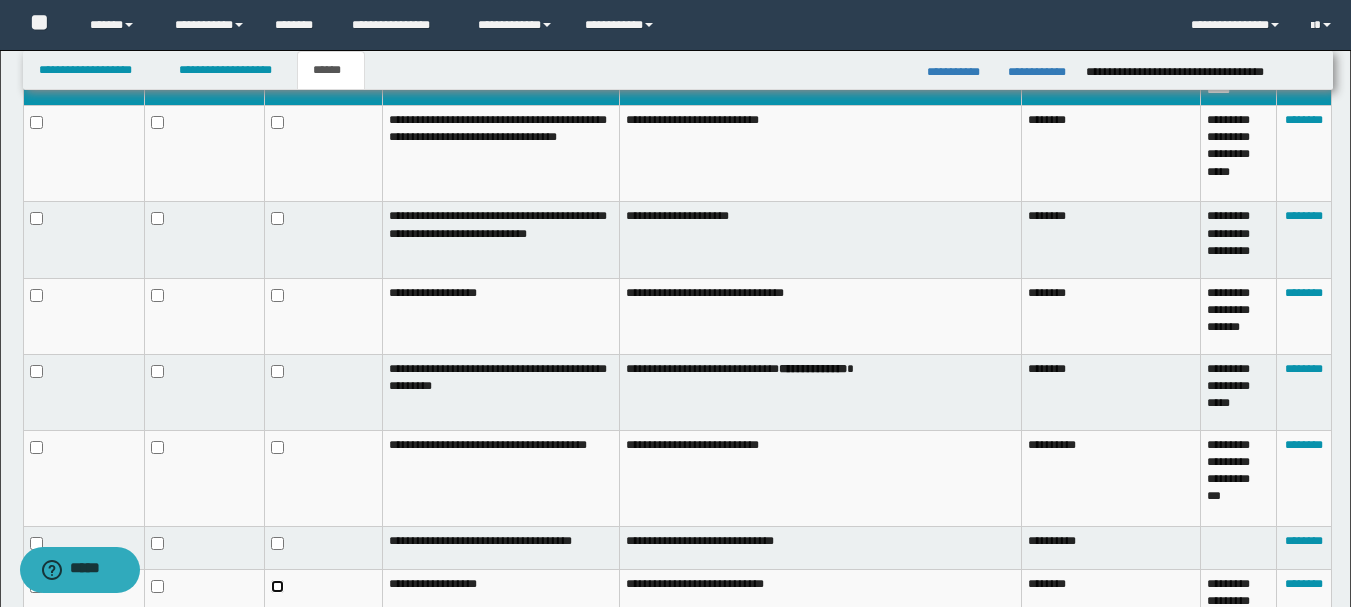 scroll, scrollTop: 1023, scrollLeft: 0, axis: vertical 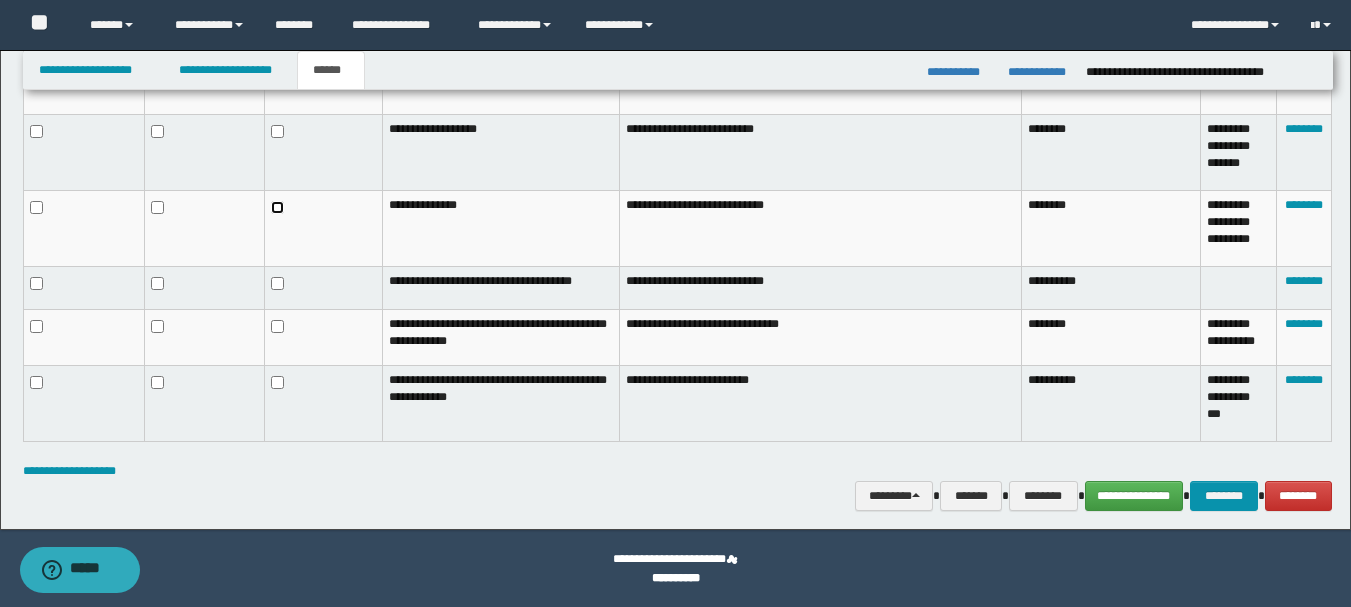 click at bounding box center (323, 229) 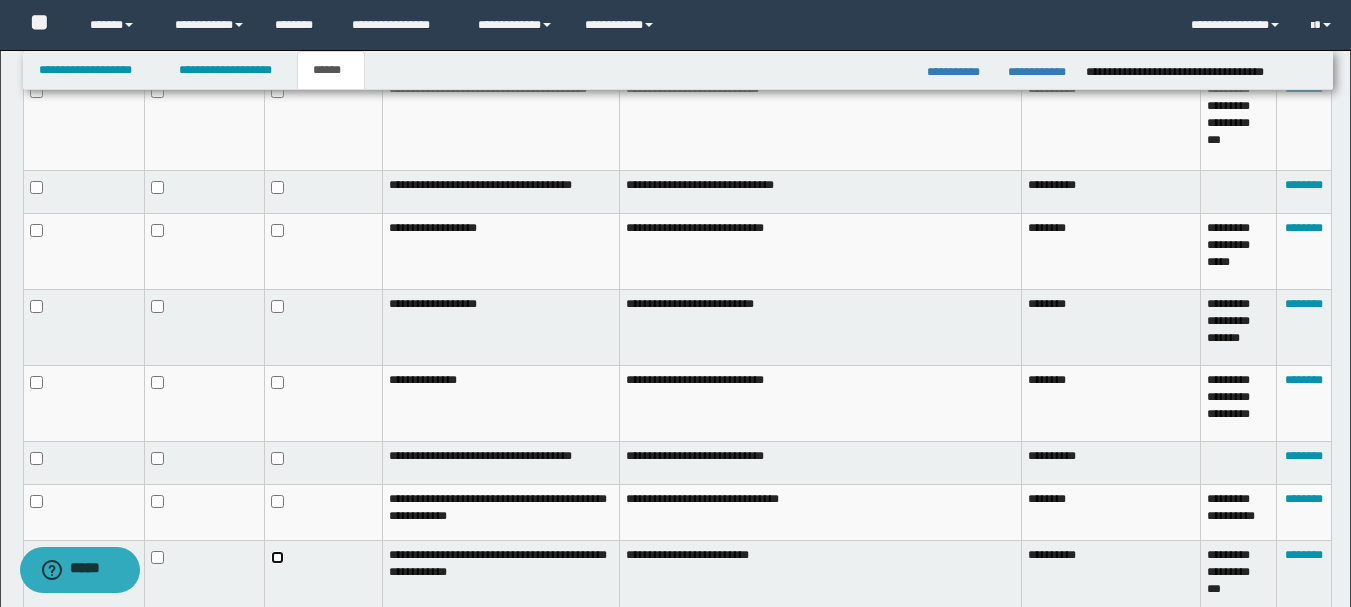scroll, scrollTop: 1023, scrollLeft: 0, axis: vertical 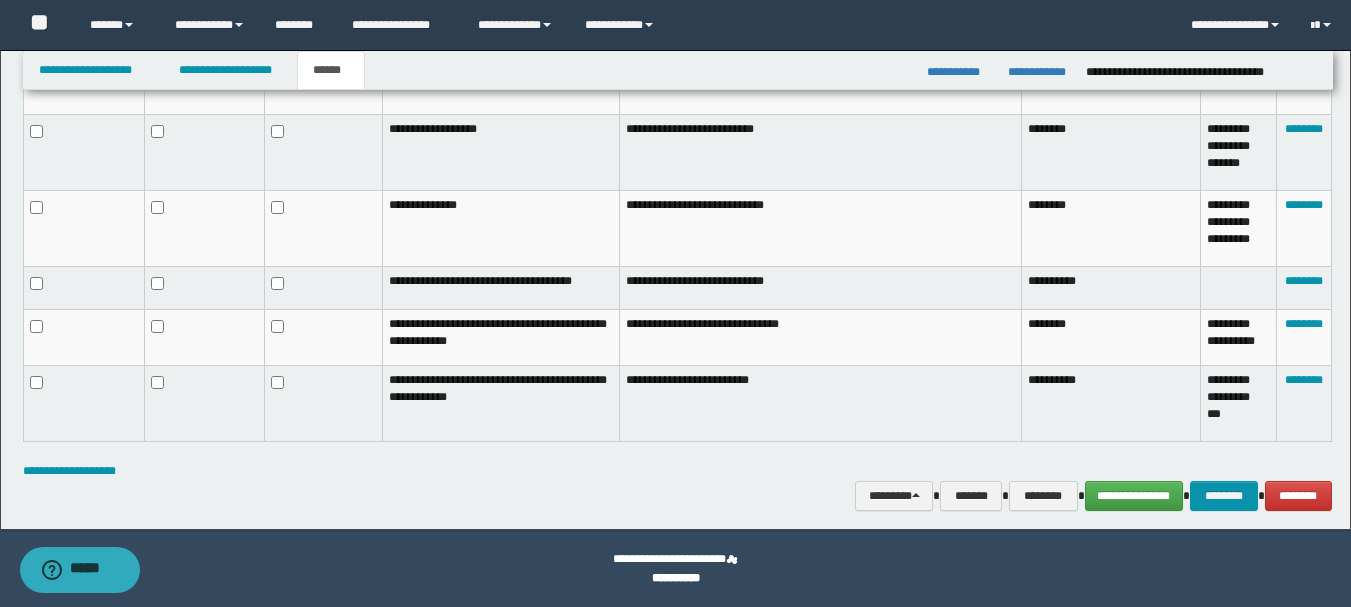 click on "**********" at bounding box center (675, -222) 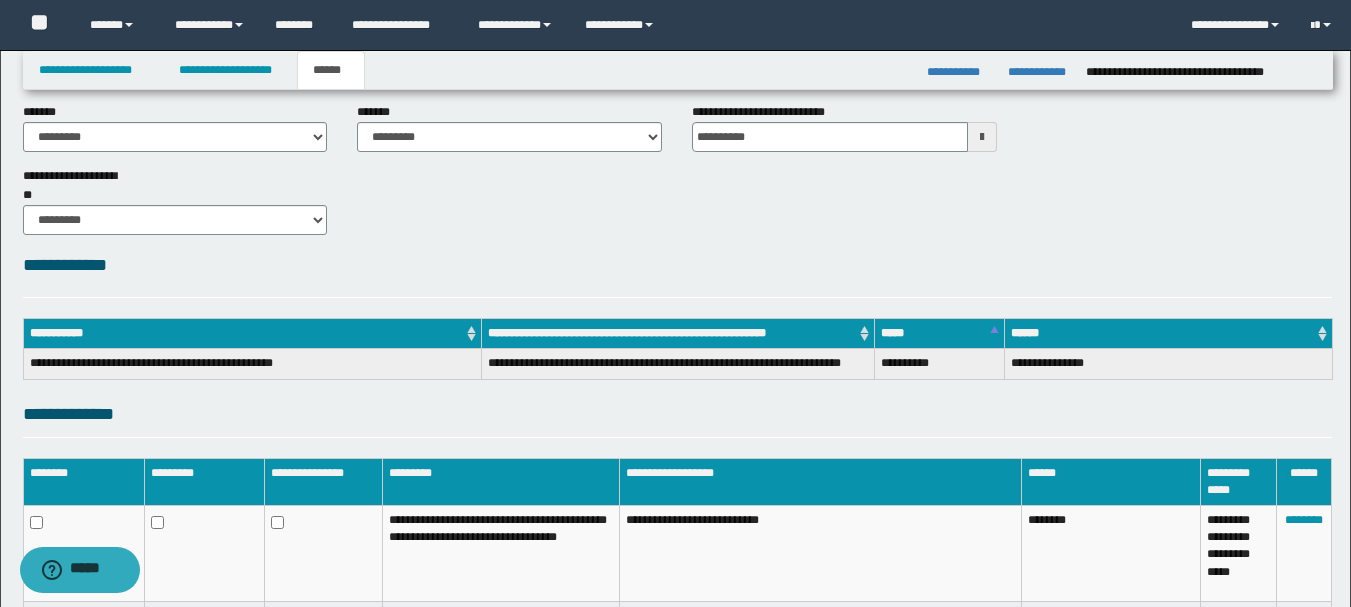 scroll, scrollTop: 0, scrollLeft: 0, axis: both 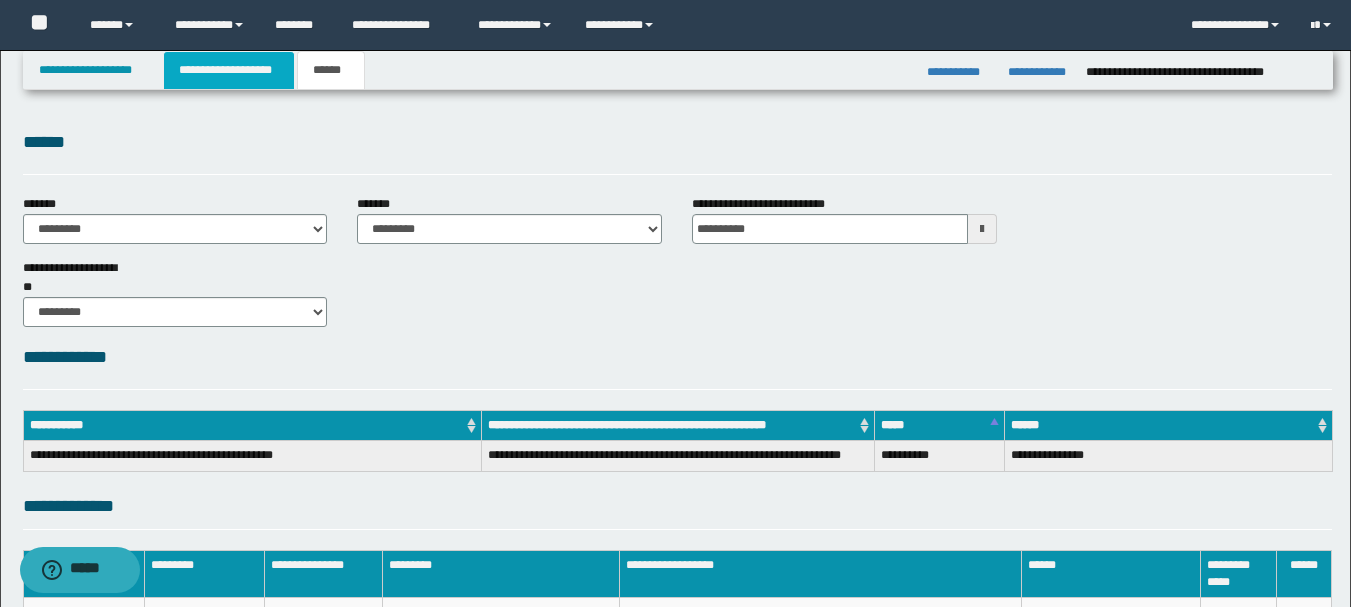 click on "**********" at bounding box center [229, 70] 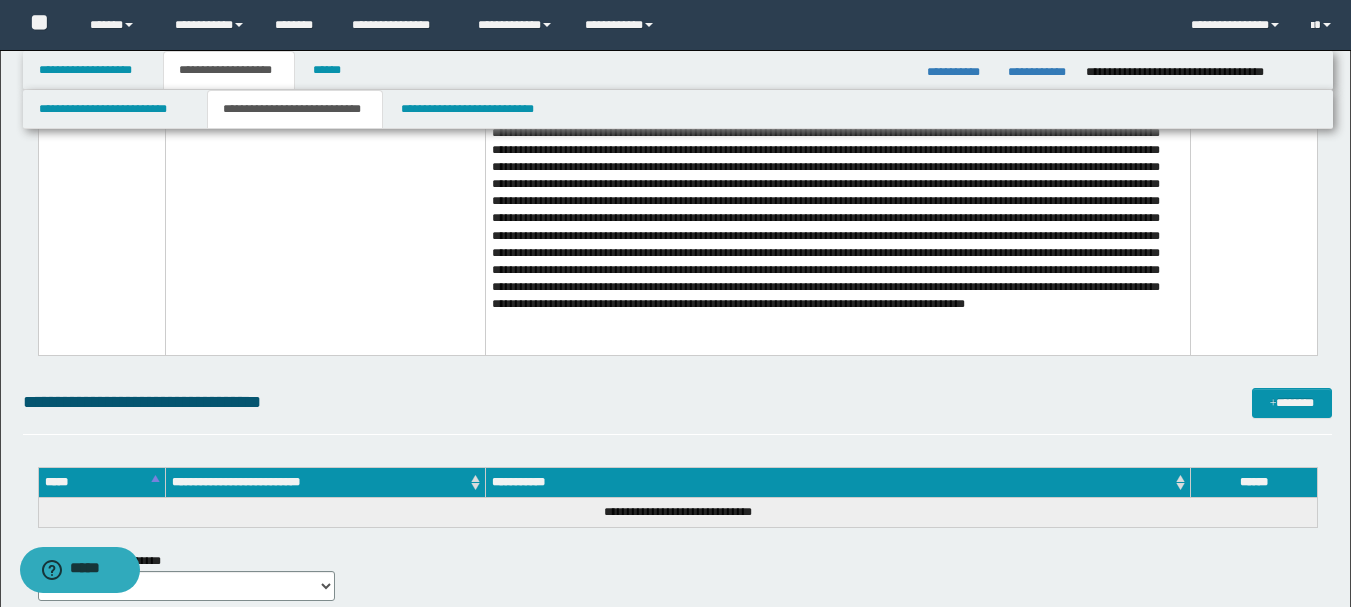 scroll, scrollTop: 1062, scrollLeft: 0, axis: vertical 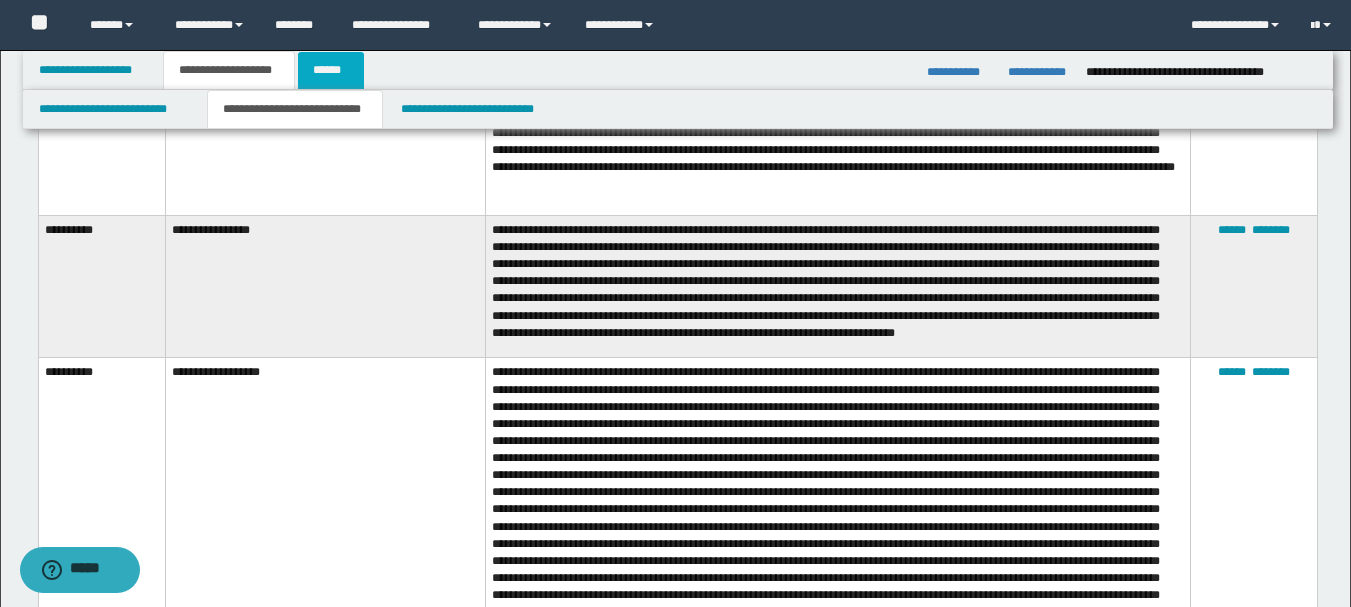 click on "******" at bounding box center (331, 70) 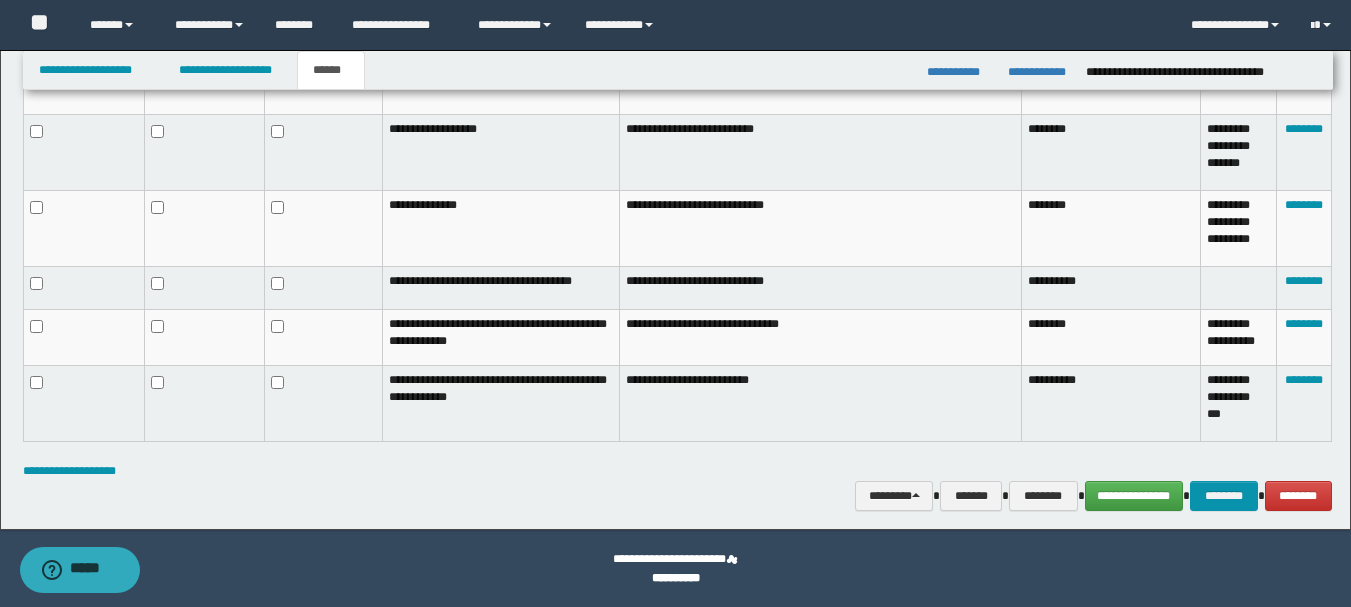 scroll, scrollTop: 492, scrollLeft: 0, axis: vertical 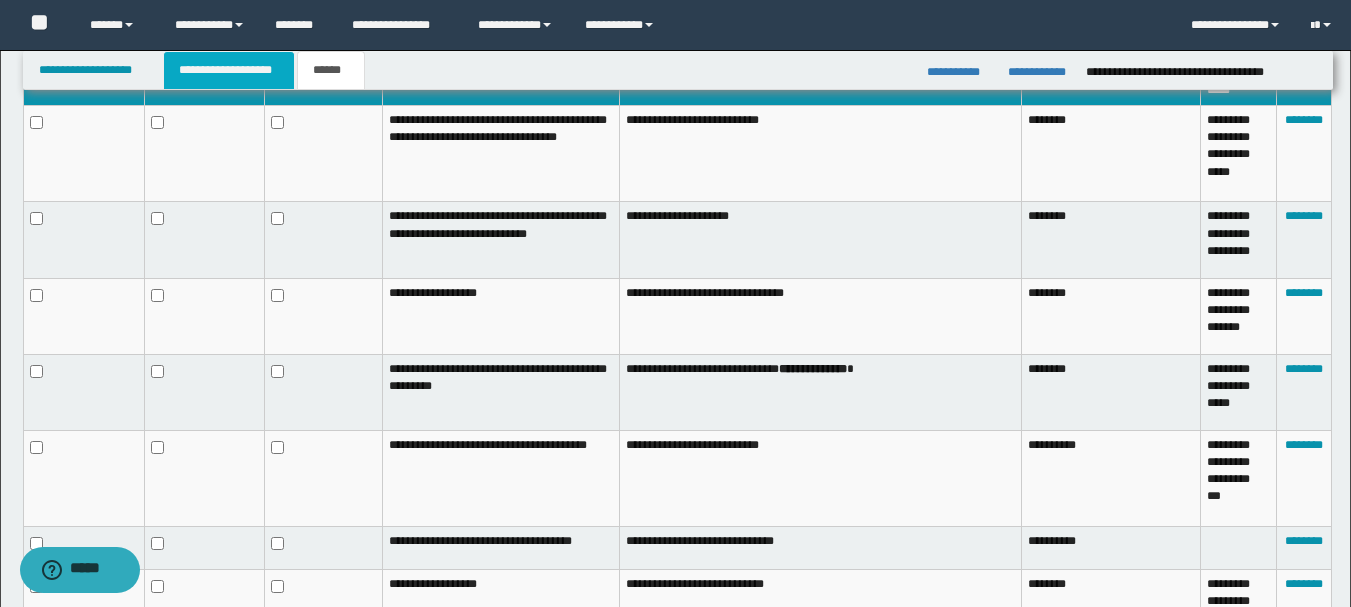 click on "**********" at bounding box center (229, 70) 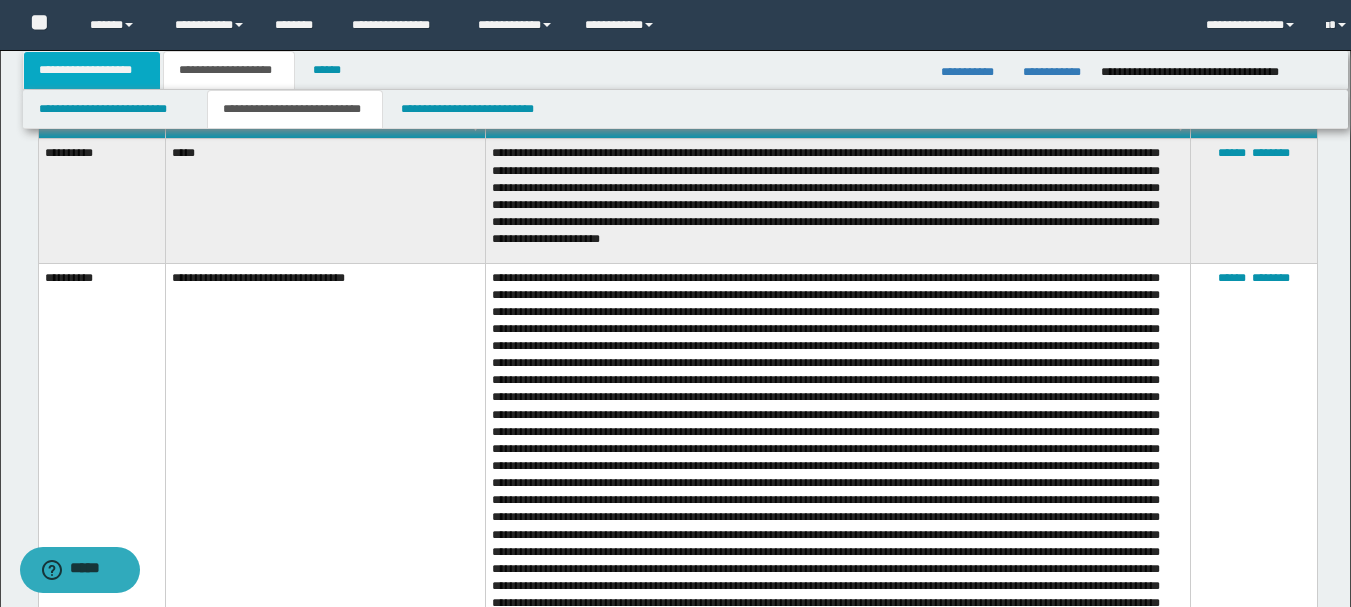 click on "**********" at bounding box center [92, 70] 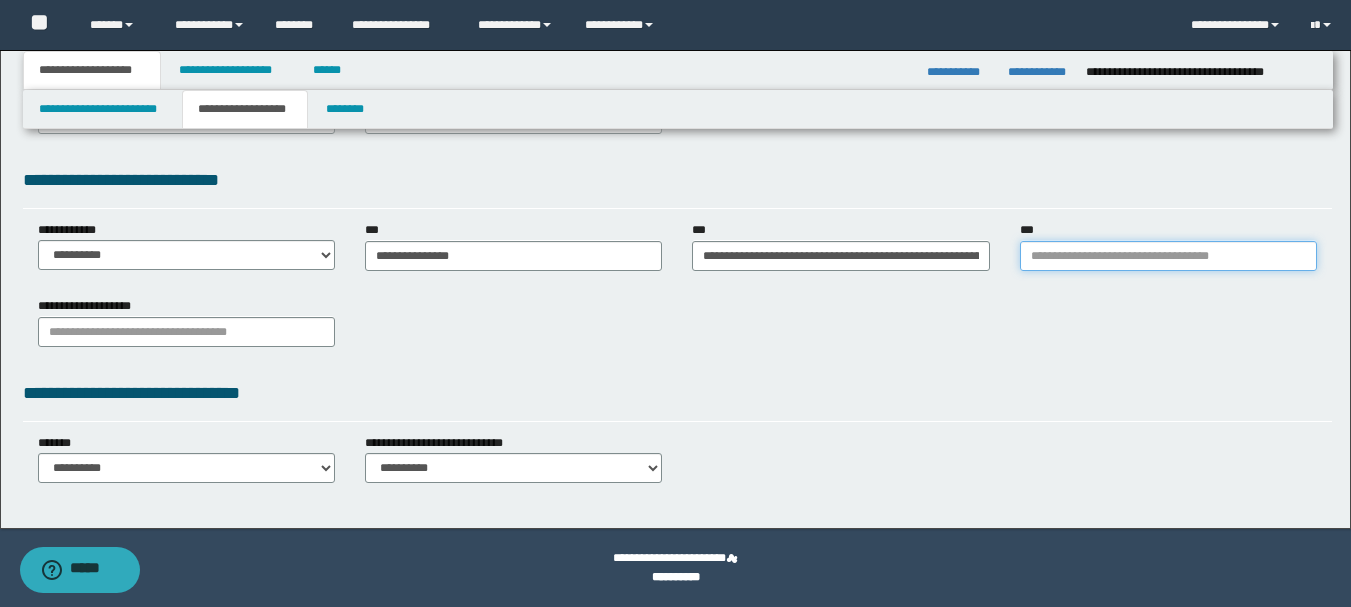 click on "***" at bounding box center [1168, 256] 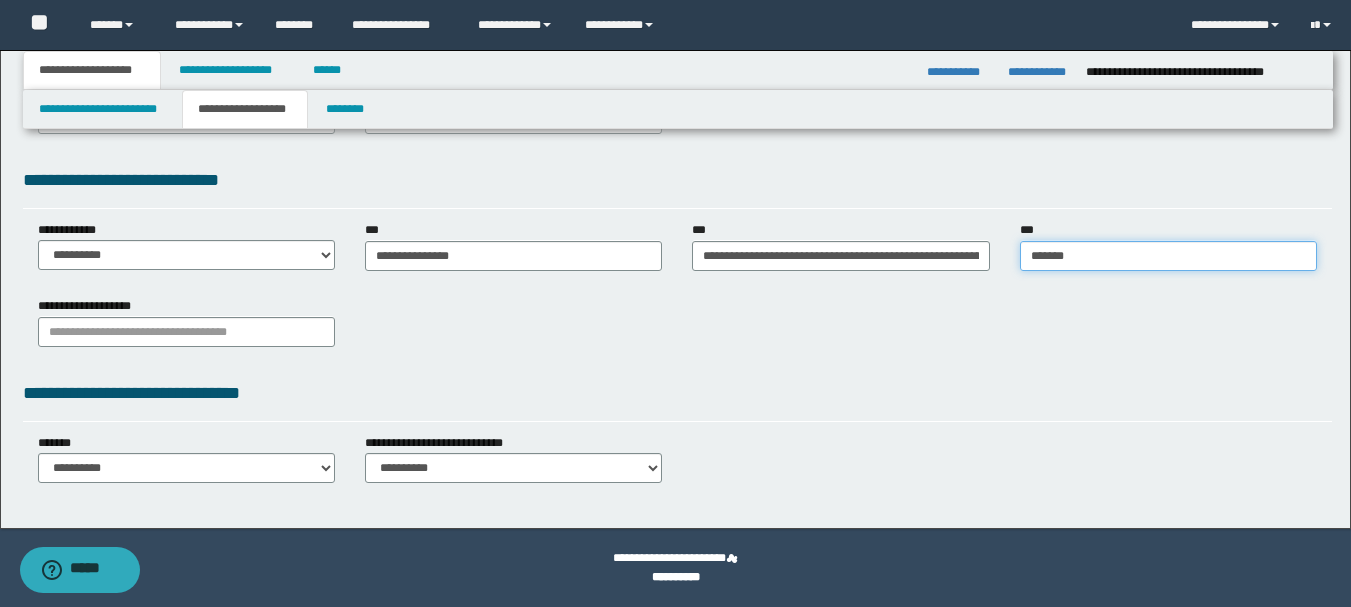 type on "********" 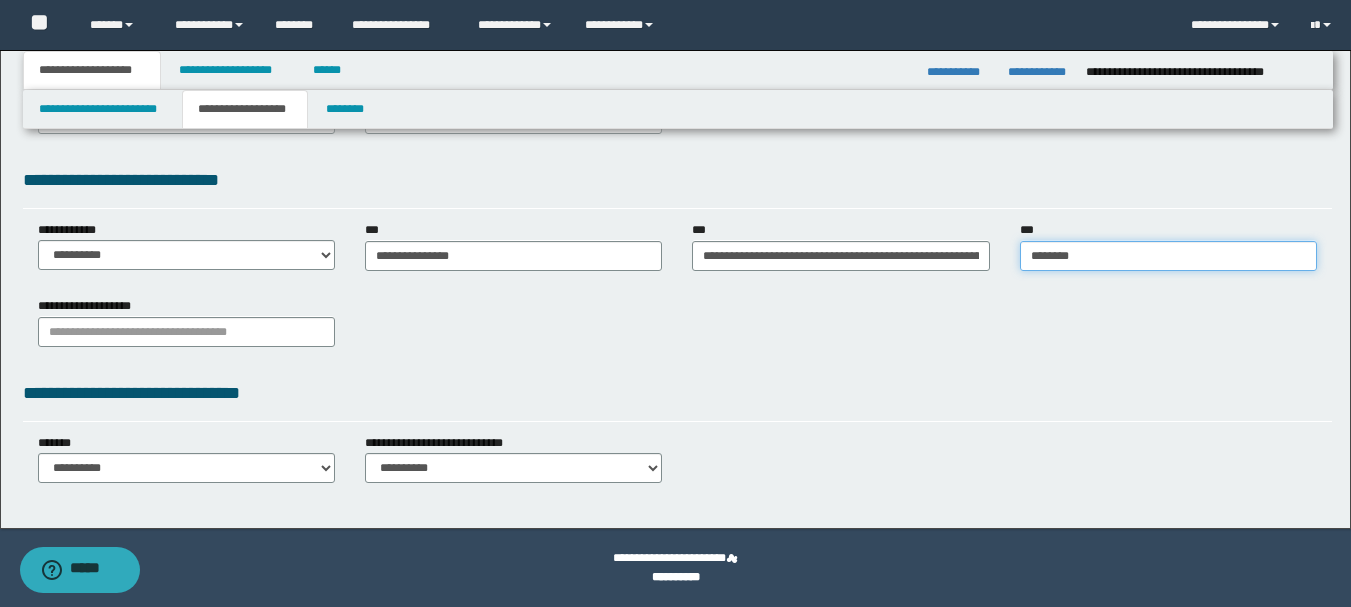 type on "**********" 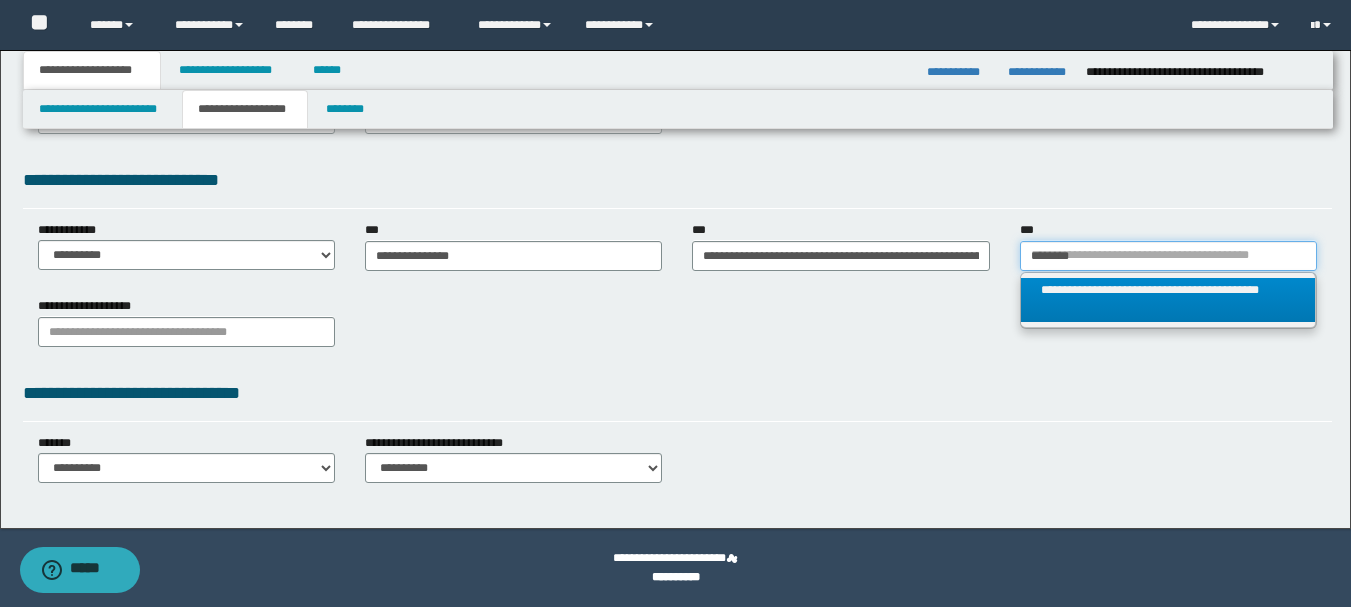 type on "********" 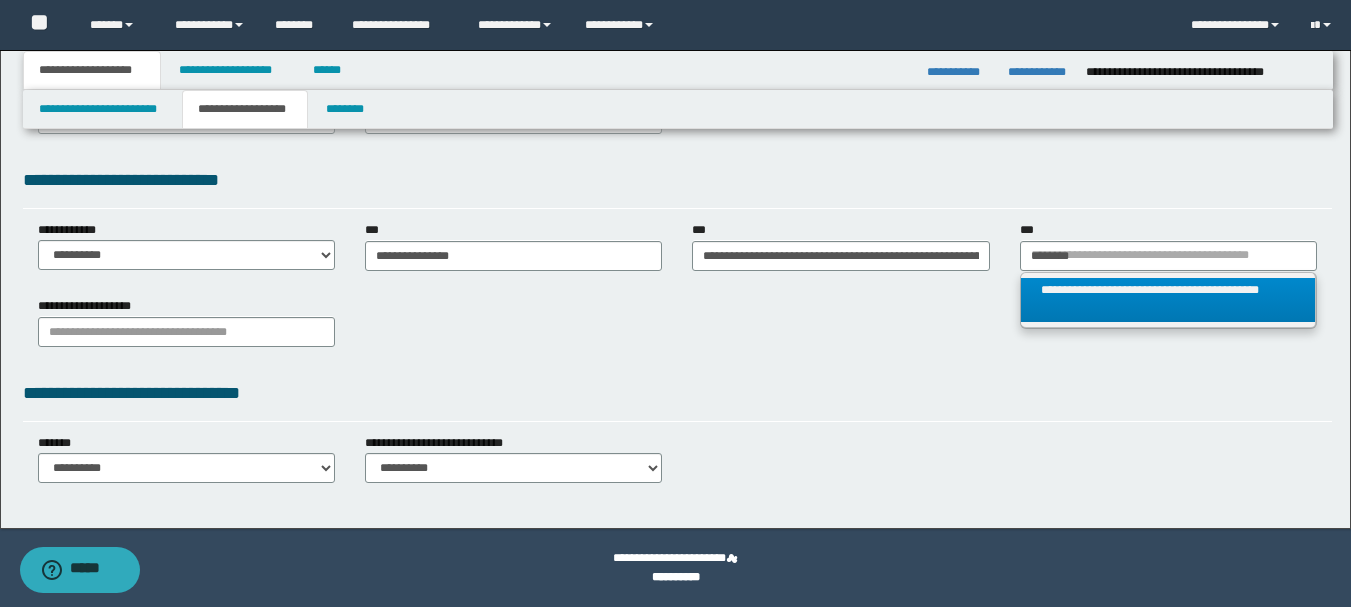 type 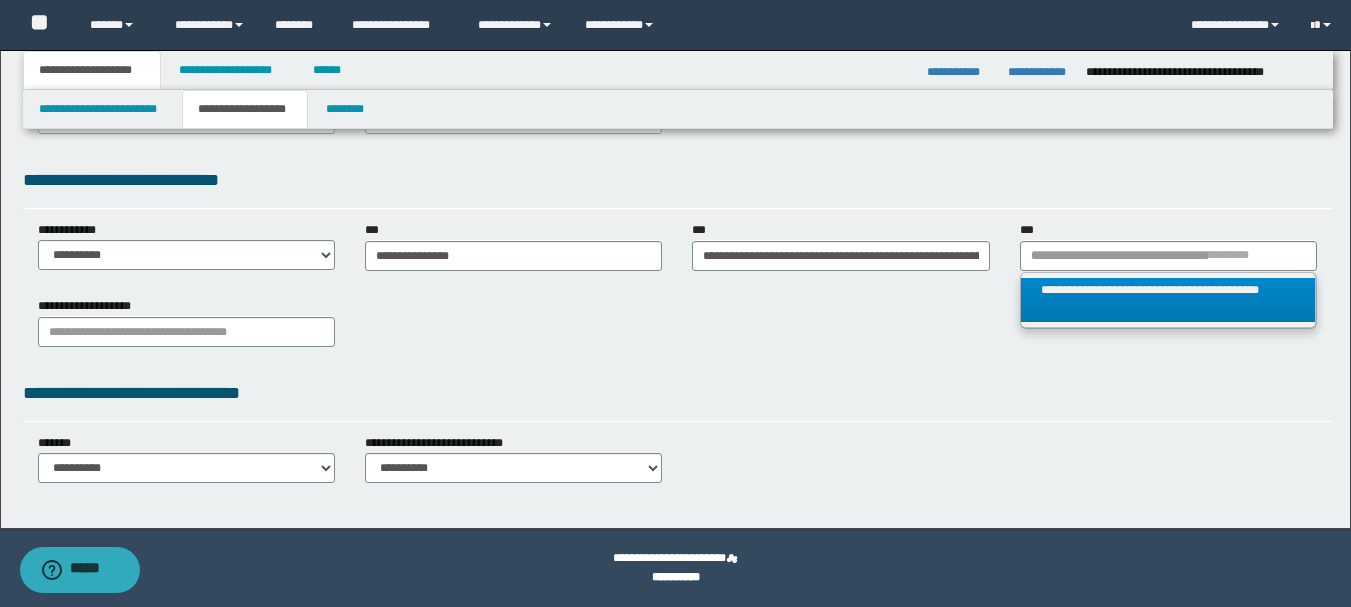 click on "**********" at bounding box center (1168, 300) 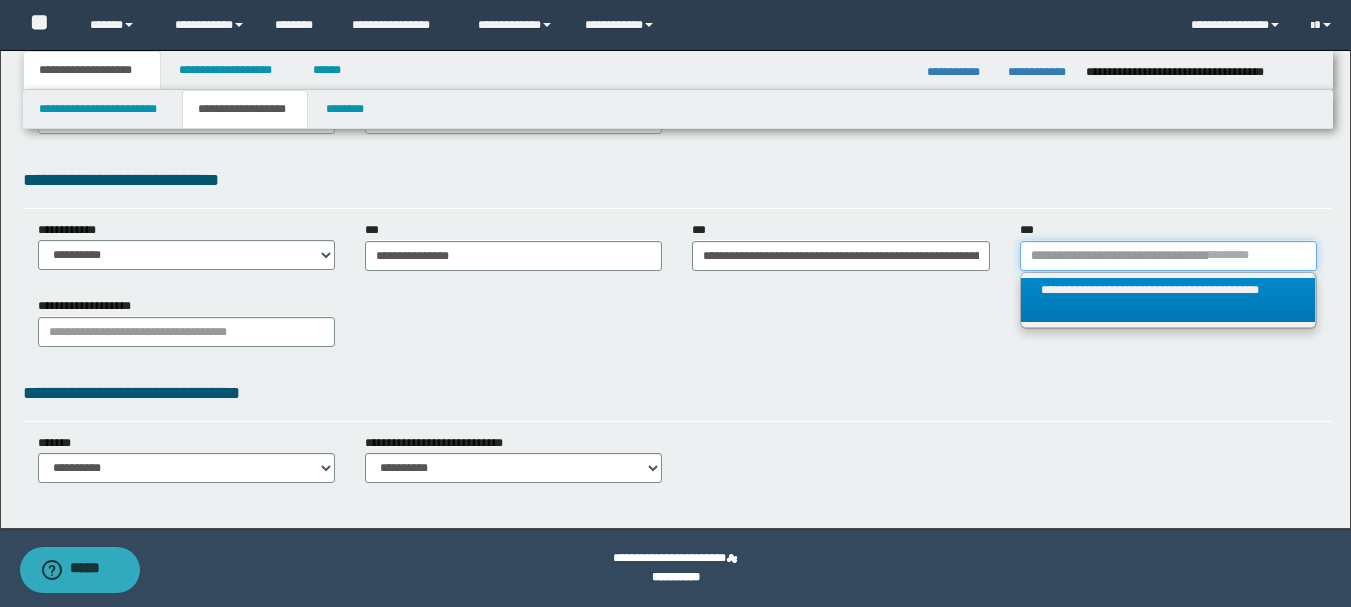 type 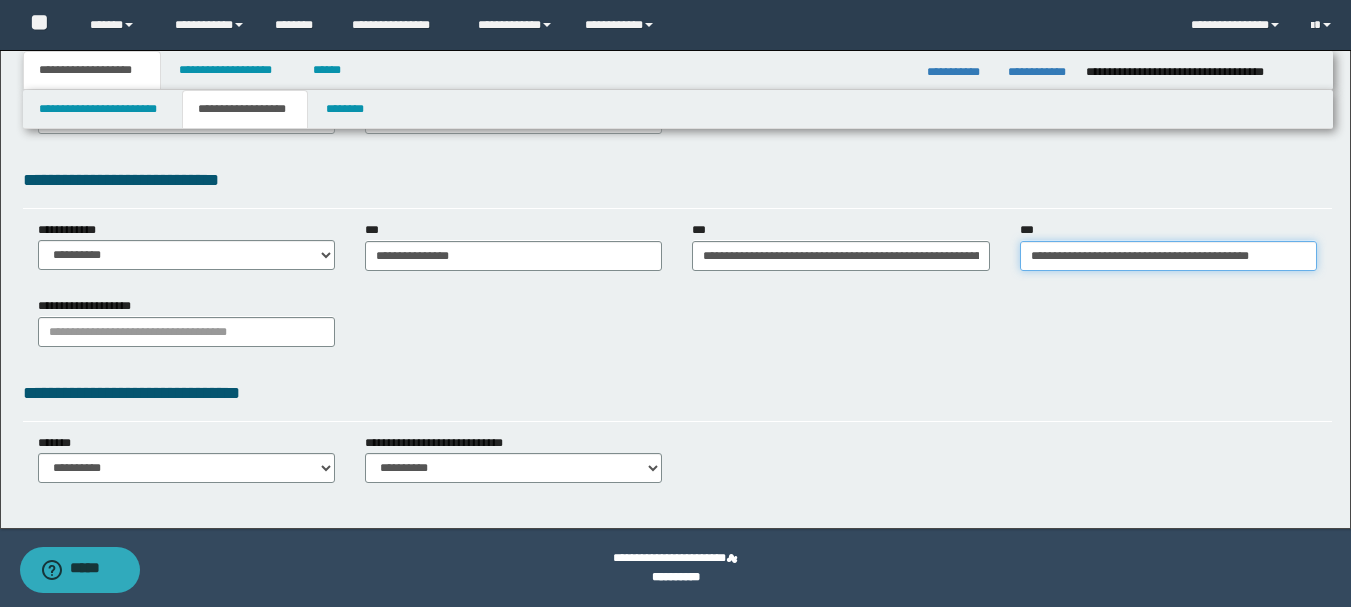 scroll, scrollTop: 0, scrollLeft: 12, axis: horizontal 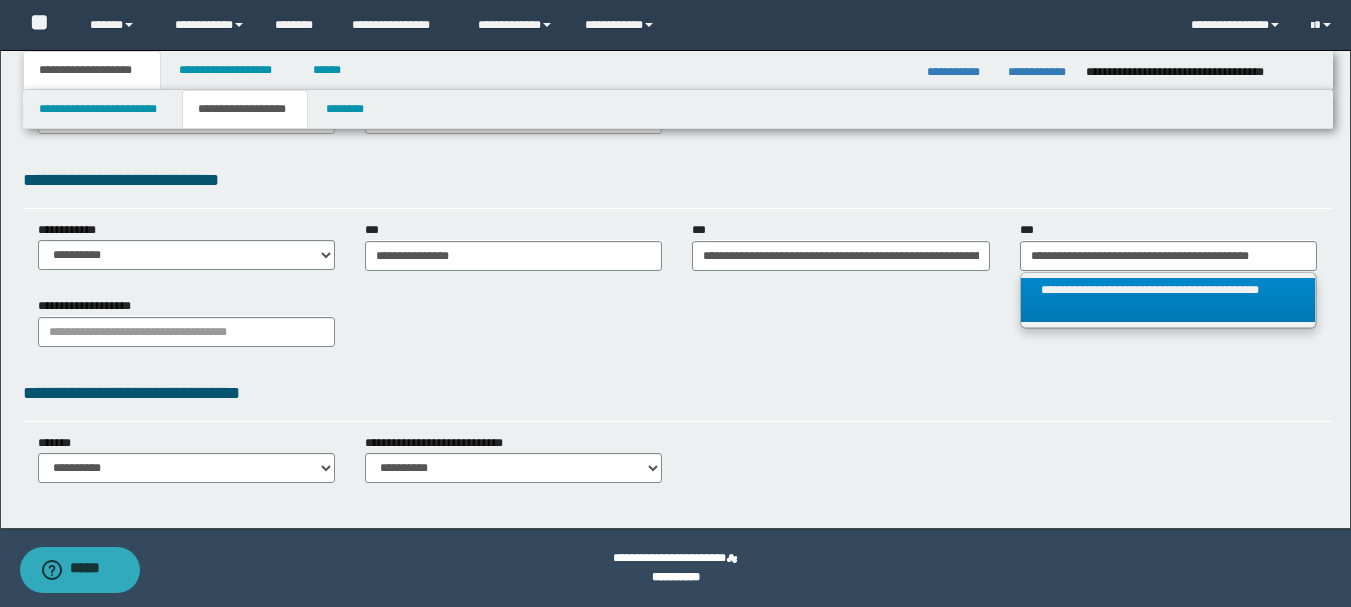 click on "**********" at bounding box center [1168, 300] 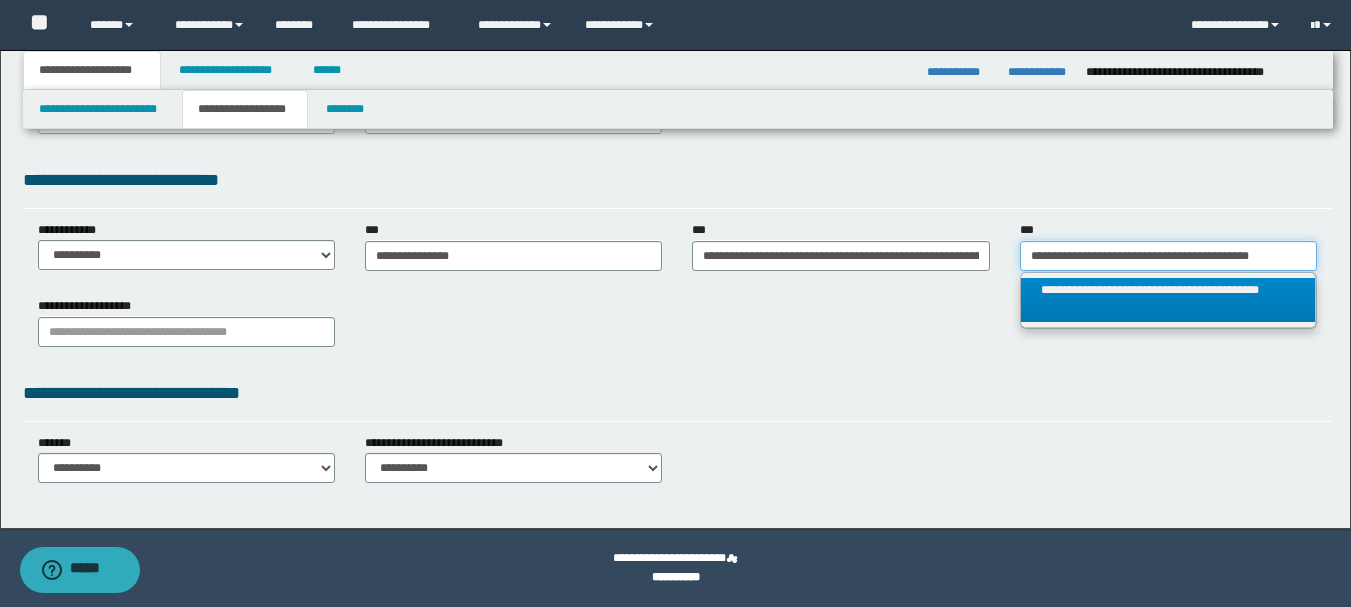 scroll, scrollTop: 0, scrollLeft: 12, axis: horizontal 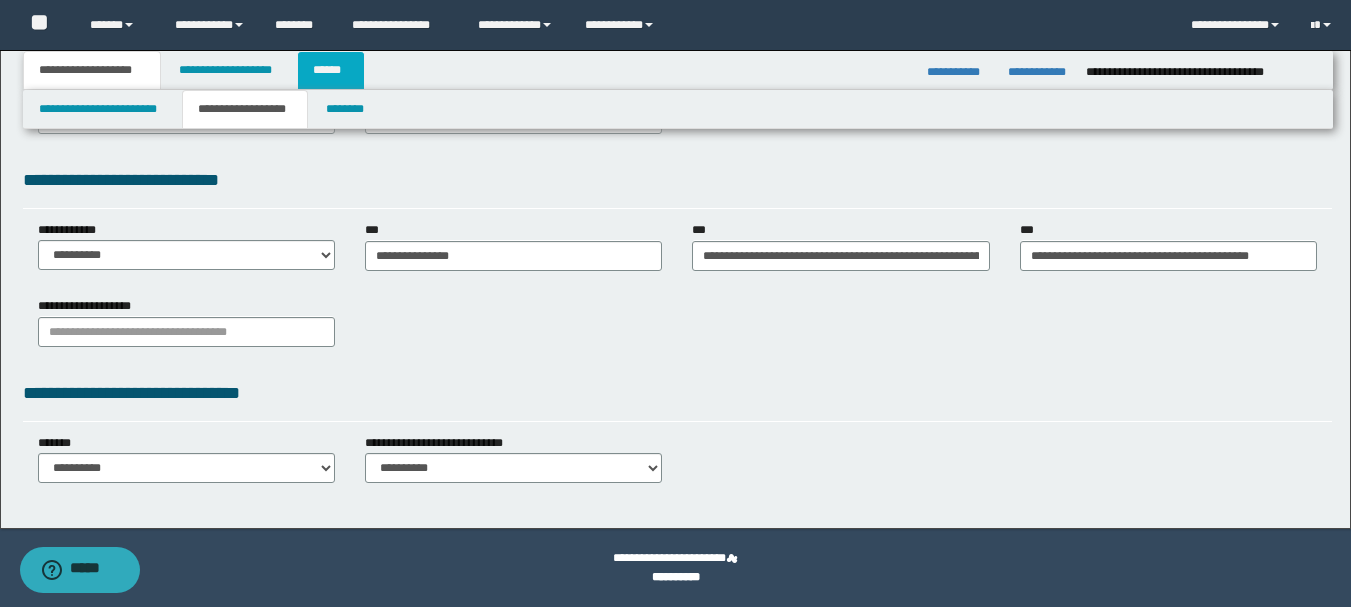 click on "******" at bounding box center (331, 70) 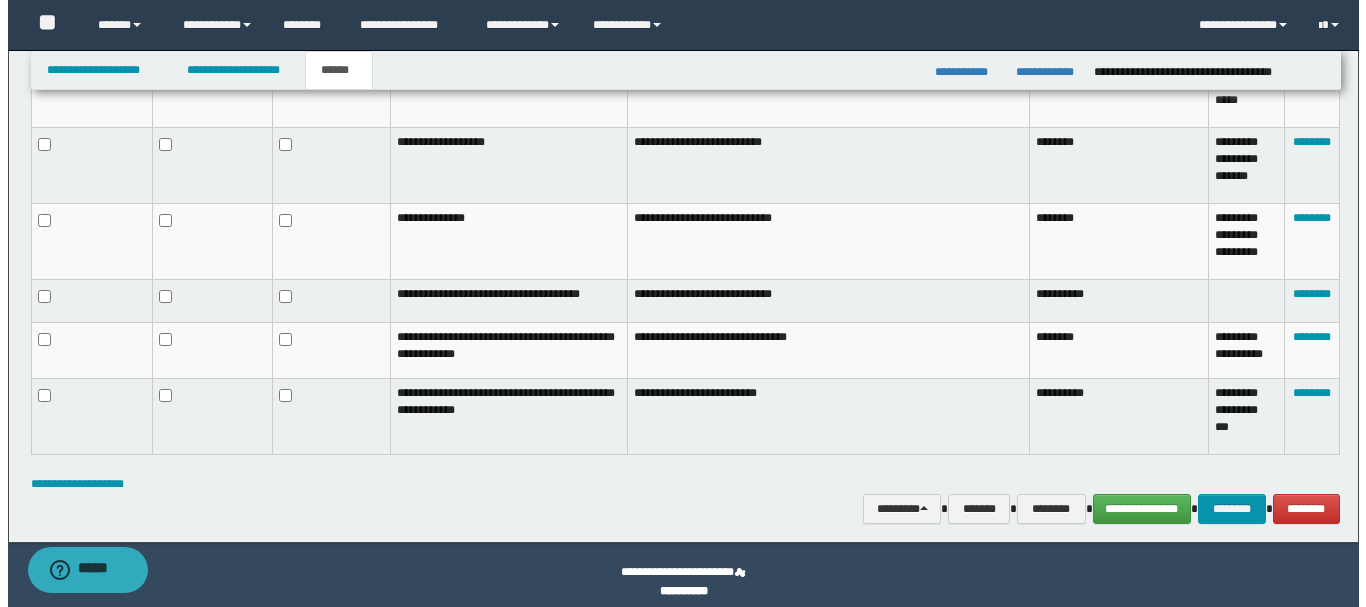 scroll, scrollTop: 1023, scrollLeft: 0, axis: vertical 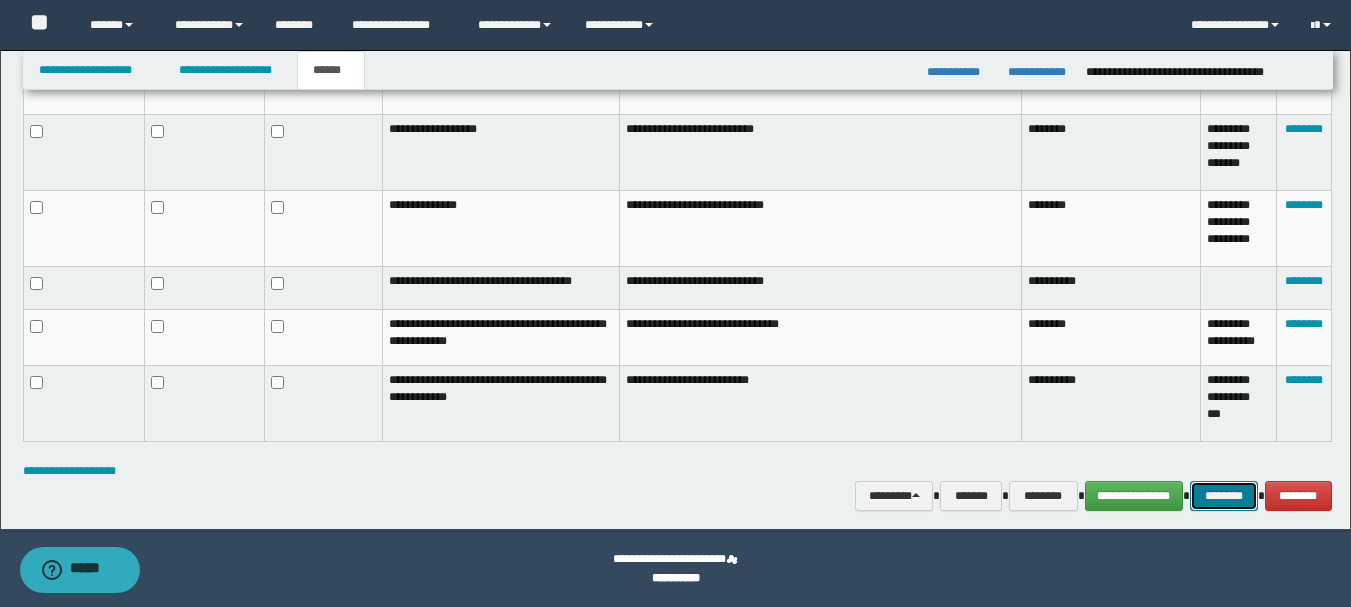 click on "********" at bounding box center [1224, 496] 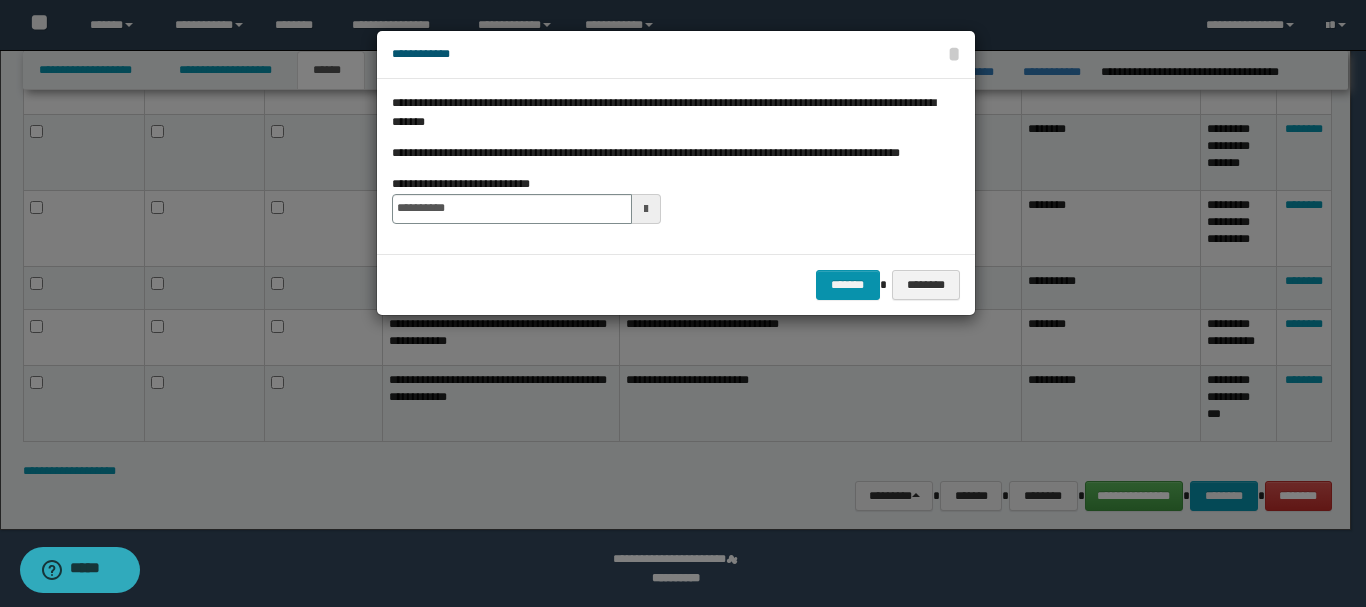 click at bounding box center (646, 209) 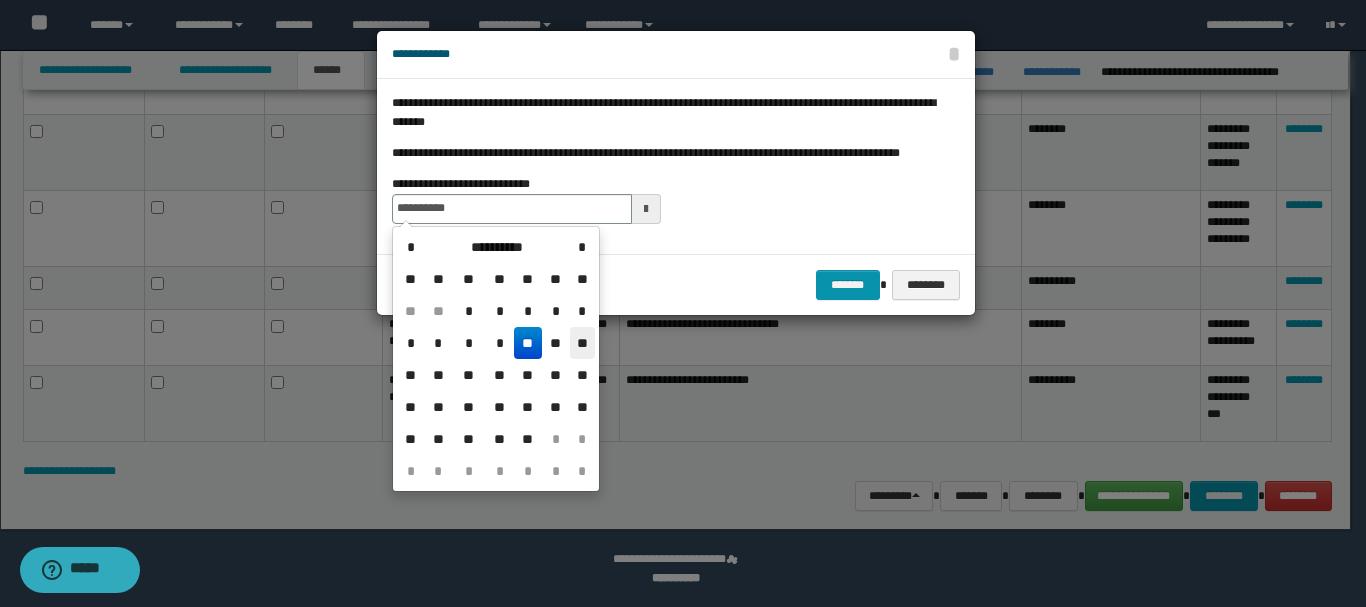 click on "**" at bounding box center (582, 343) 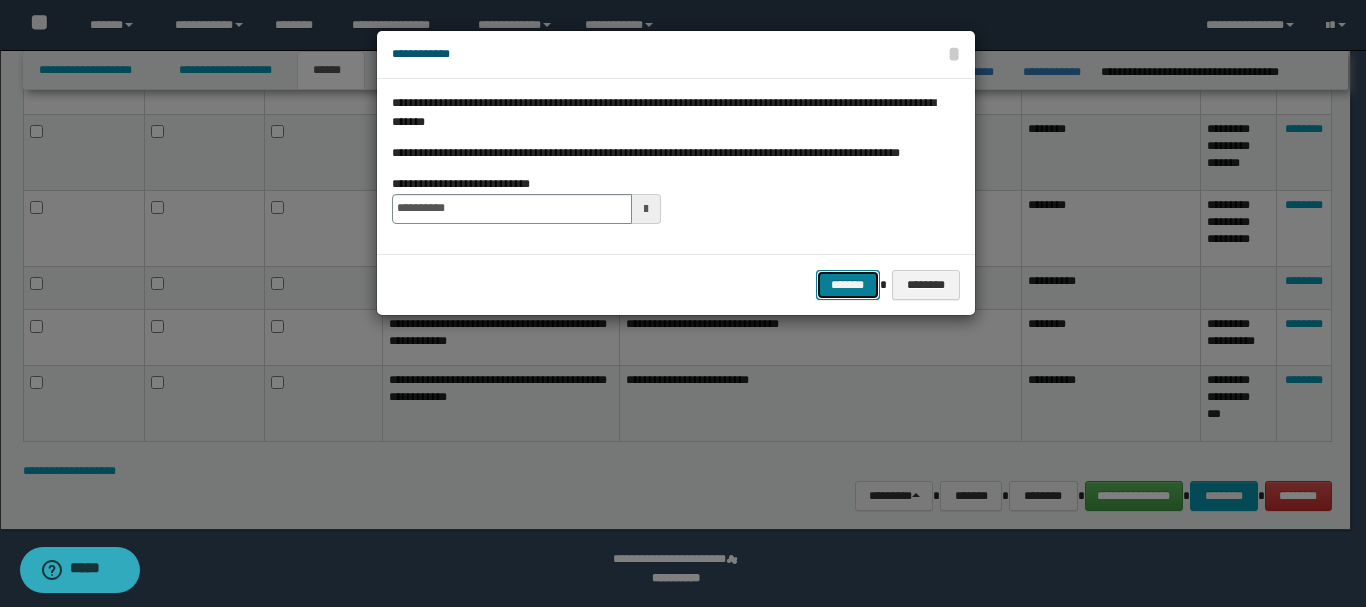 click on "*******" at bounding box center [848, 285] 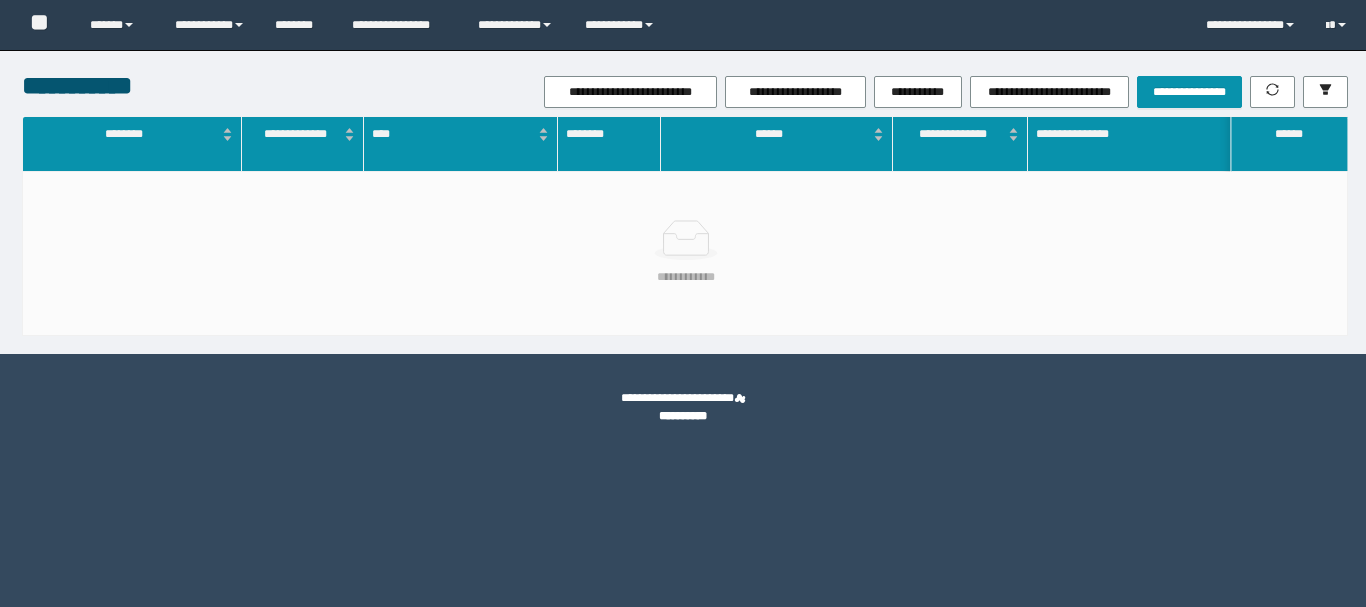scroll, scrollTop: 0, scrollLeft: 0, axis: both 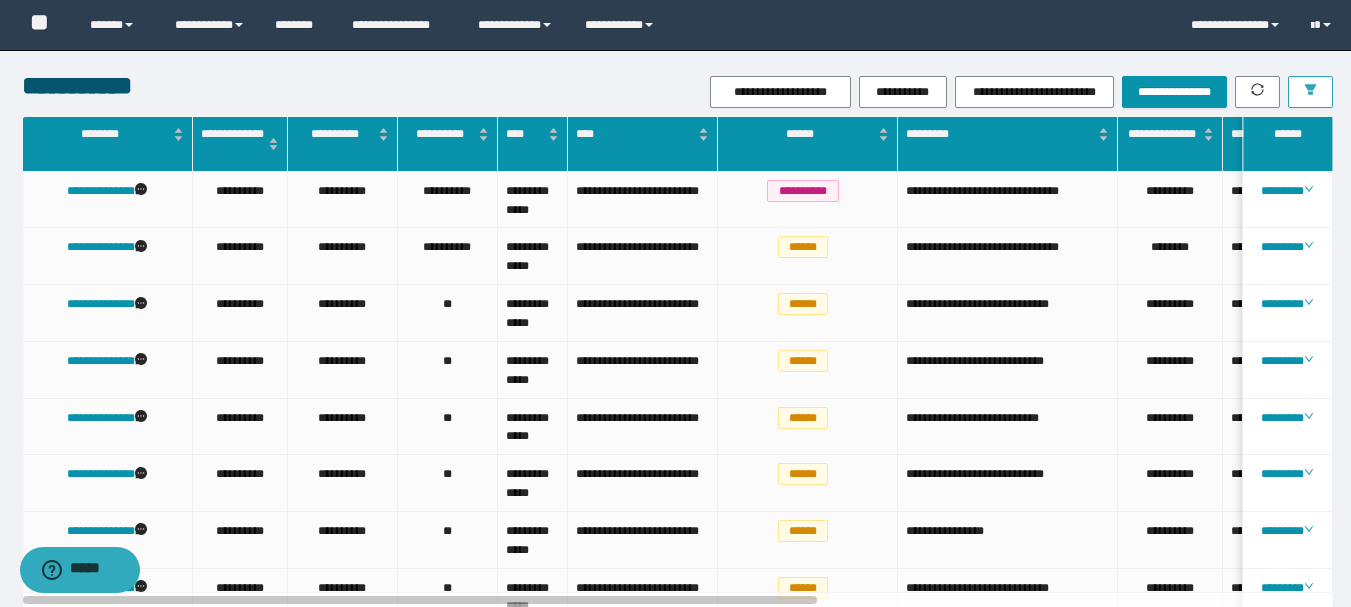 click 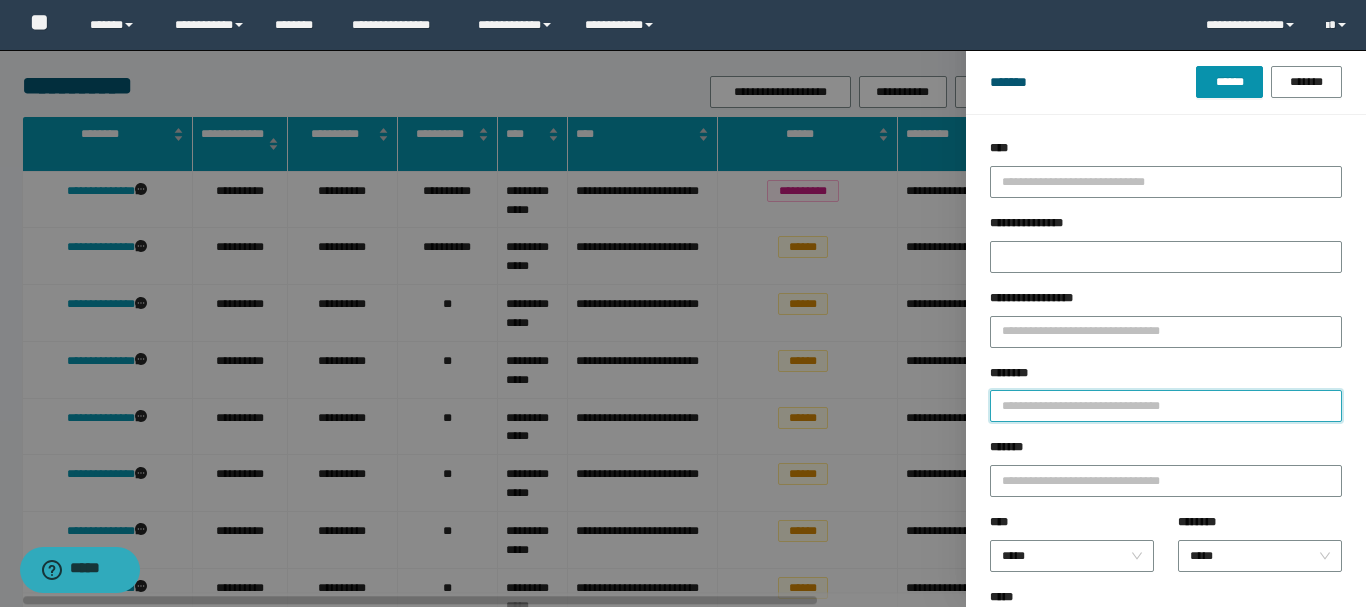 paste on "**********" 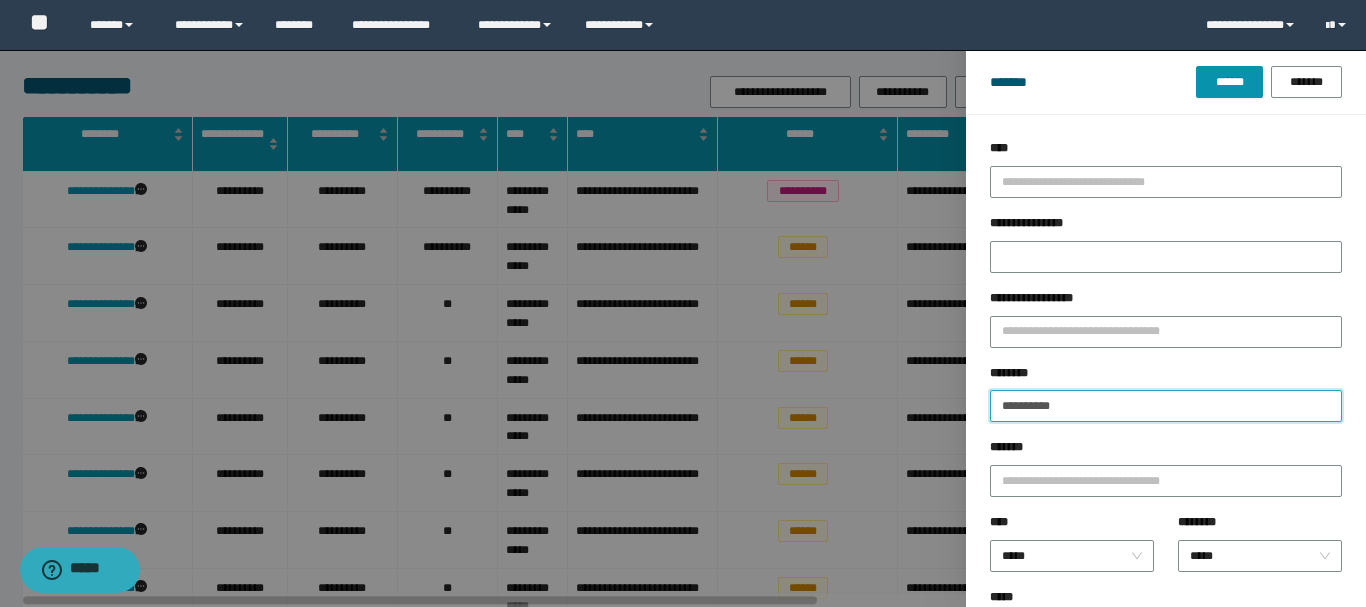 type on "**********" 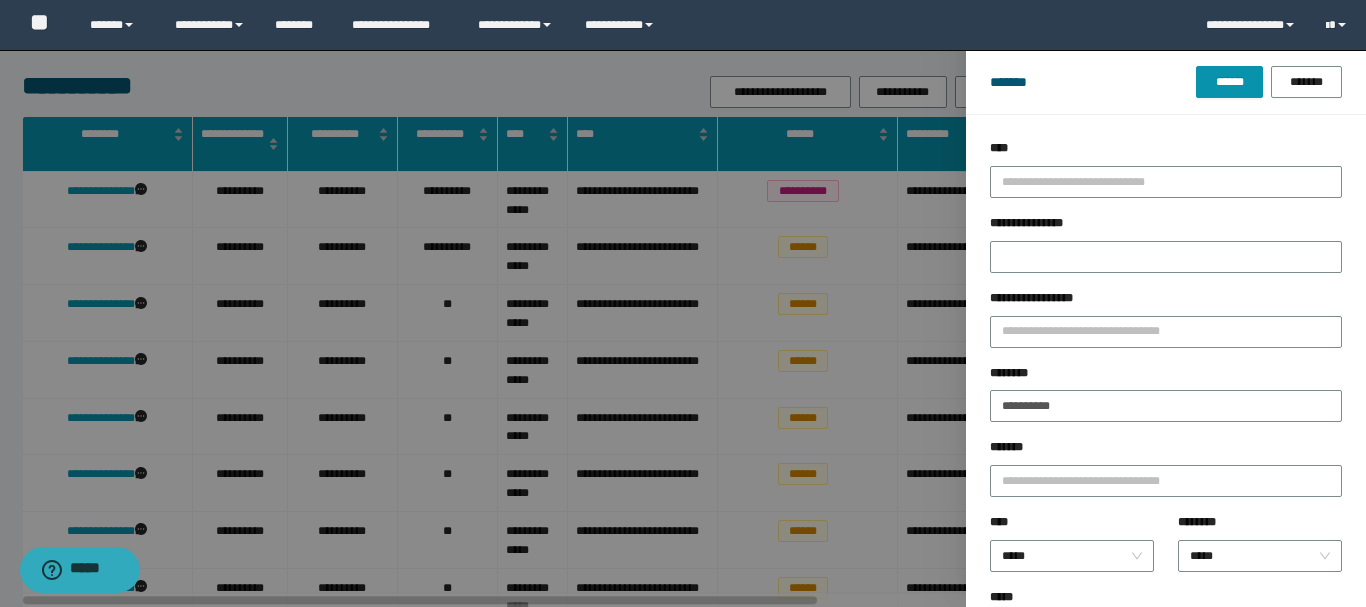 click on "******* ****** *******" at bounding box center [1166, 82] 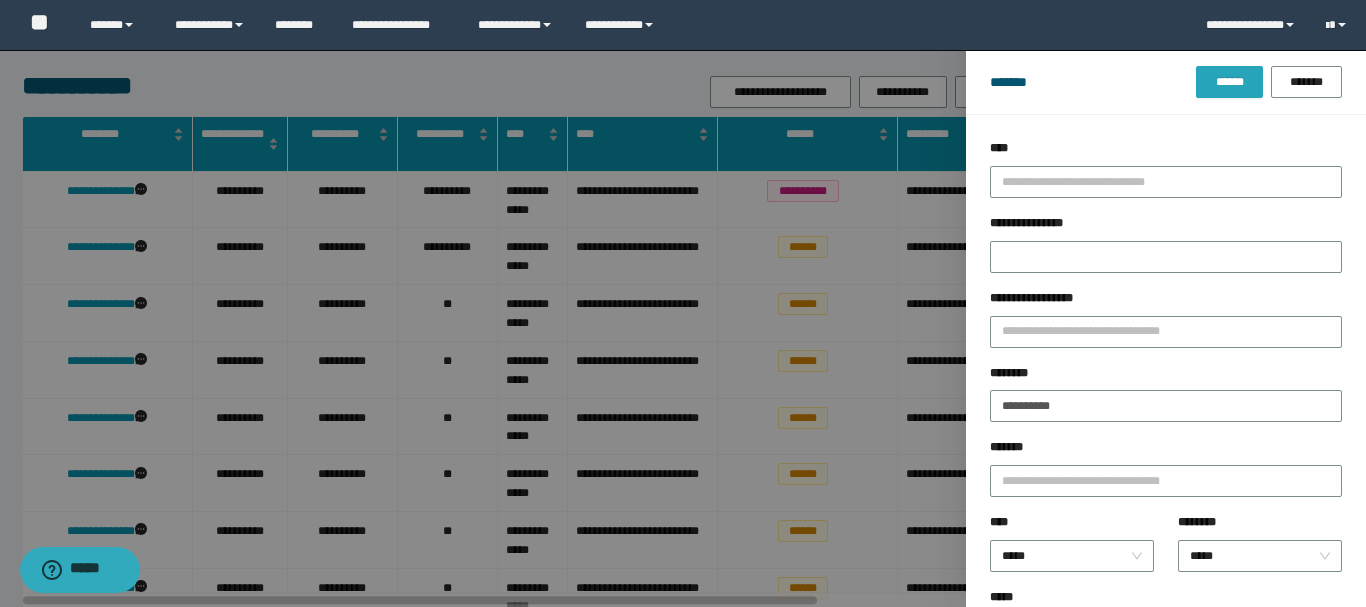 click on "******" at bounding box center (1229, 82) 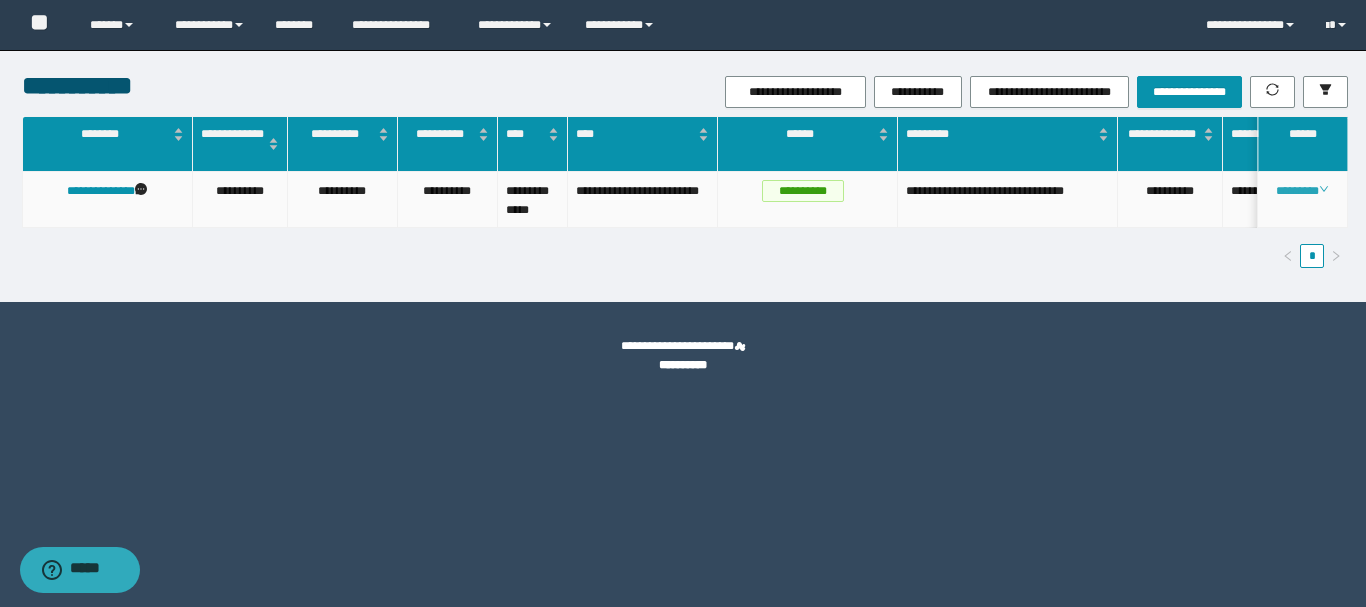 click on "********" at bounding box center (1302, 191) 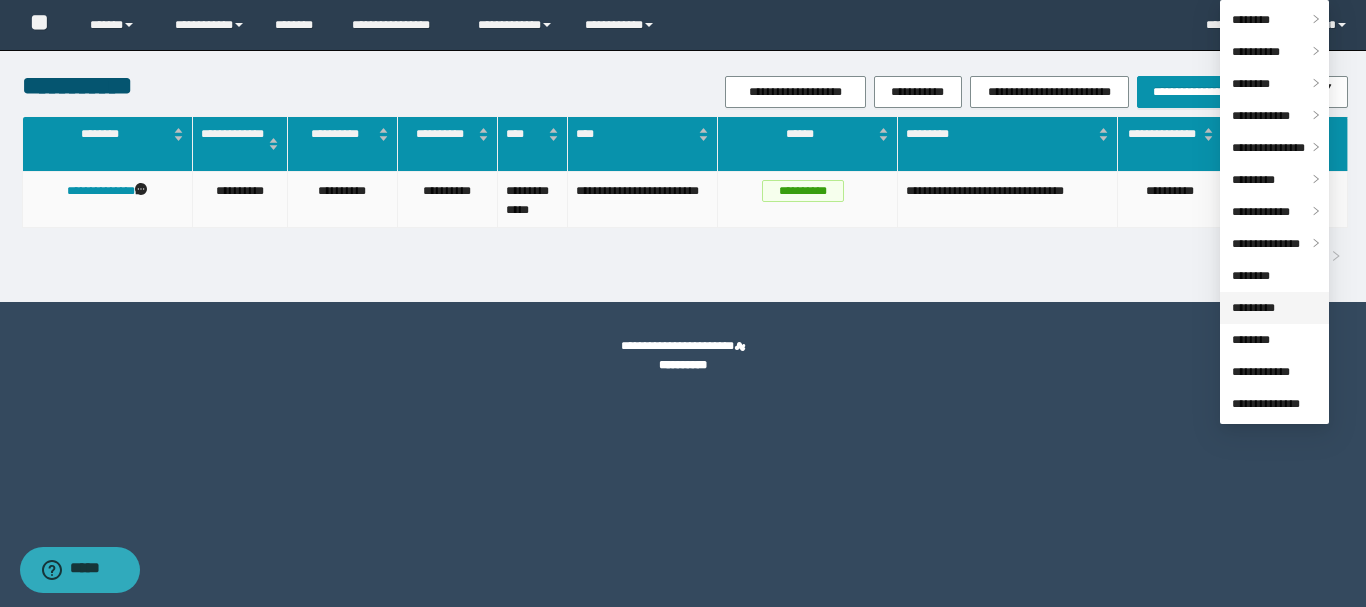 click on "*********" at bounding box center (1253, 308) 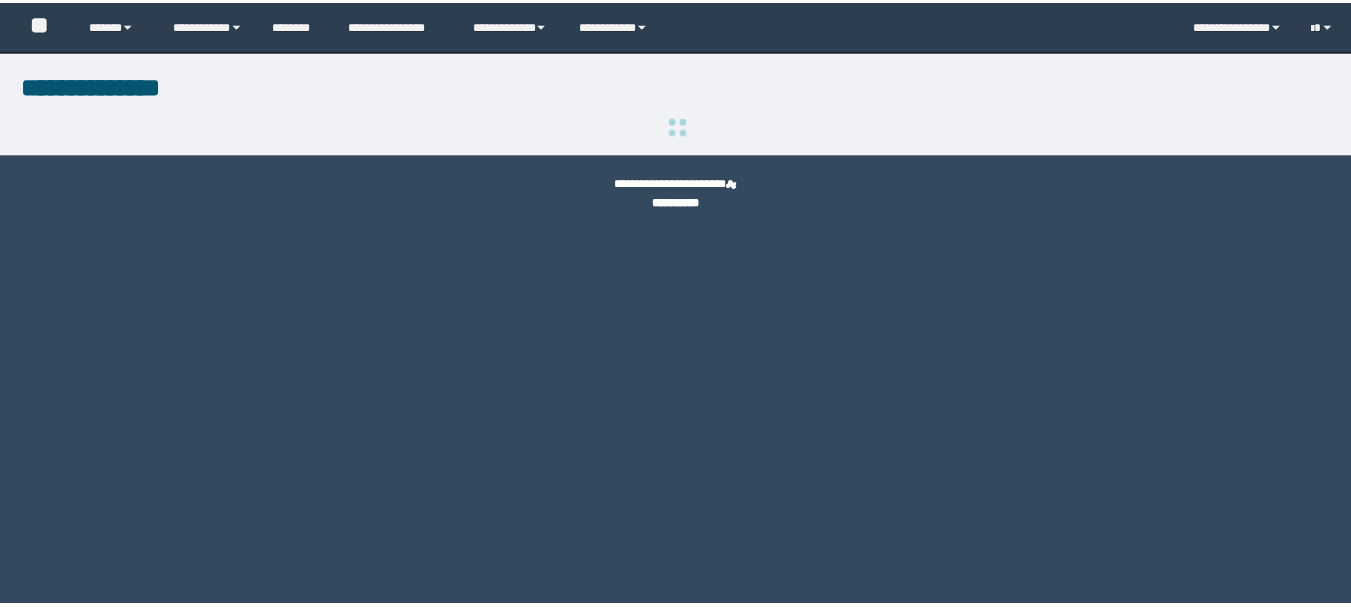scroll, scrollTop: 0, scrollLeft: 0, axis: both 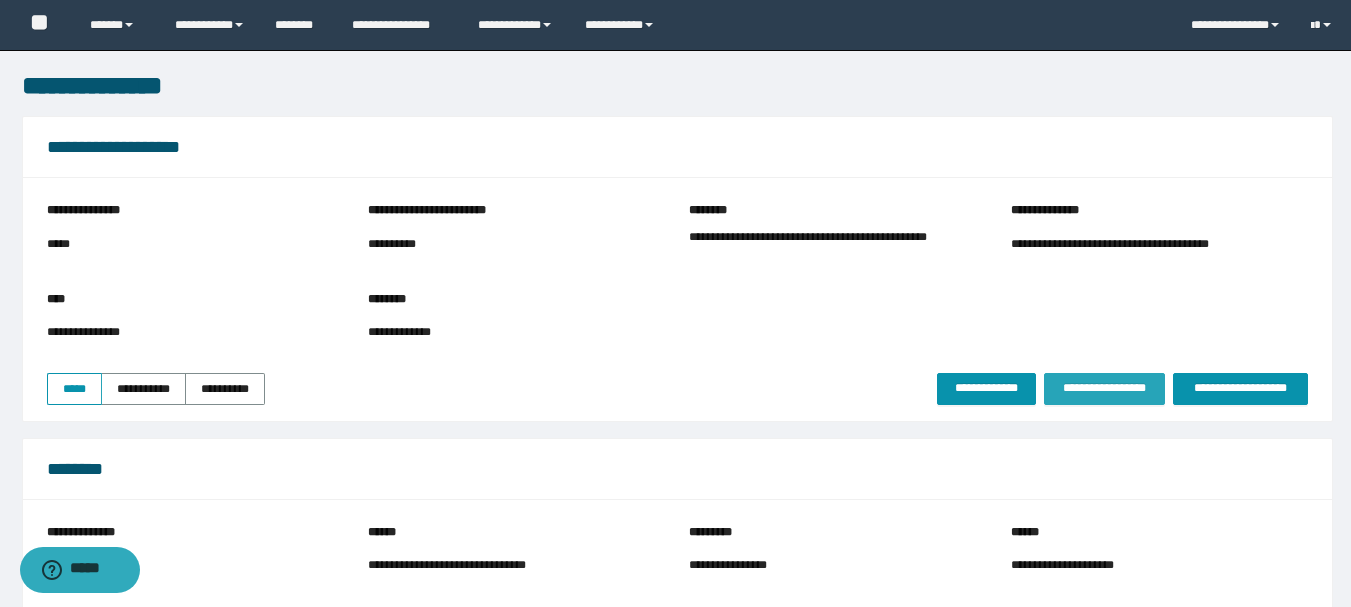 click on "**********" at bounding box center (1104, 389) 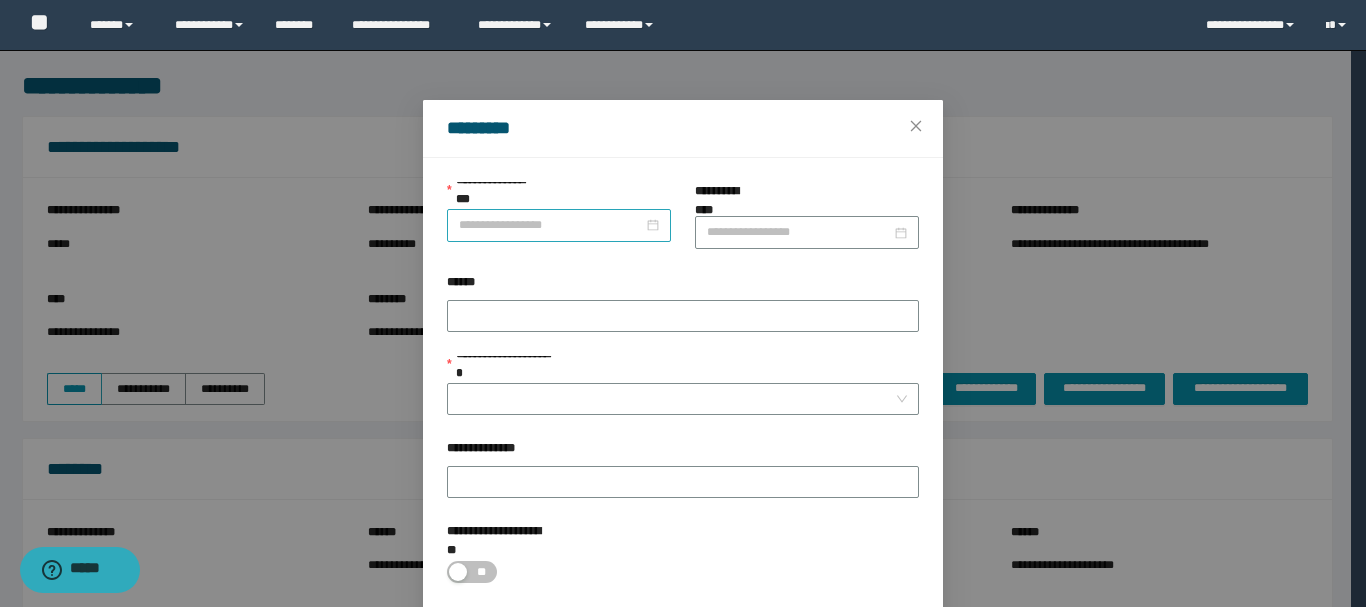 click at bounding box center [559, 225] 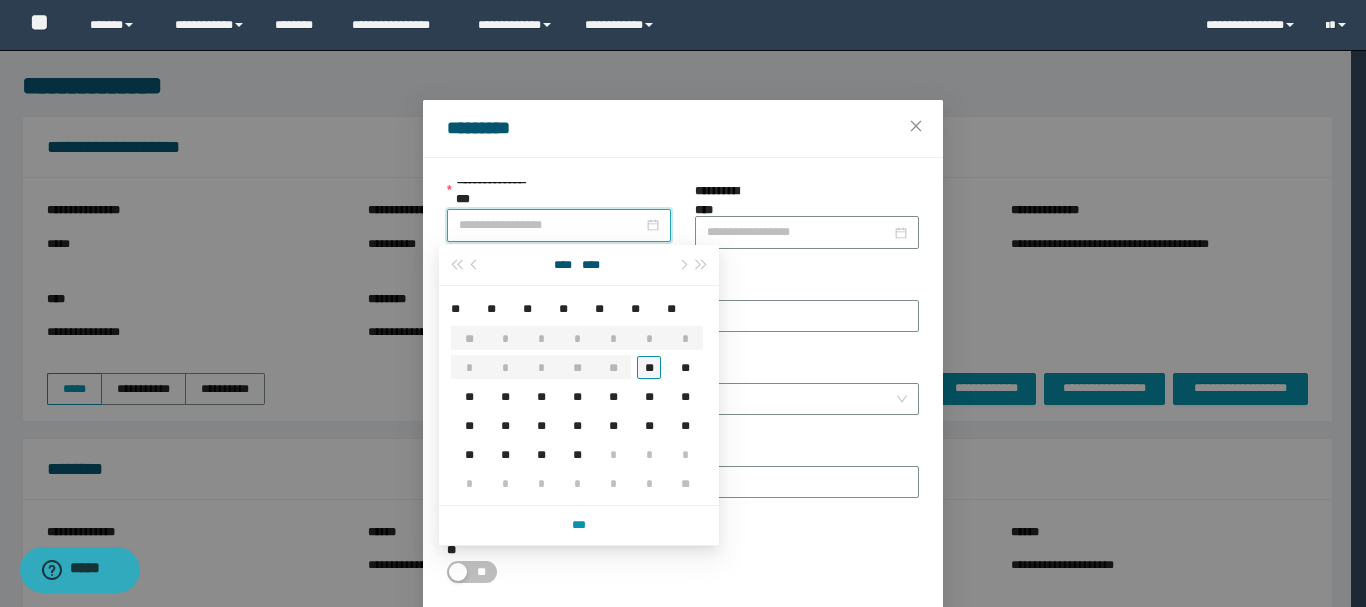 type on "**********" 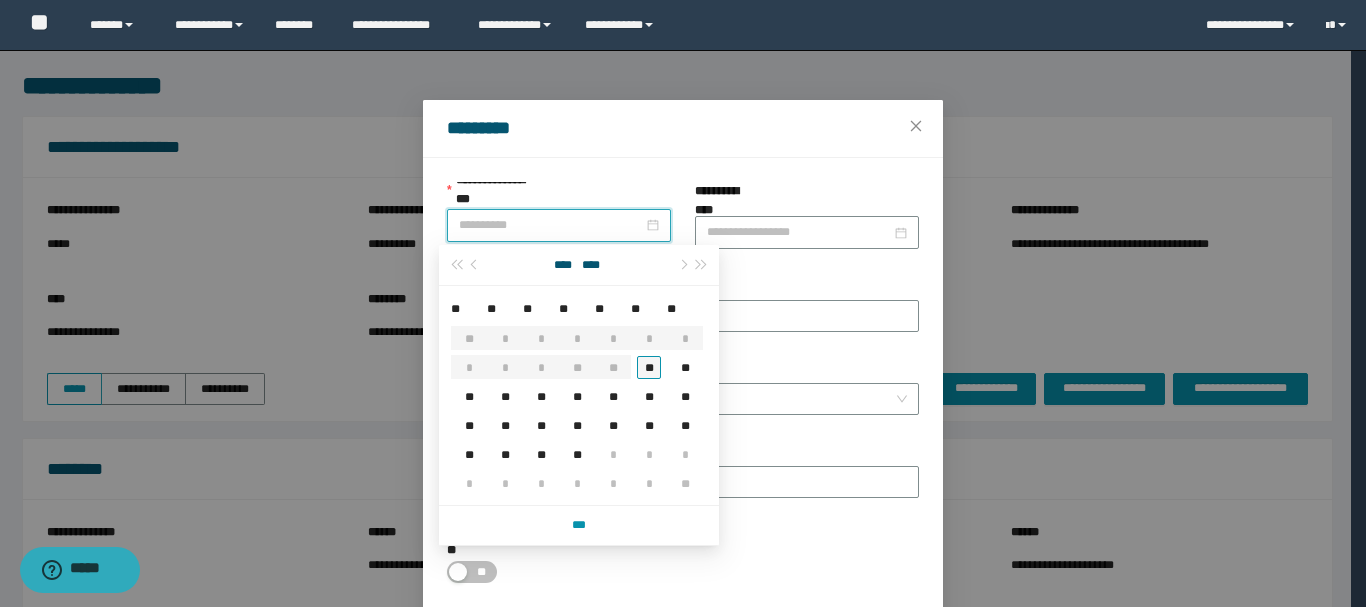 click on "**" at bounding box center (649, 367) 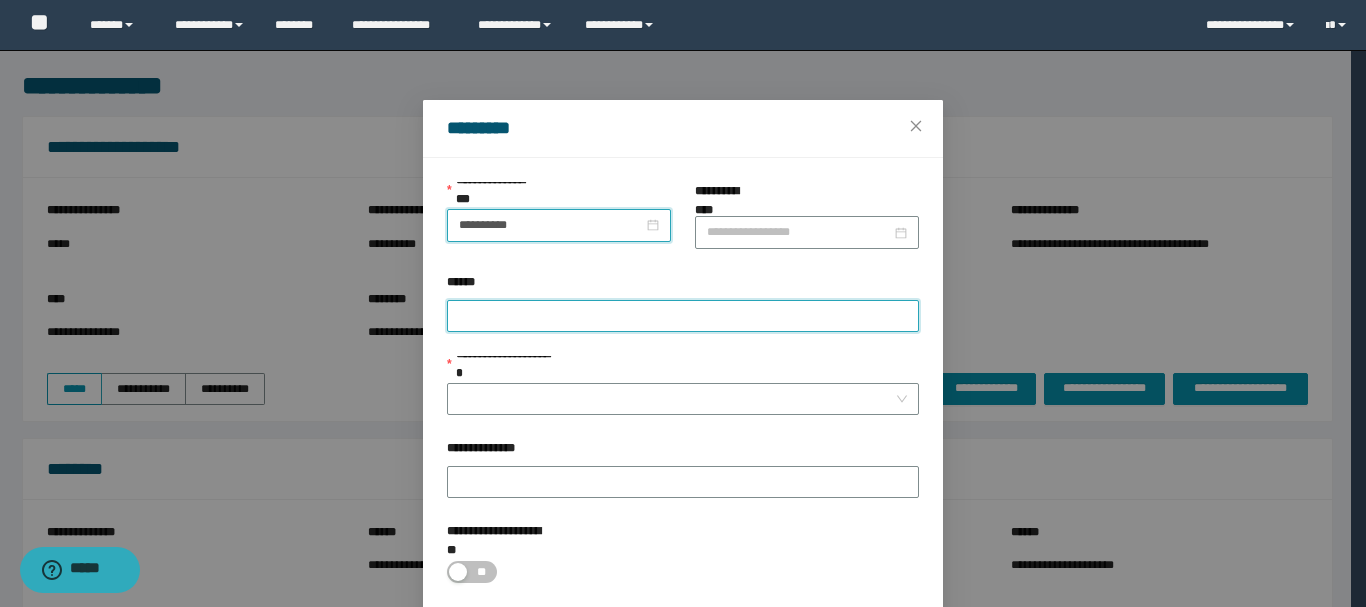 click on "******" at bounding box center [683, 316] 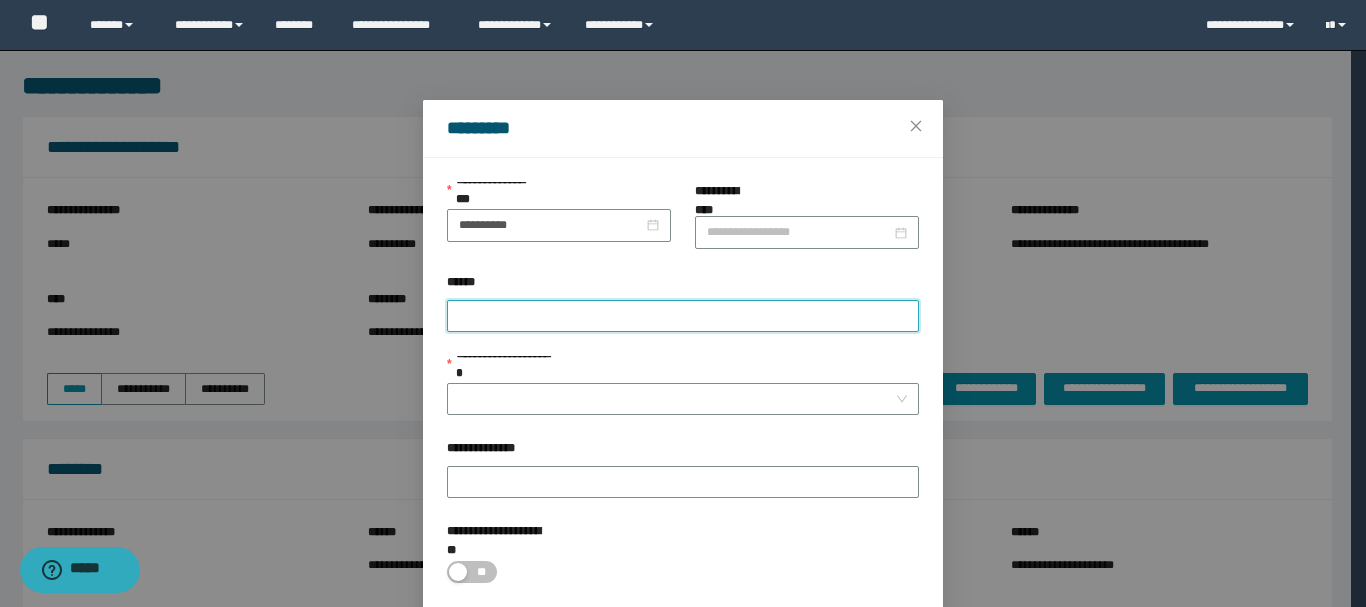 paste on "********" 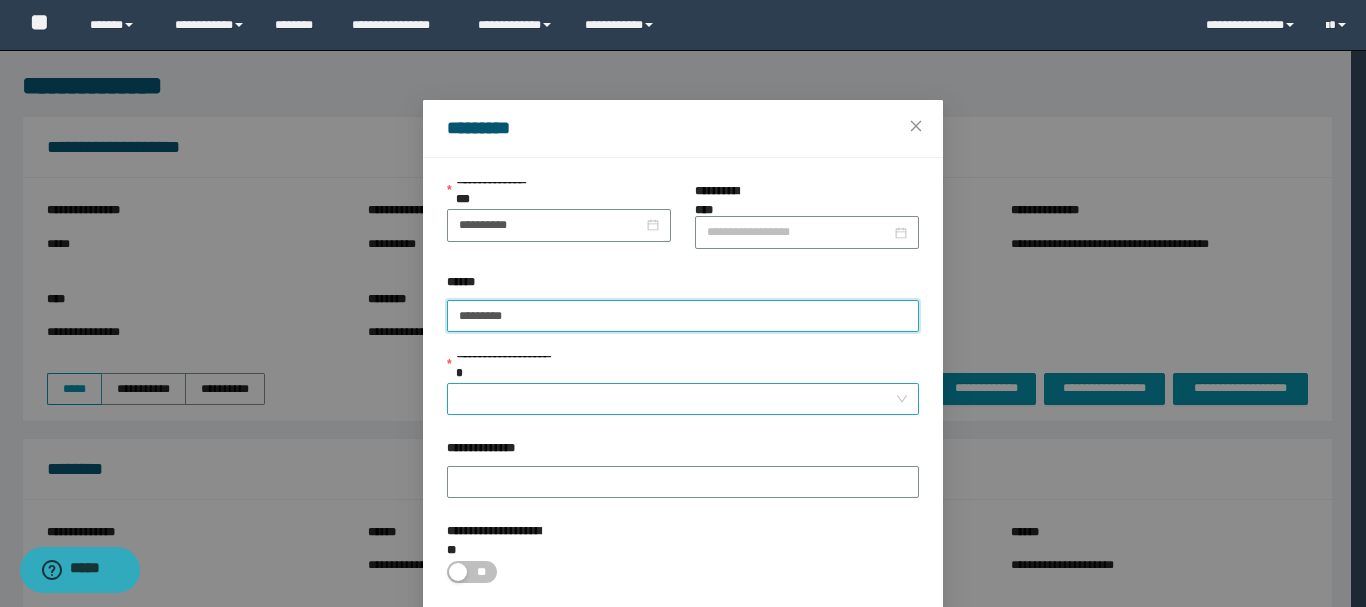 paste on "********" 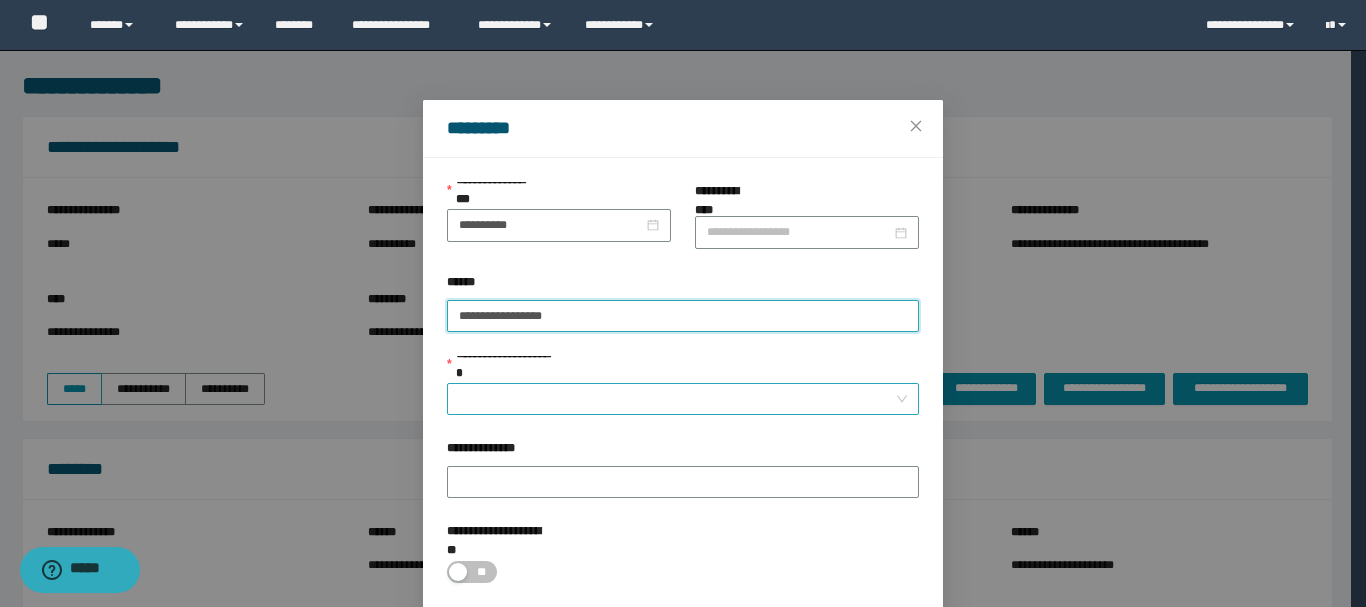 type on "**********" 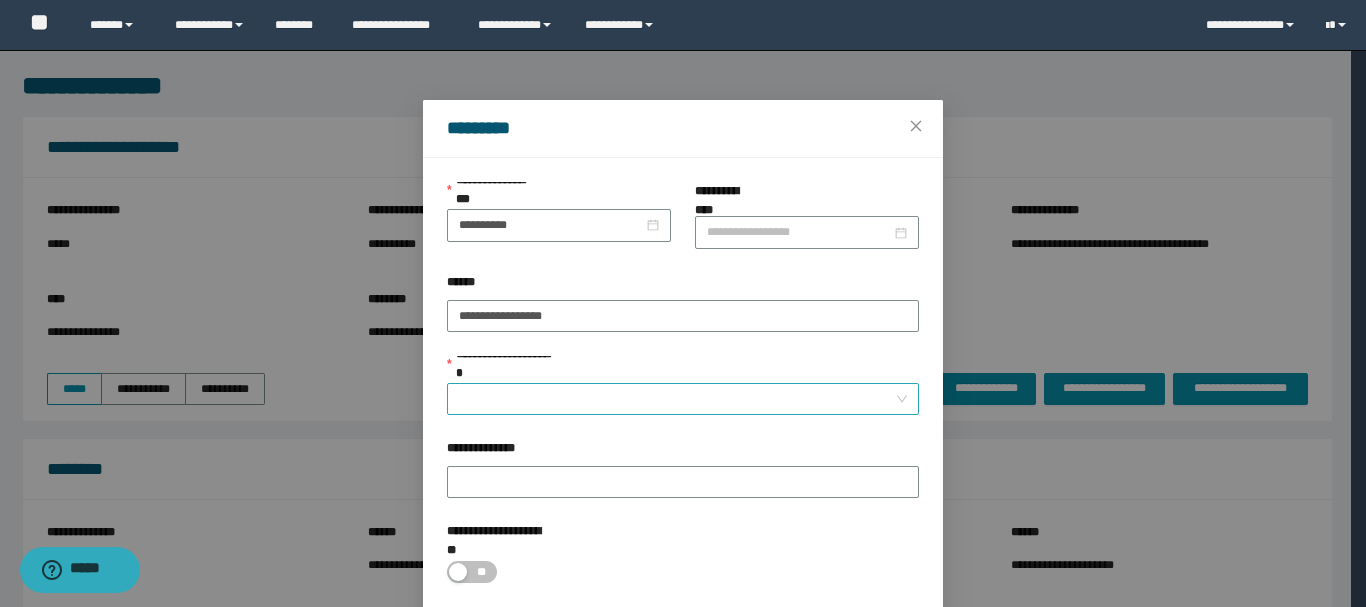 click on "**********" at bounding box center [677, 399] 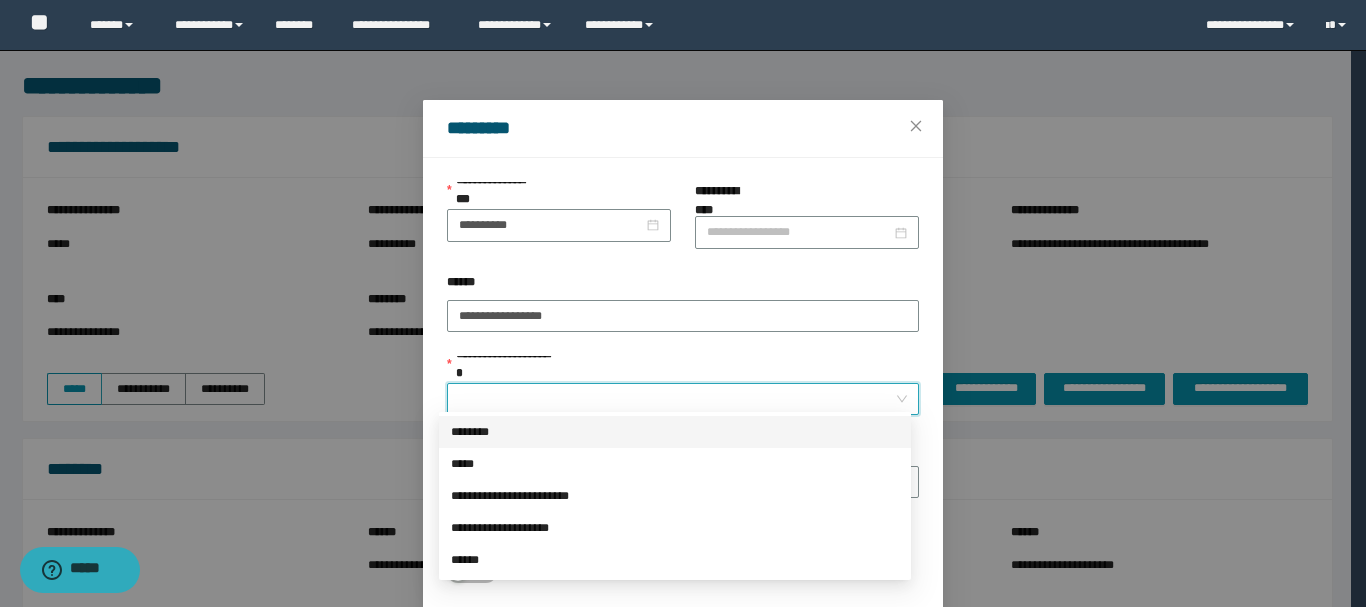 click on "********" at bounding box center (675, 432) 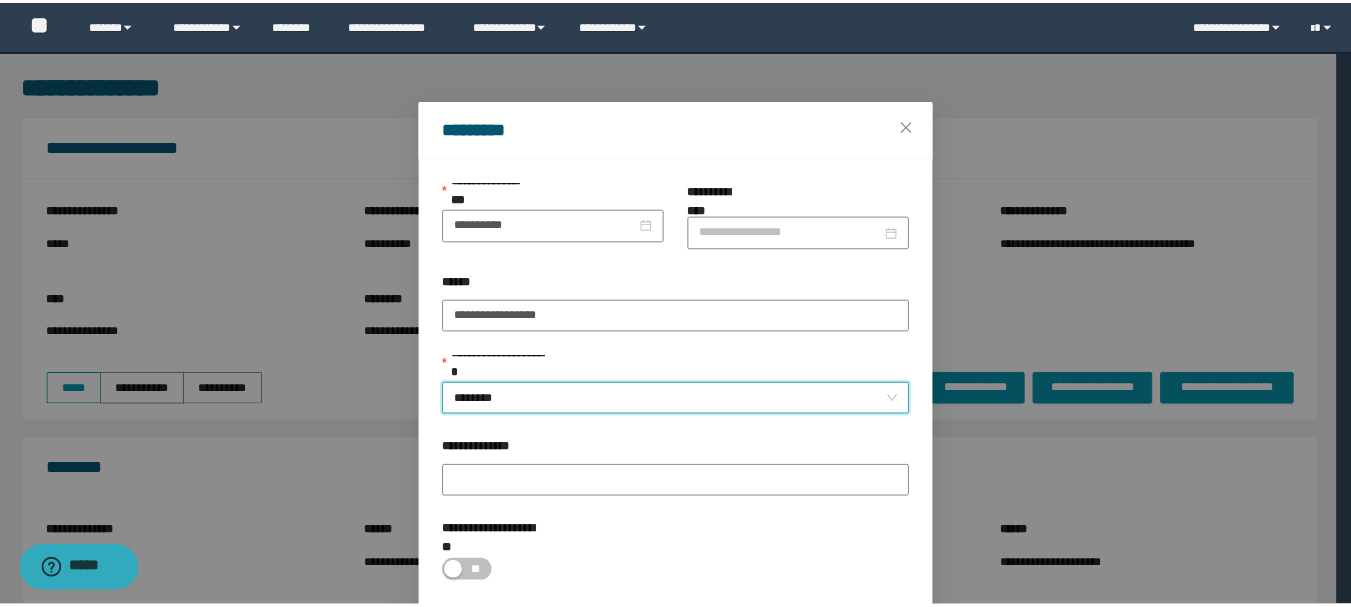 scroll, scrollTop: 92, scrollLeft: 0, axis: vertical 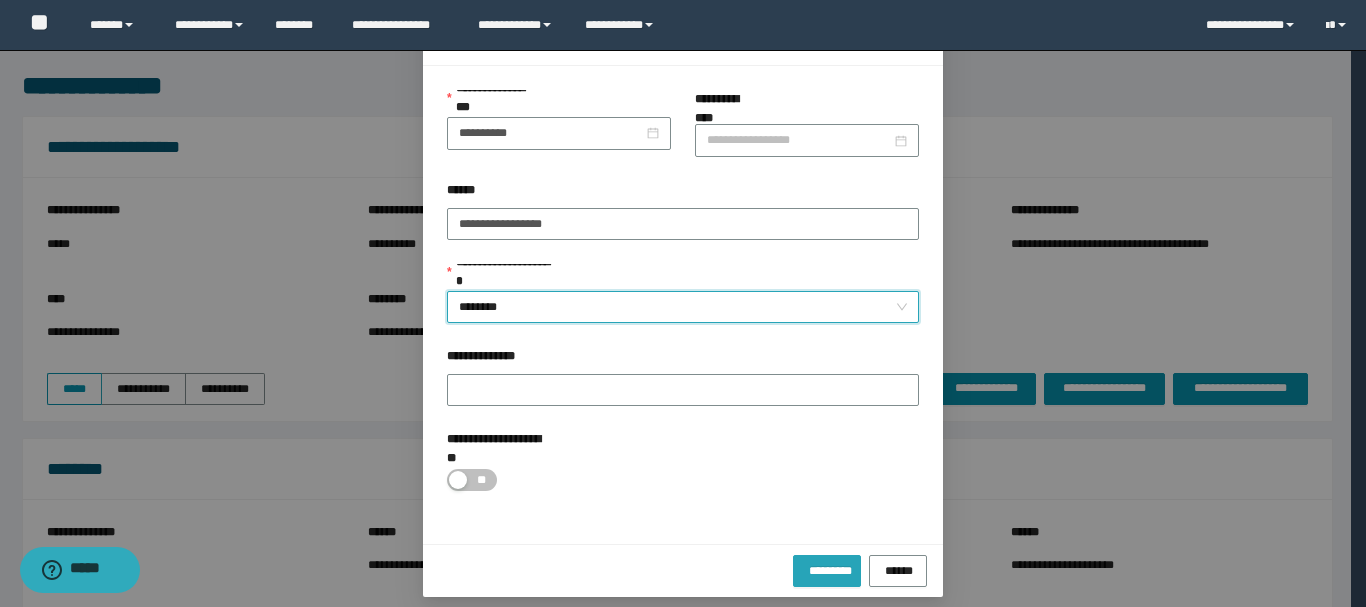 click on "*********" at bounding box center (827, 571) 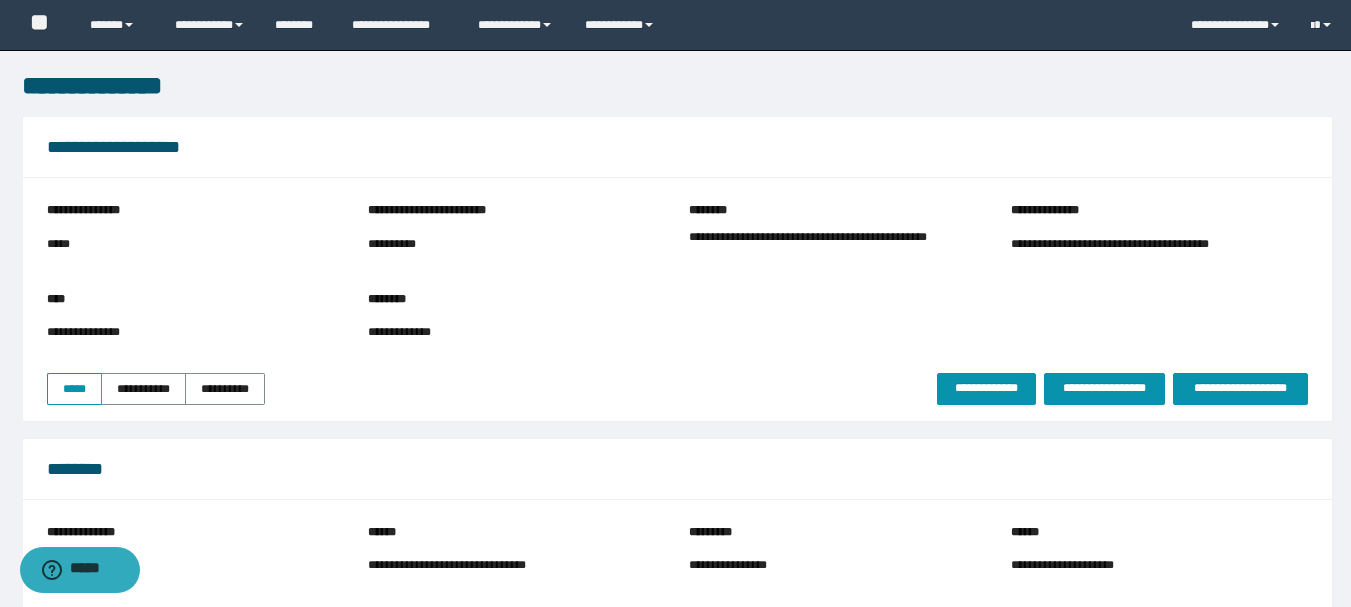scroll, scrollTop: 531, scrollLeft: 0, axis: vertical 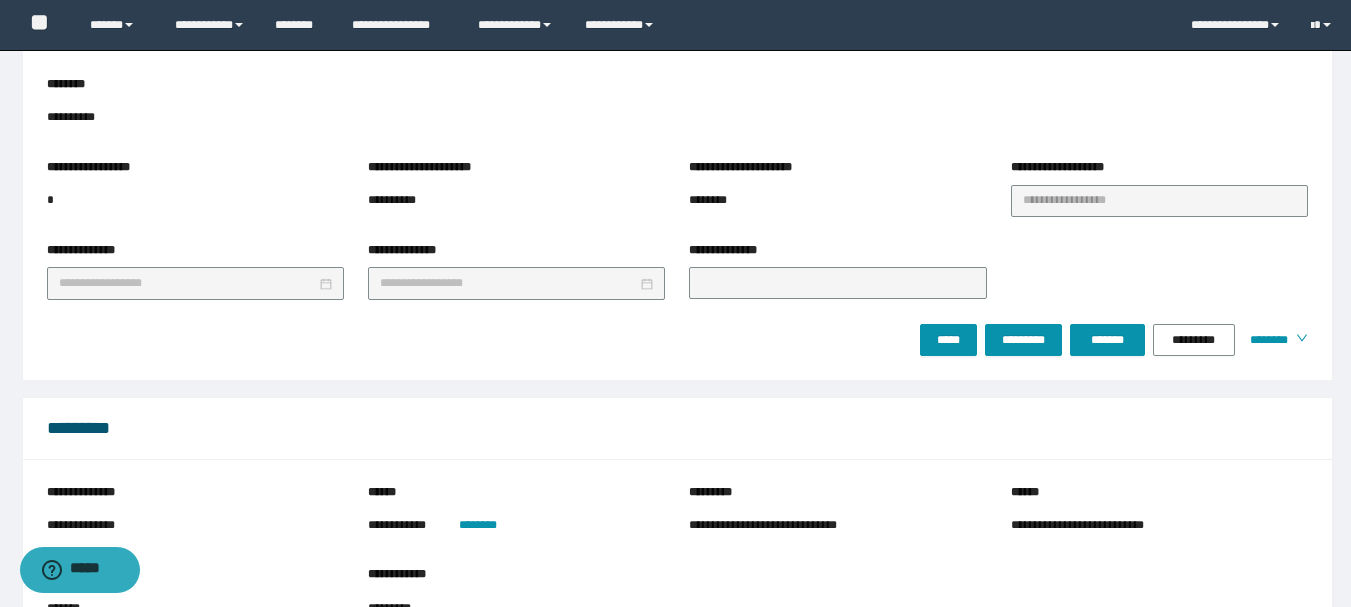 click on "**********" at bounding box center [675, 710] 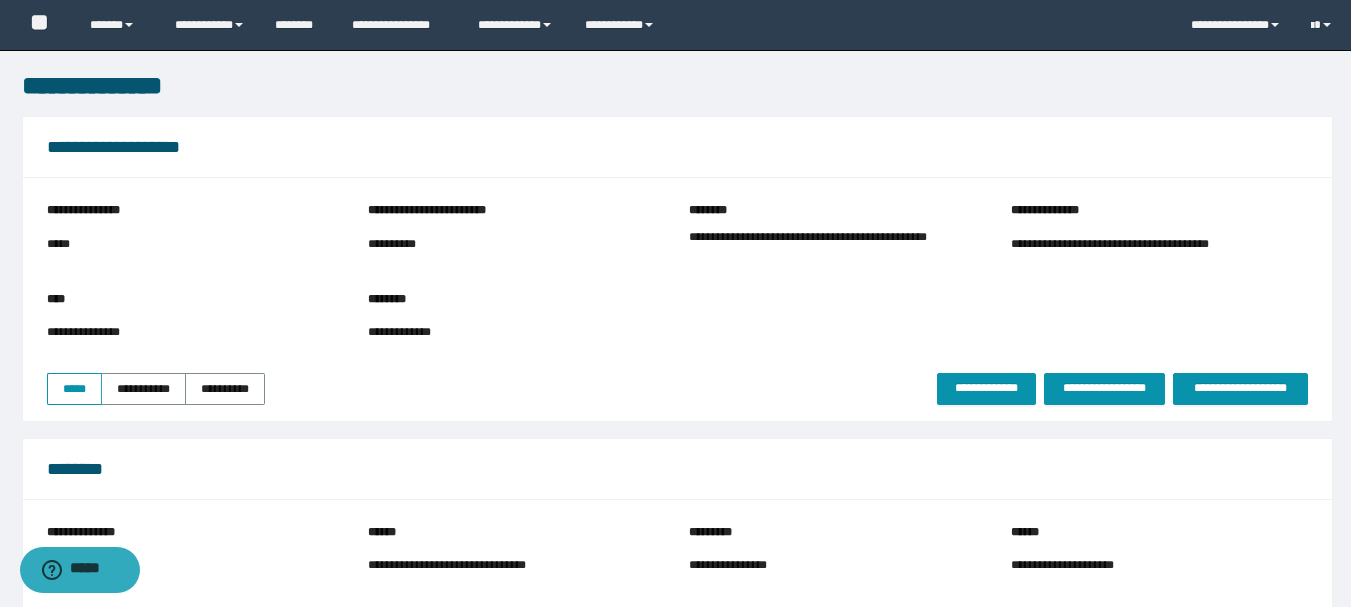 scroll, scrollTop: 531, scrollLeft: 0, axis: vertical 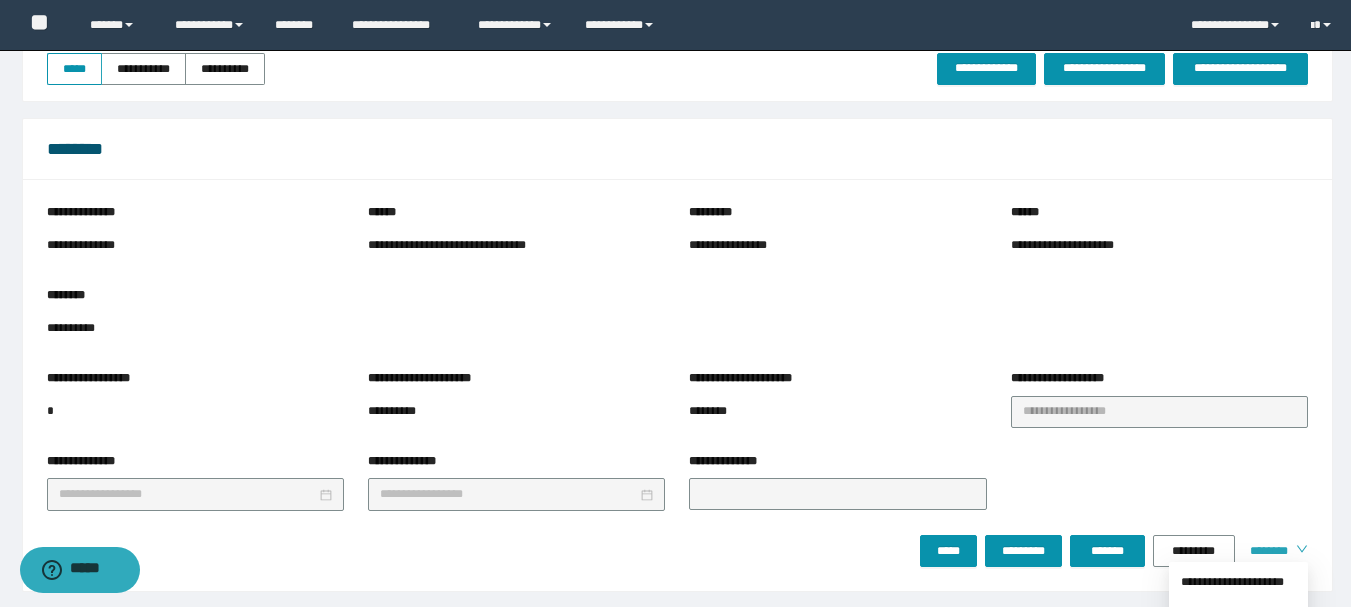 click on "********" at bounding box center [1265, 551] 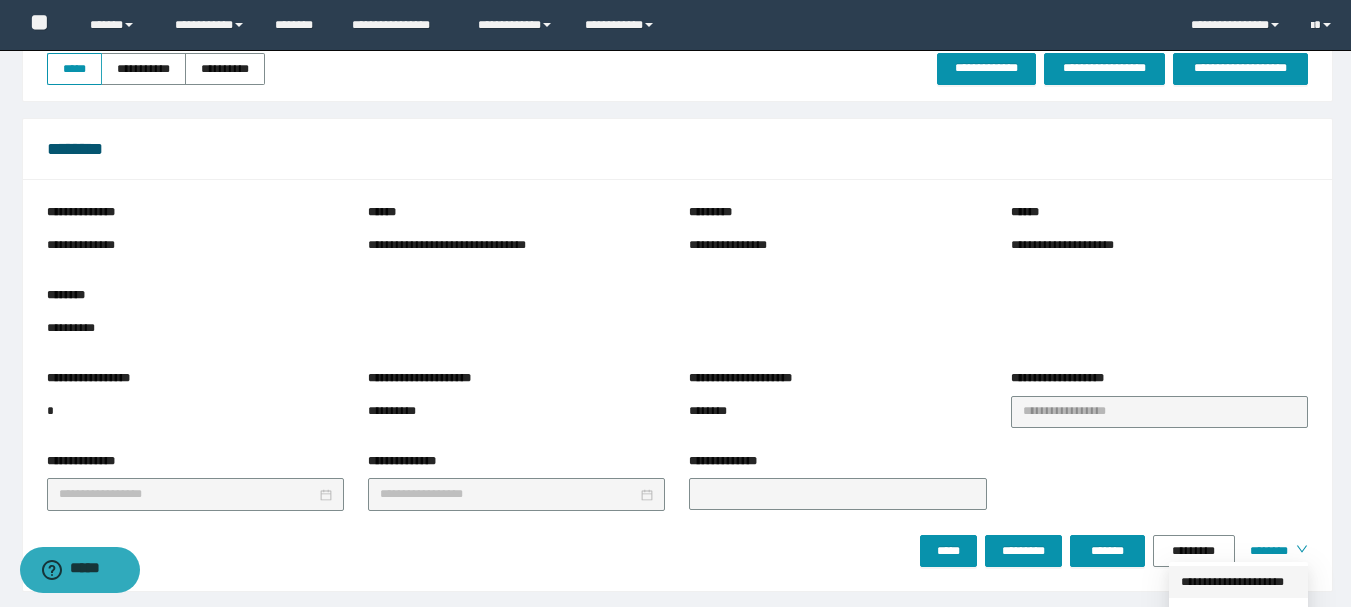 click on "**********" at bounding box center [1238, 582] 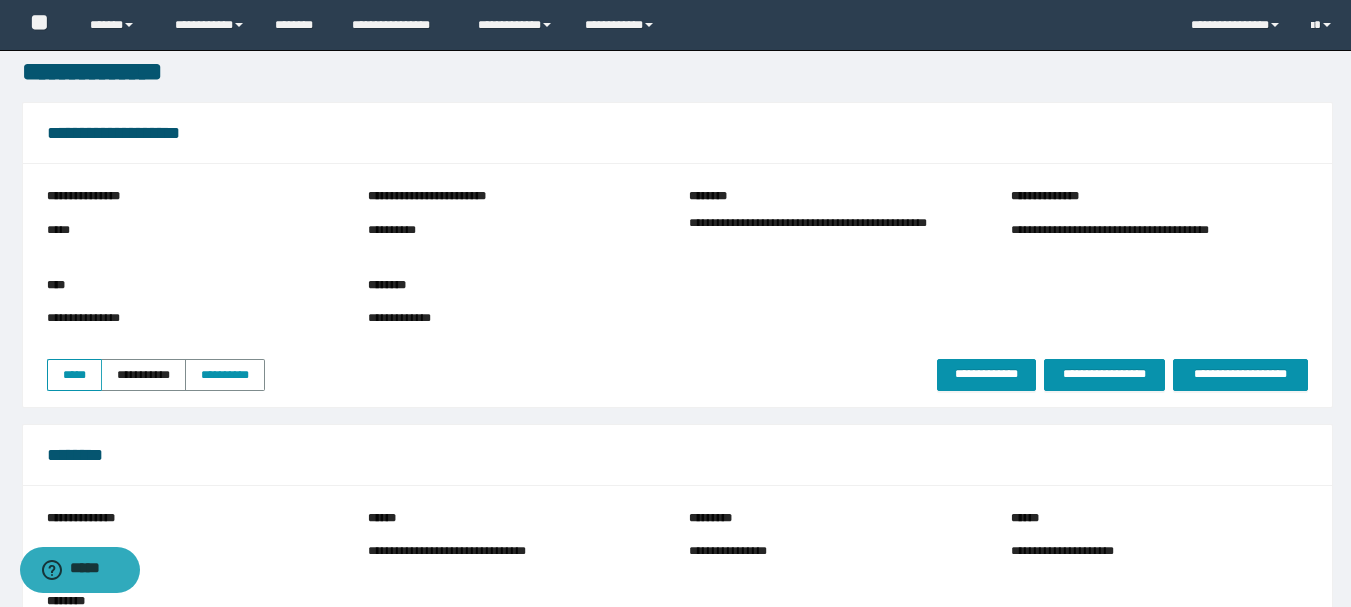 scroll, scrollTop: 0, scrollLeft: 0, axis: both 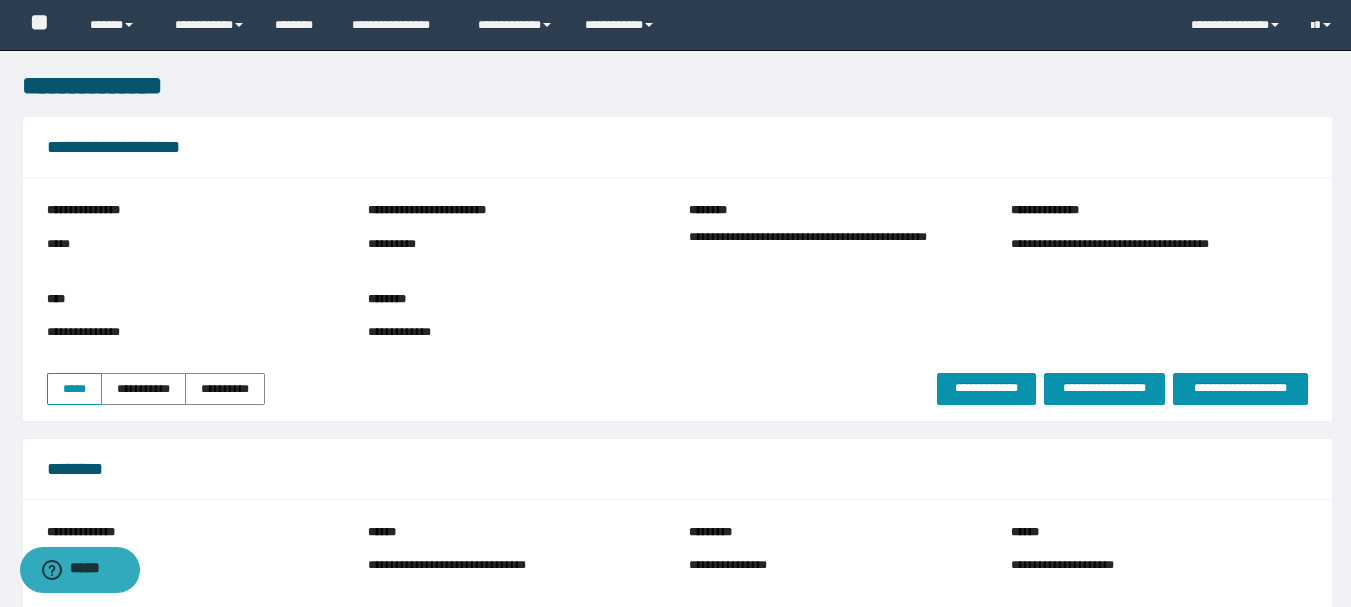click on "**********" at bounding box center [837, 247] 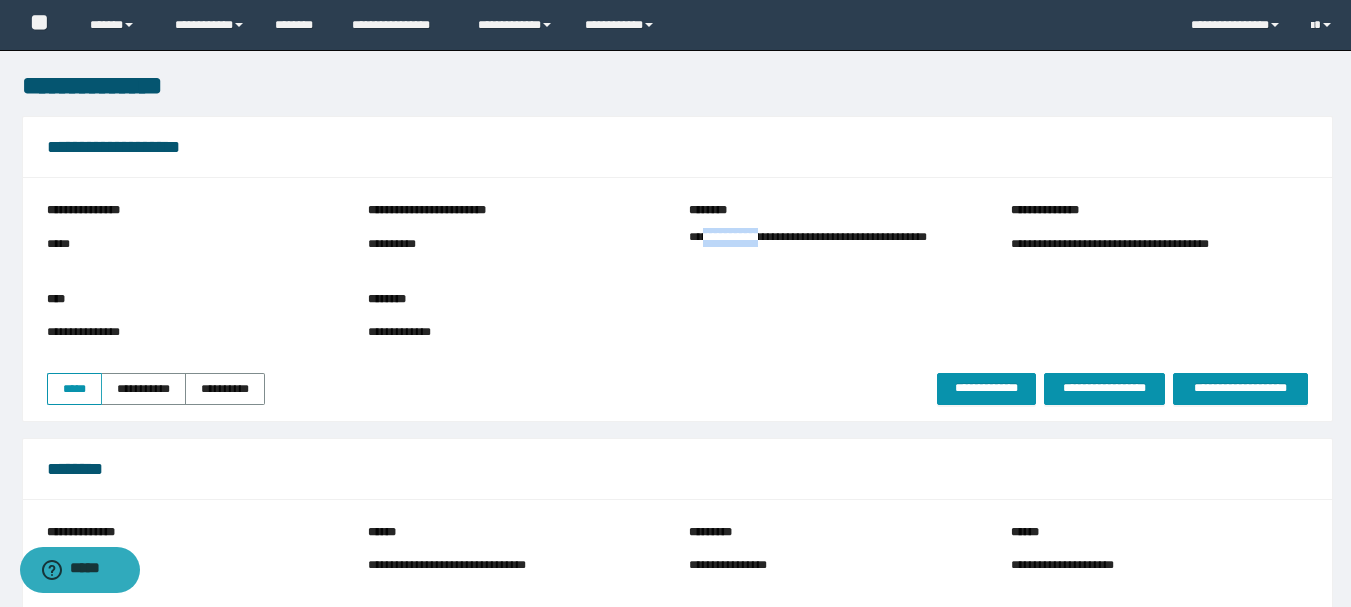 click on "**********" at bounding box center [837, 247] 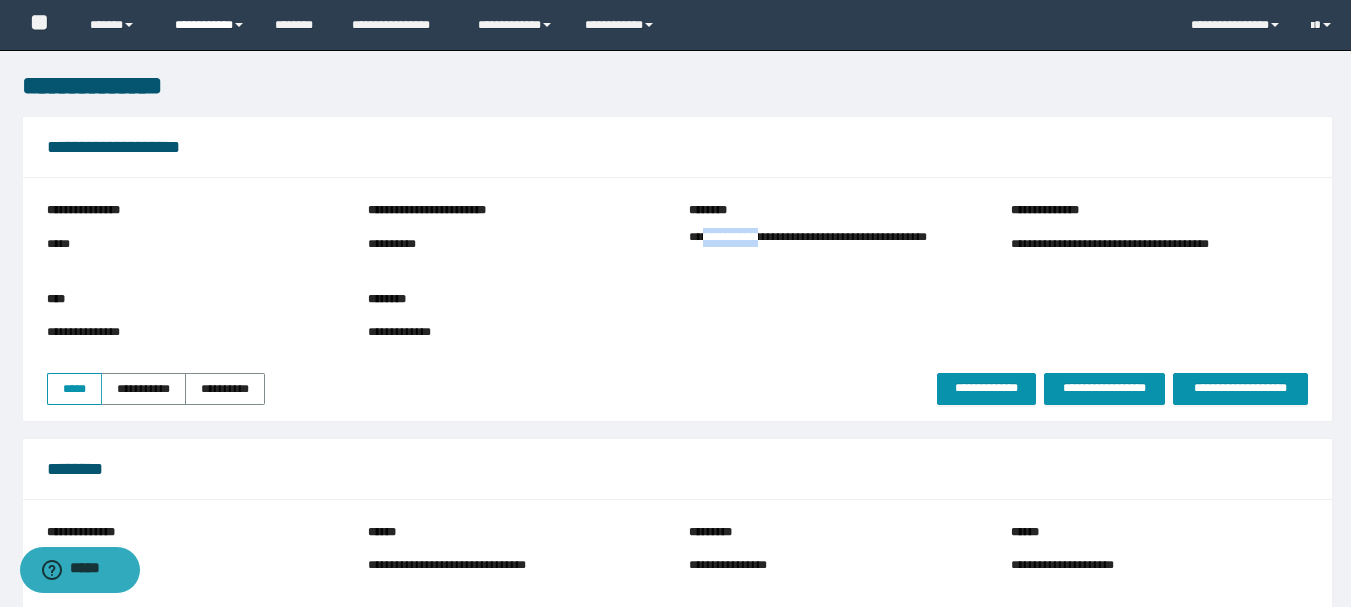 click on "**********" at bounding box center [210, 25] 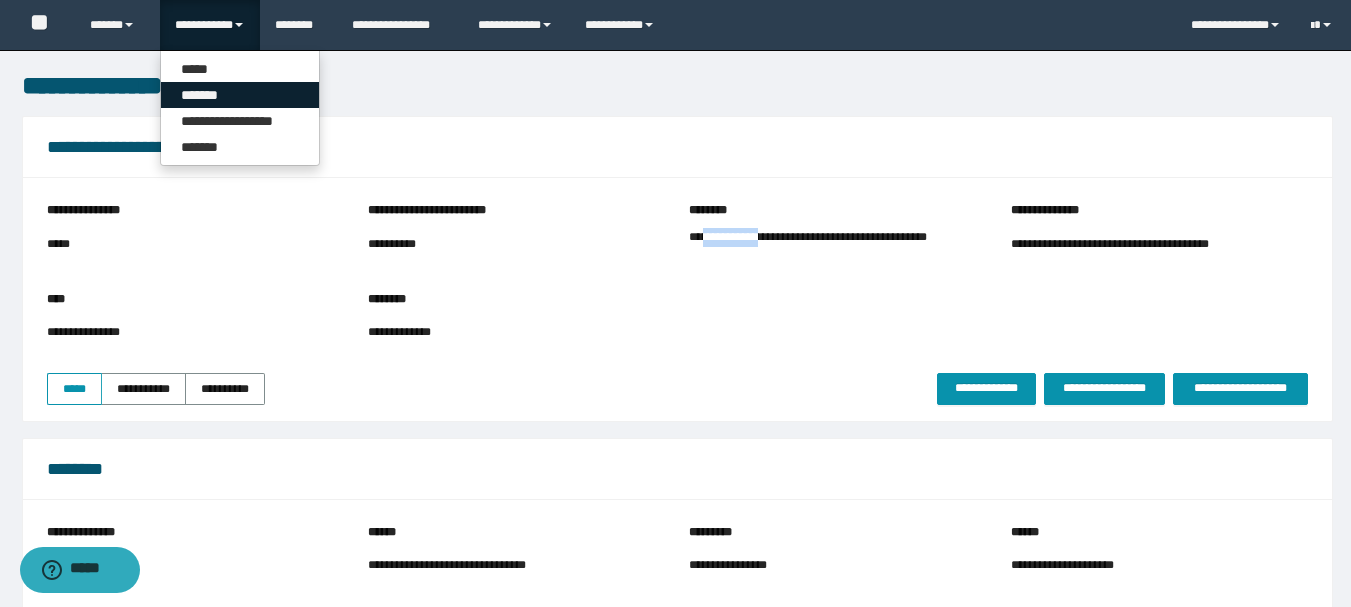 click on "*******" at bounding box center [240, 95] 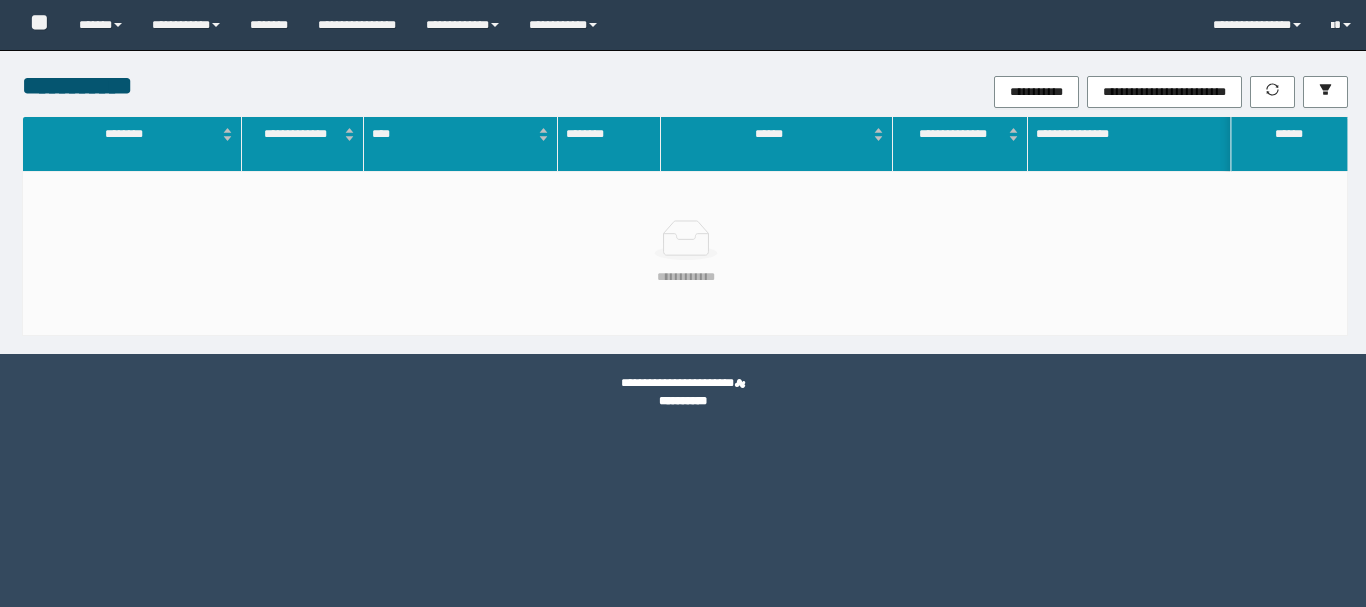 scroll, scrollTop: 0, scrollLeft: 0, axis: both 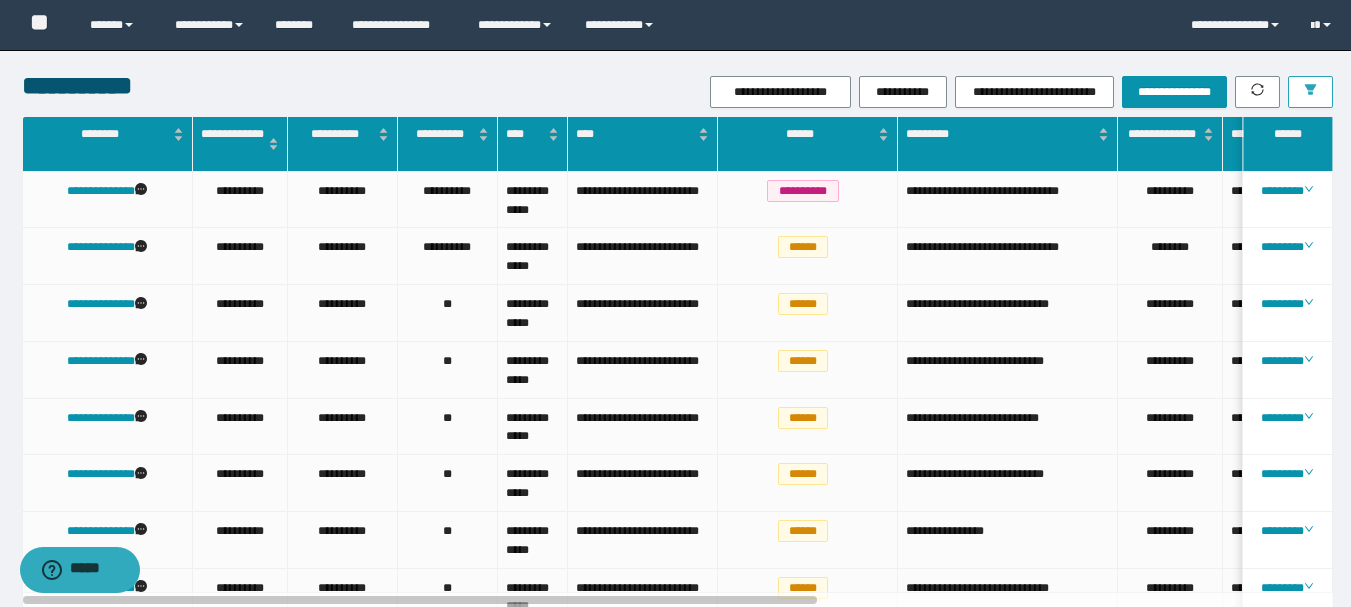 click 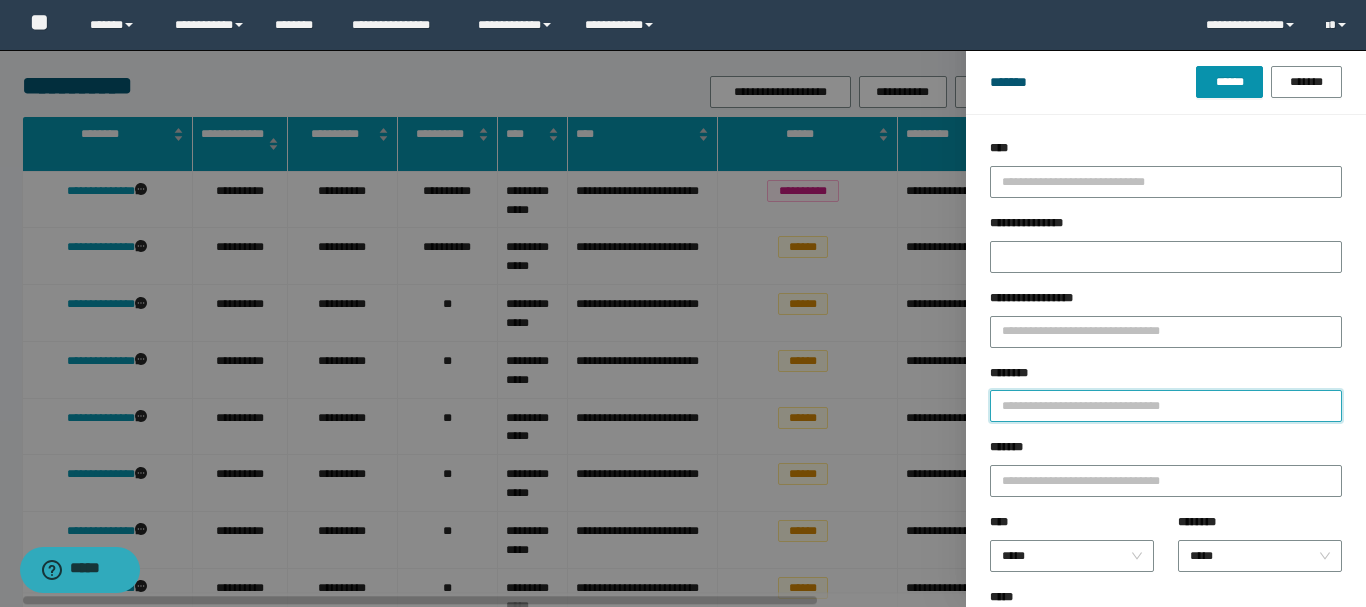 paste on "**********" 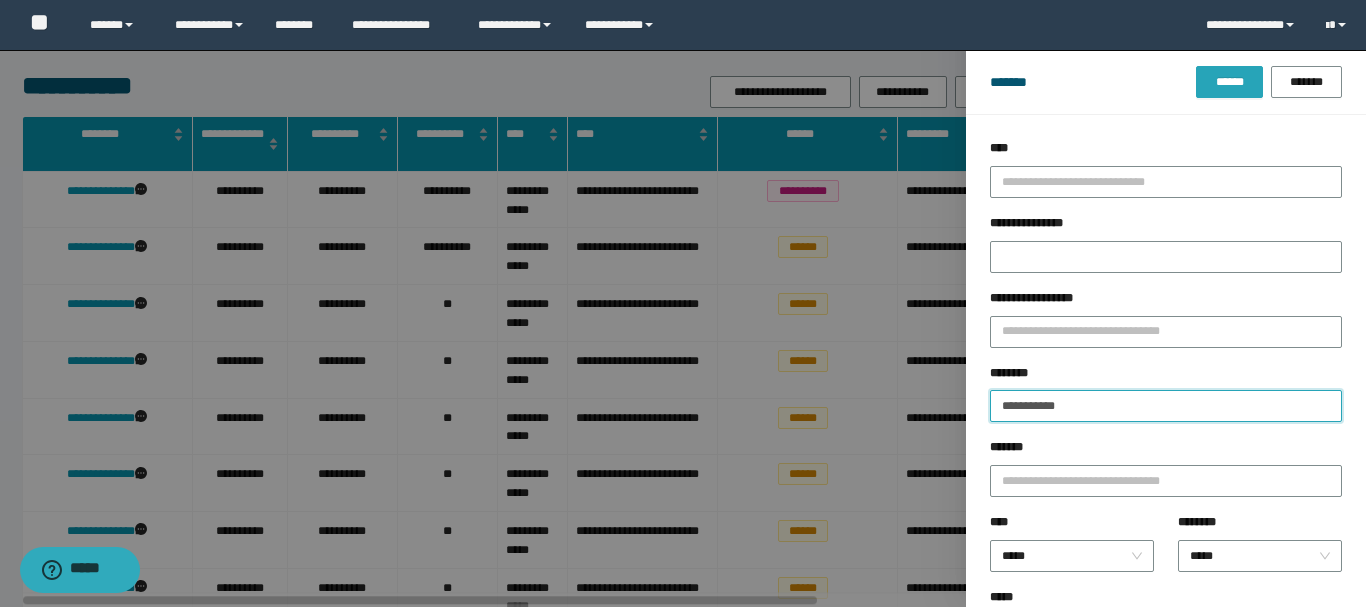 type on "**********" 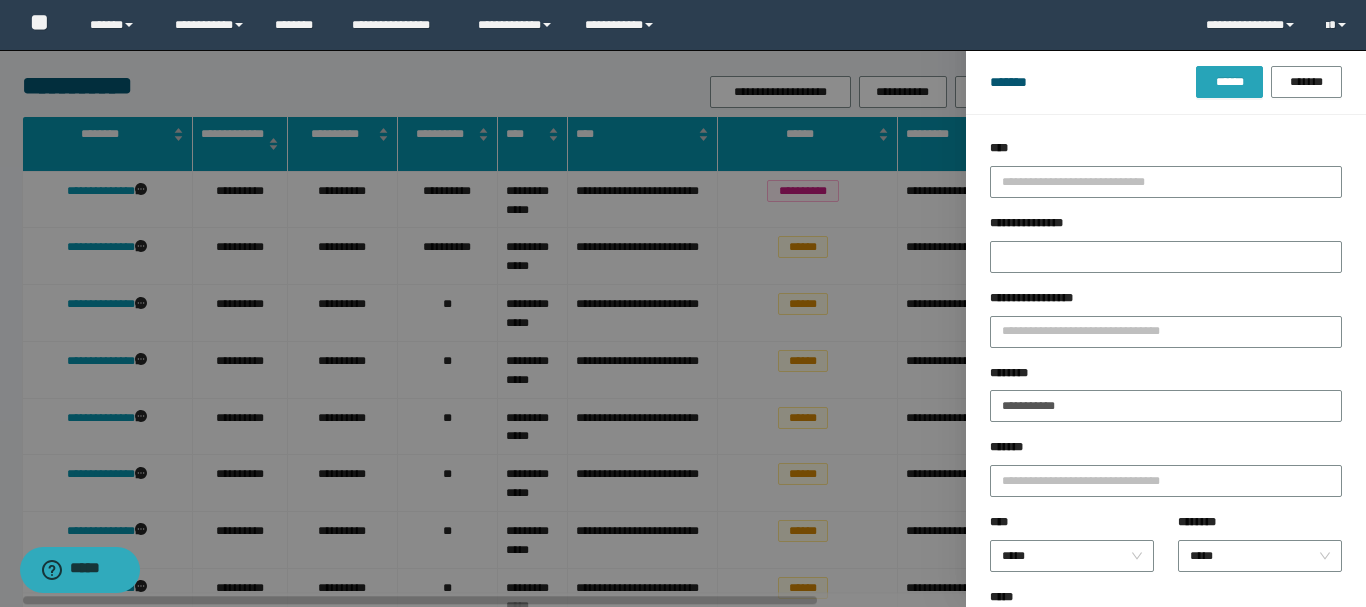click on "******" at bounding box center (1229, 82) 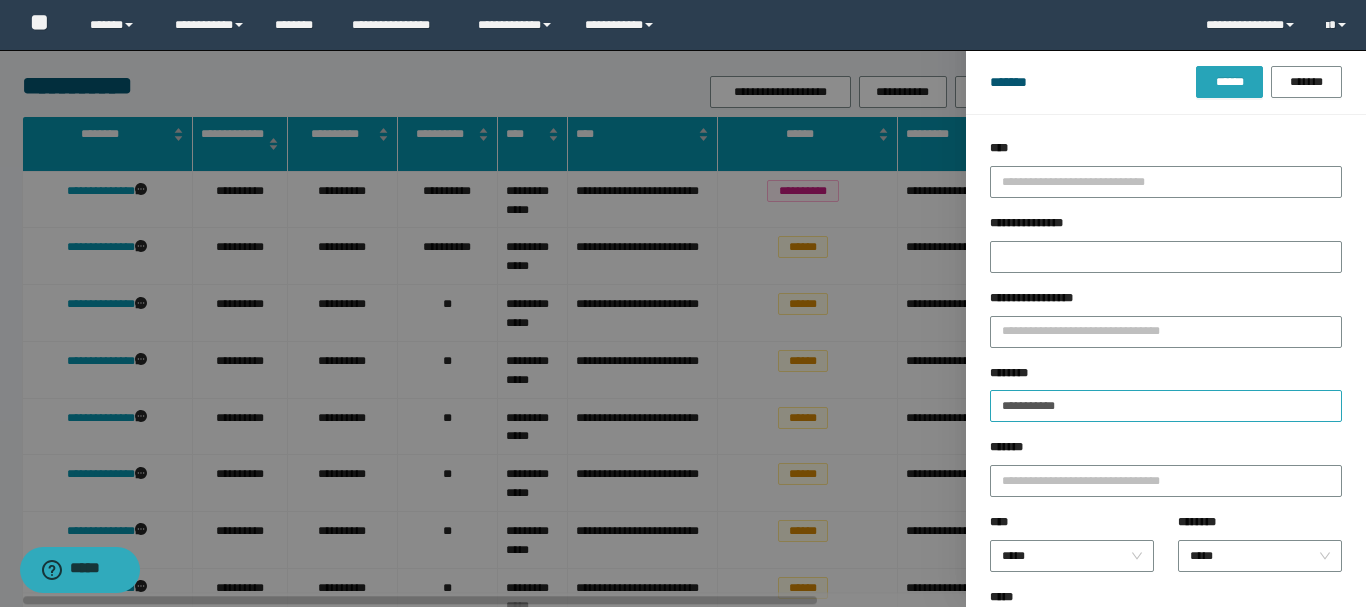click on "******" at bounding box center (1229, 82) 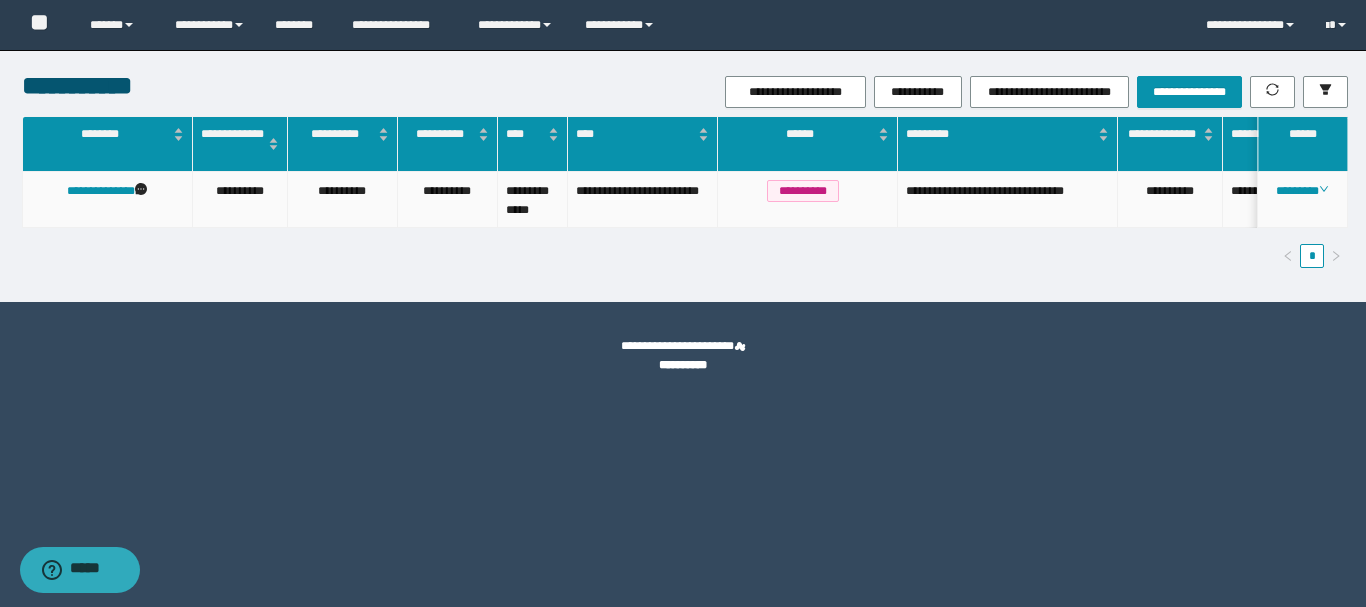 drag, startPoint x: 1365, startPoint y: 418, endPoint x: 1310, endPoint y: 223, distance: 202.608 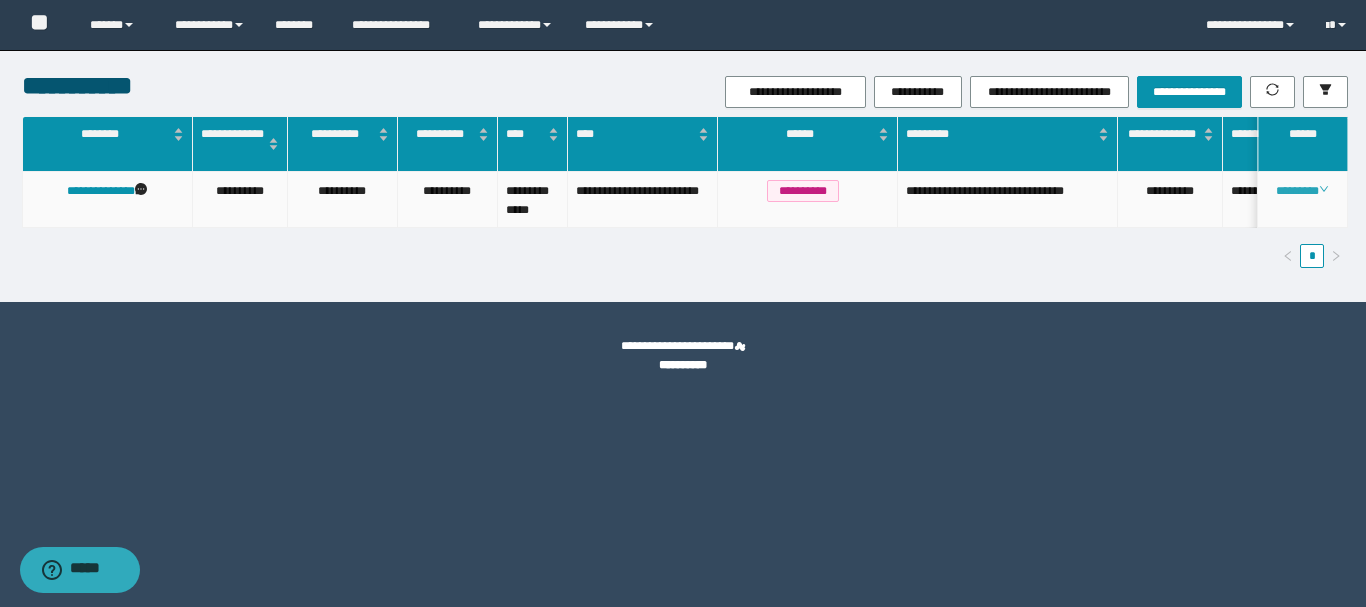click on "********" at bounding box center [1302, 191] 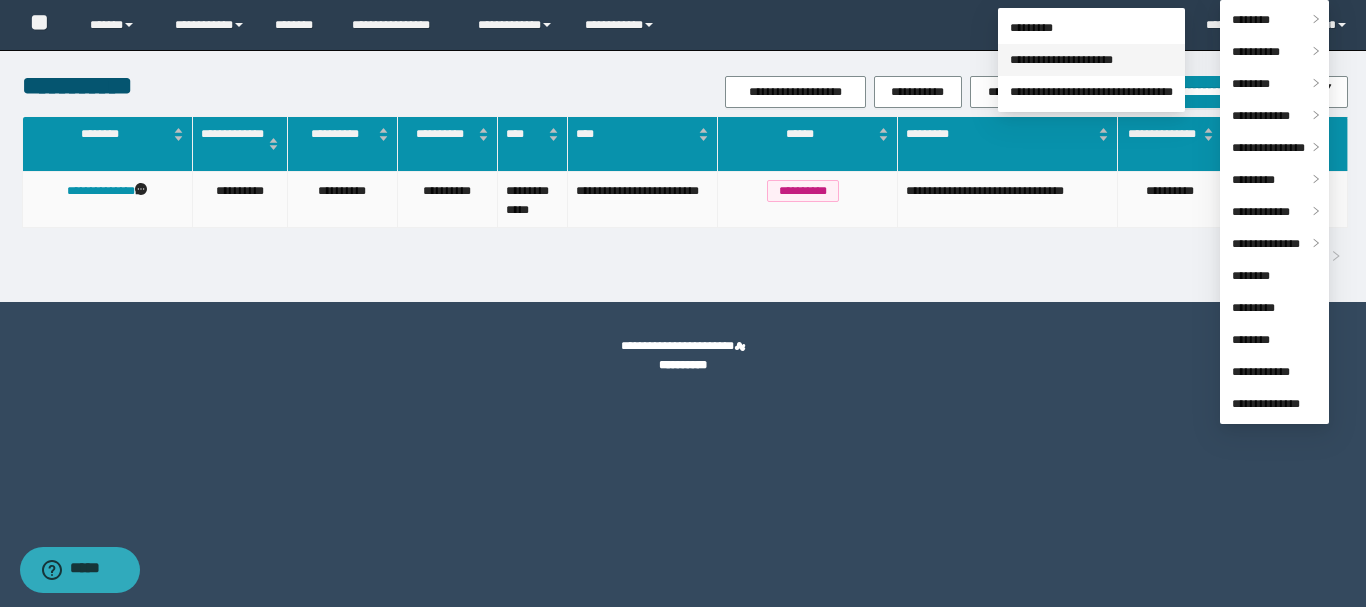 click on "**********" at bounding box center (1061, 60) 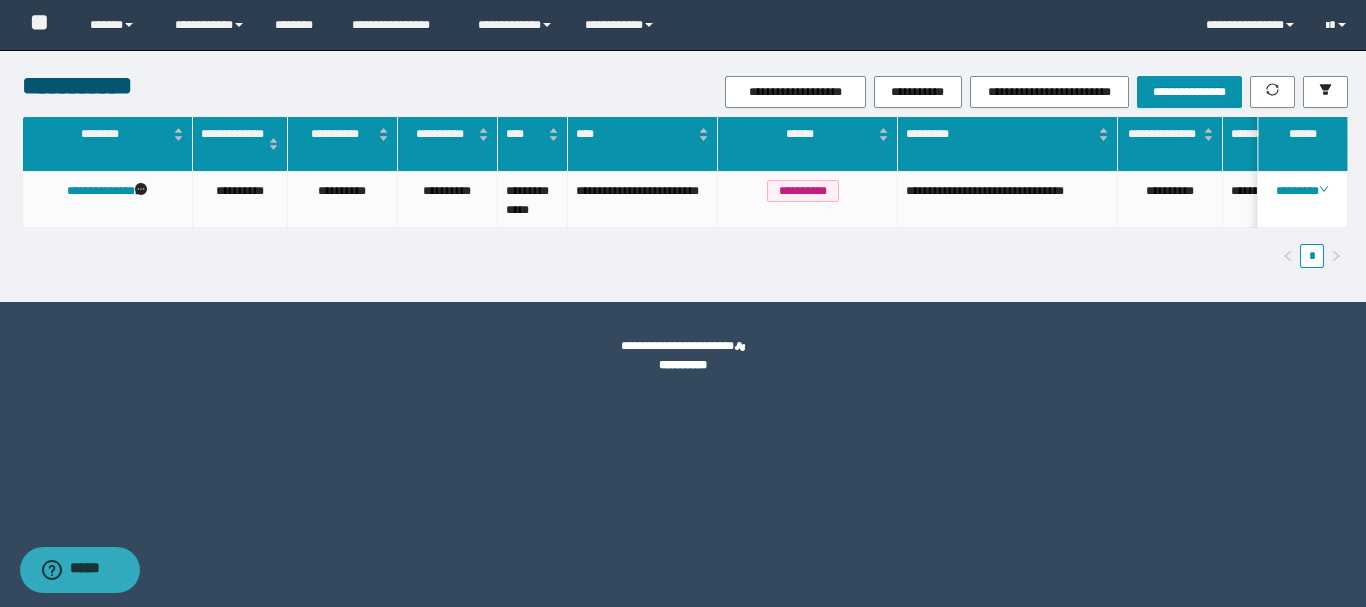 click on "**********" at bounding box center [683, 303] 